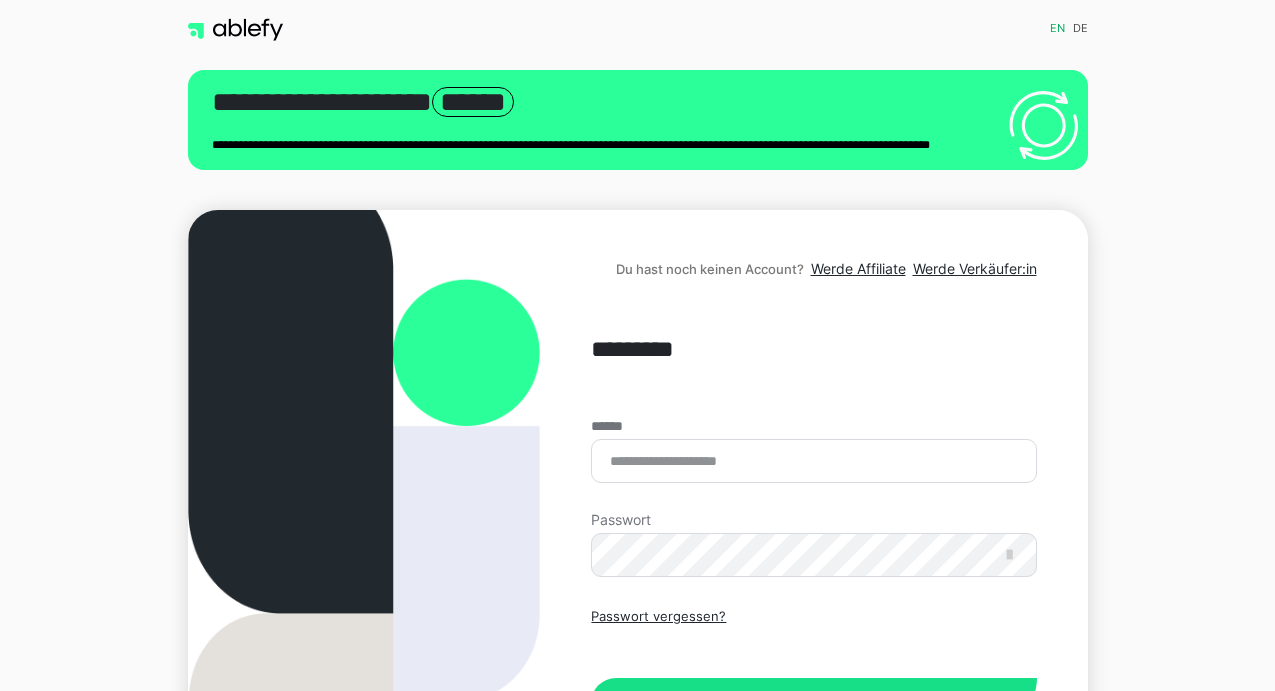 scroll, scrollTop: 0, scrollLeft: 0, axis: both 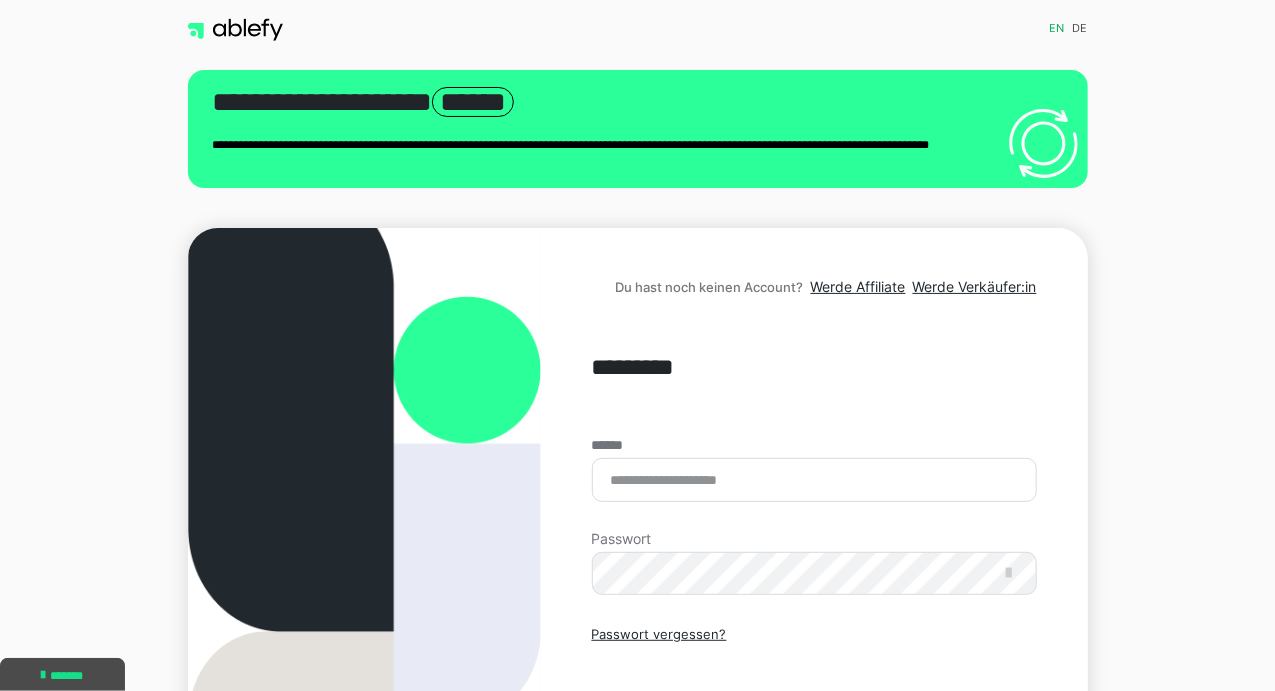 click on "Du hast noch keinen Account? Werde Affiliate Werde Verkäufer:in ********* ****** Passwort Passwort vergessen? Einloggen" at bounding box center [637, 529] 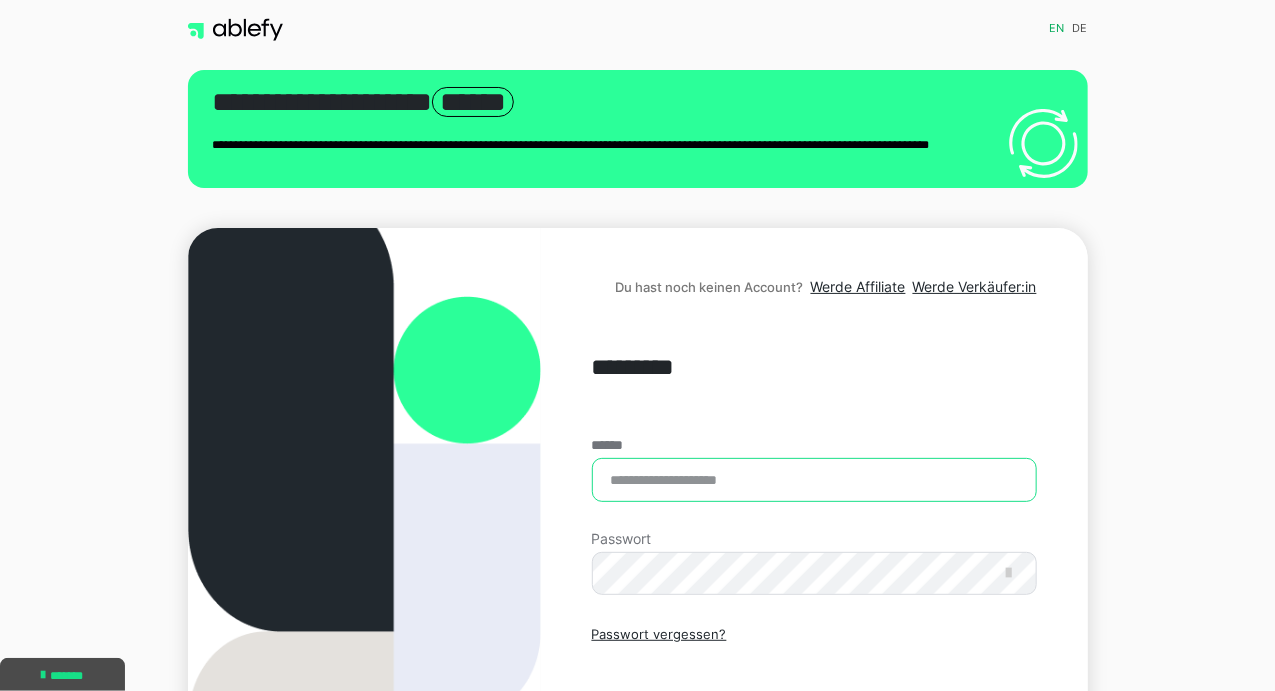 click on "******" at bounding box center [814, 480] 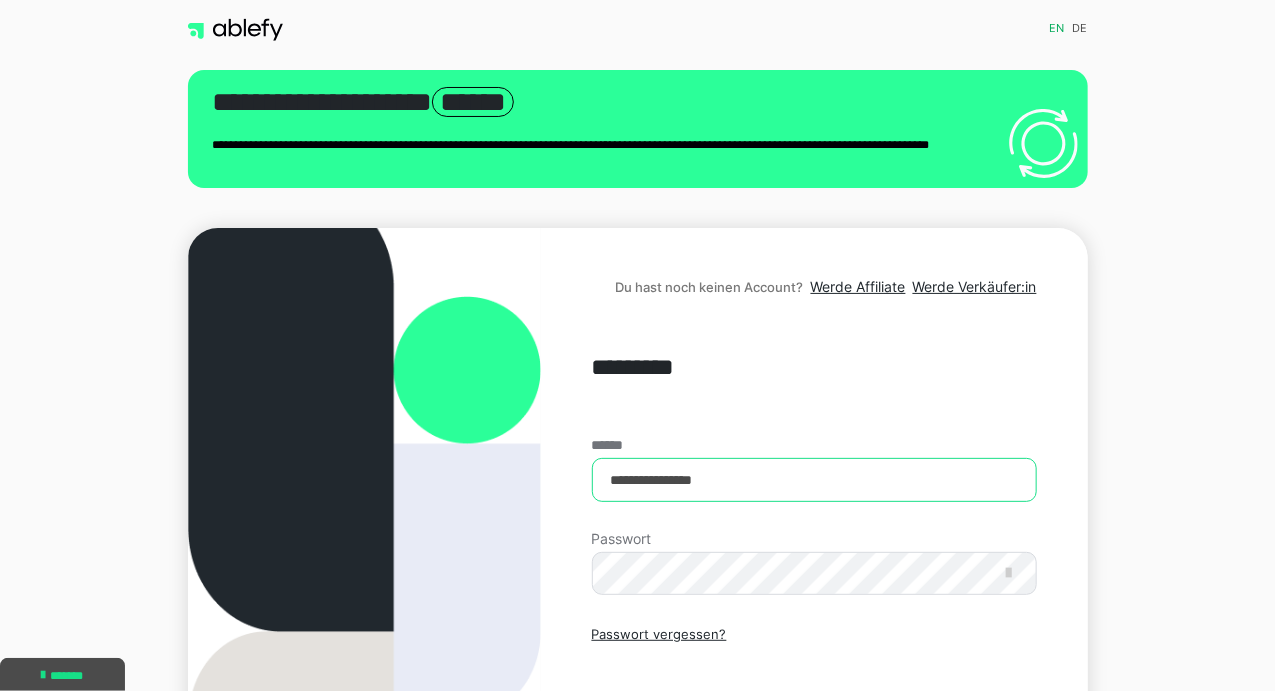 click on "**********" at bounding box center [814, 480] 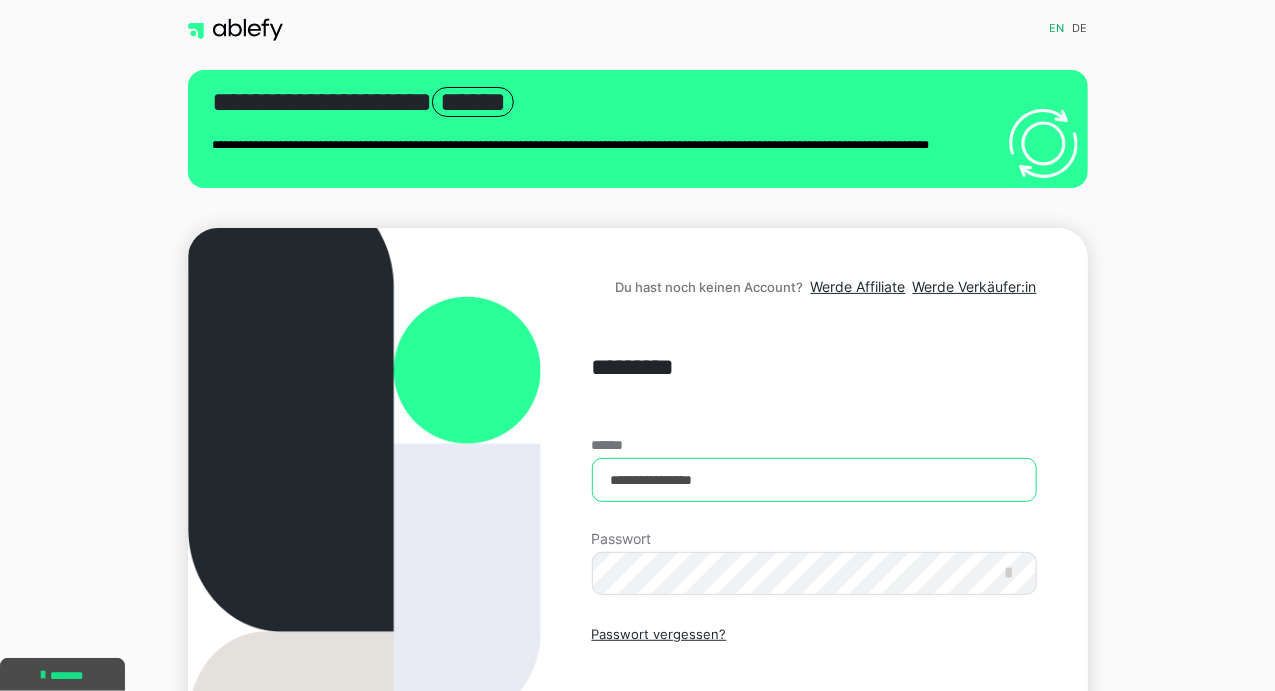 type on "**********" 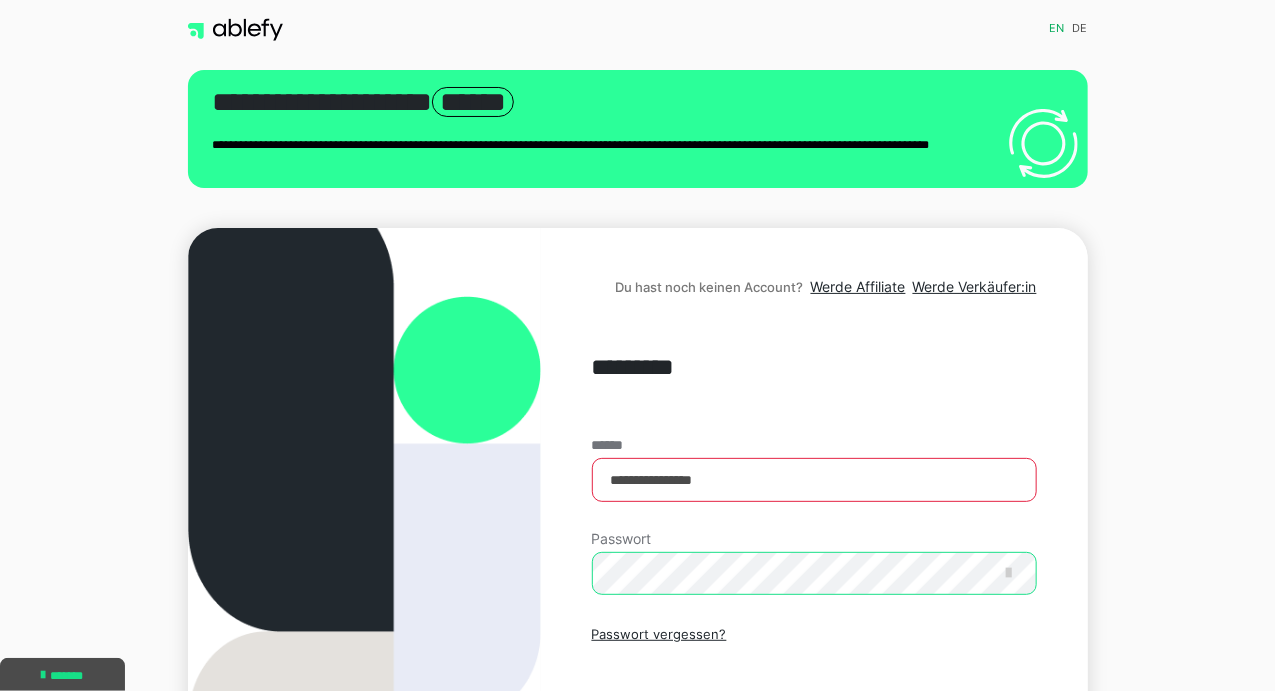 scroll, scrollTop: 226, scrollLeft: 0, axis: vertical 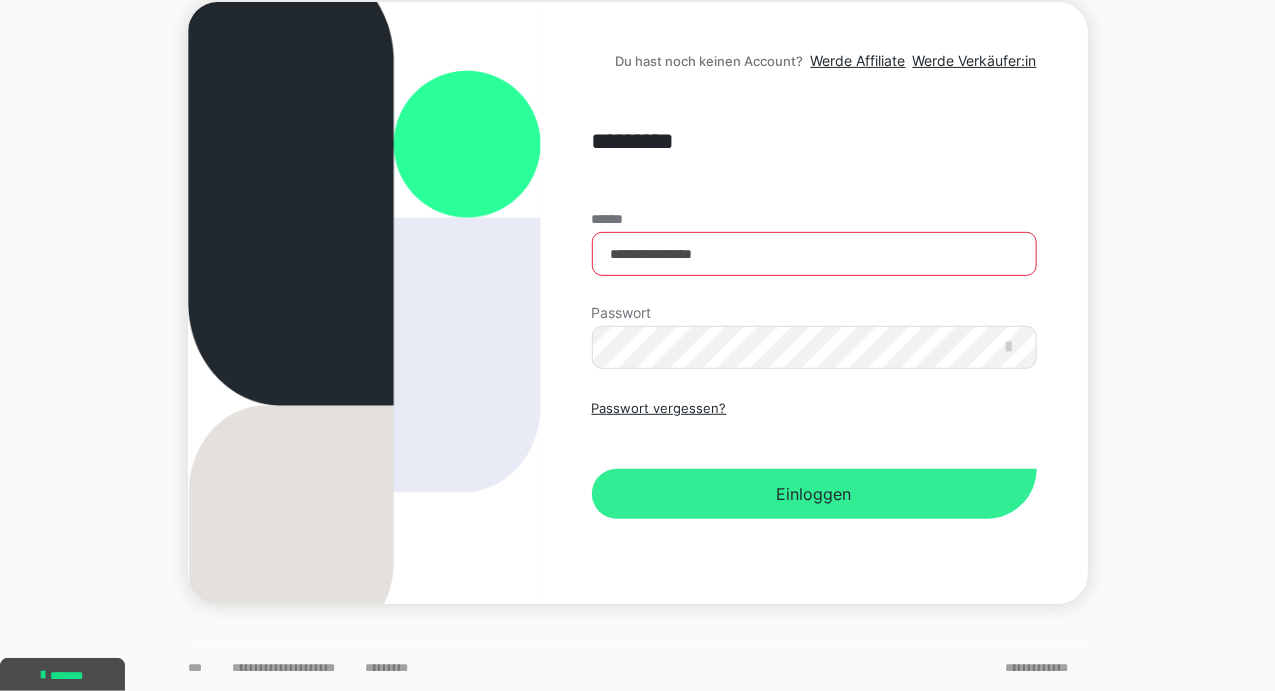 click on "Einloggen" at bounding box center (814, 494) 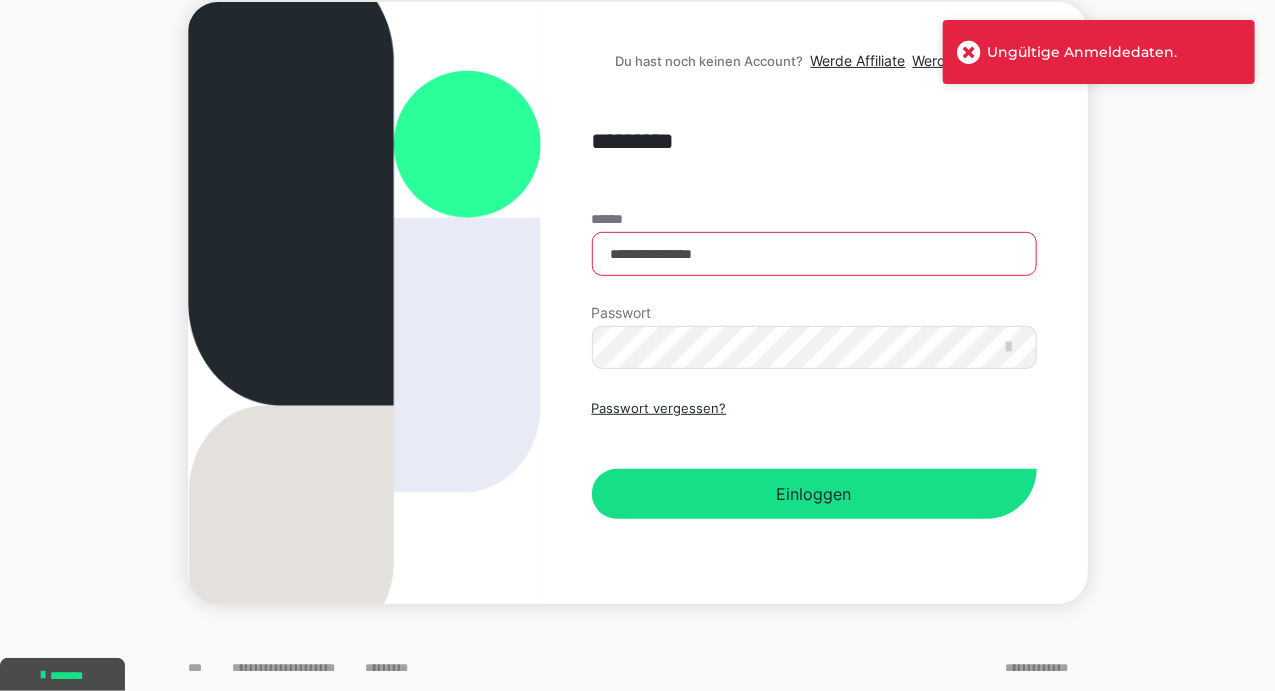 click on "**********" at bounding box center [814, 303] 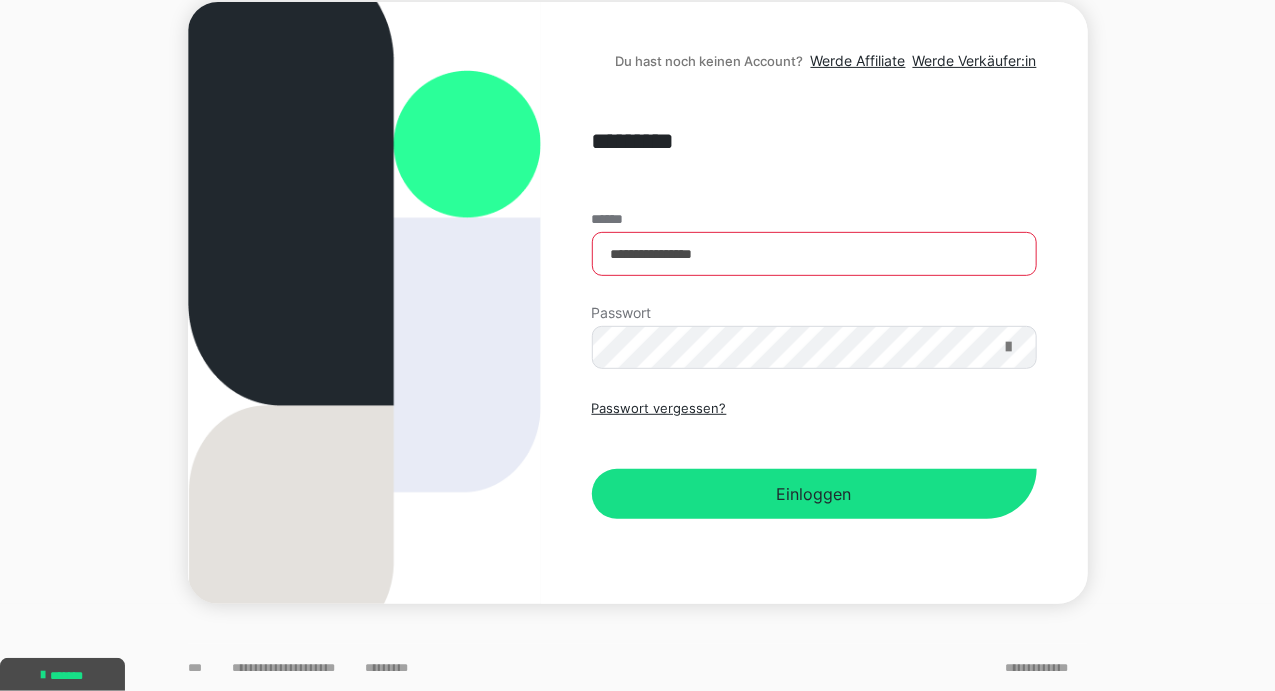 click at bounding box center (1009, 347) 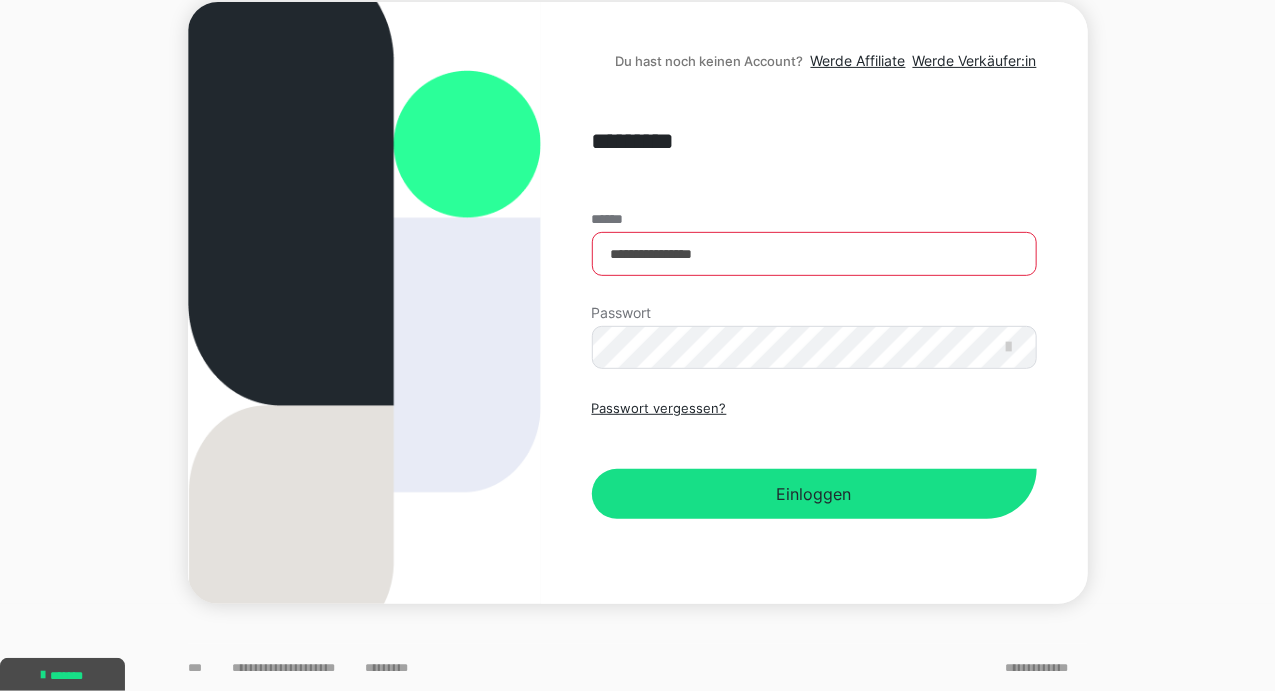 scroll, scrollTop: 0, scrollLeft: 0, axis: both 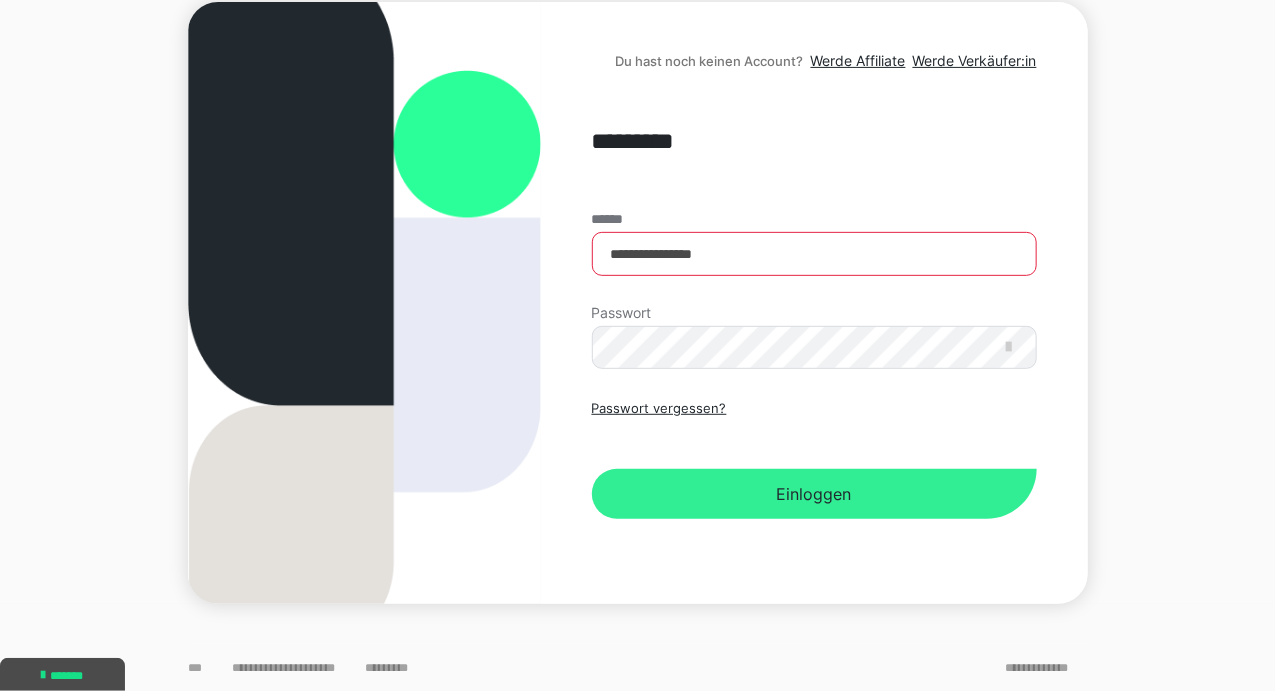 click on "Einloggen" at bounding box center (814, 494) 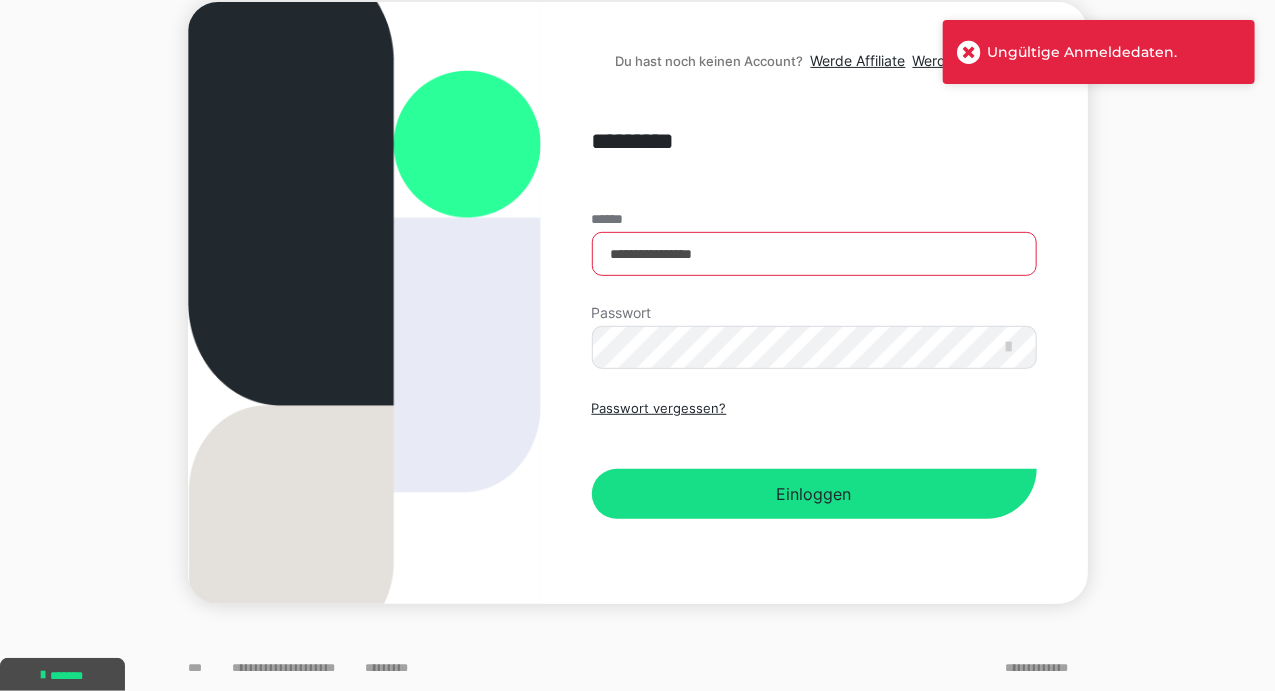 click on "**********" at bounding box center (637, 303) 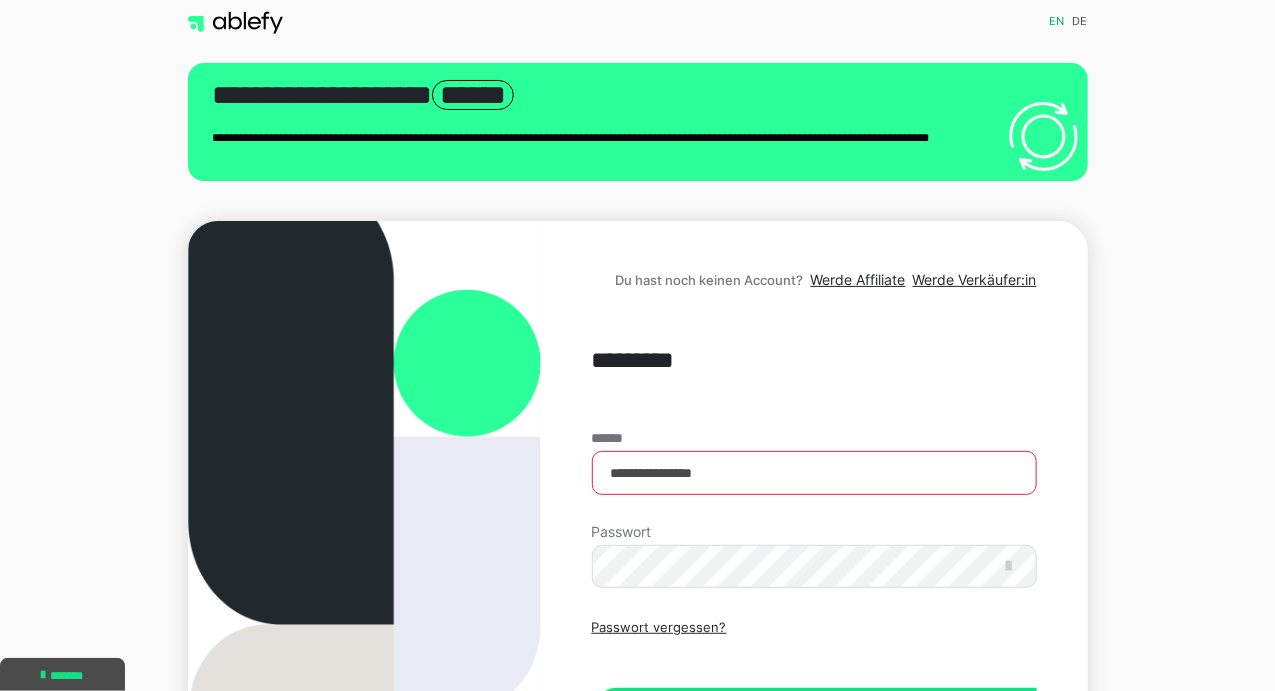 scroll, scrollTop: 0, scrollLeft: 0, axis: both 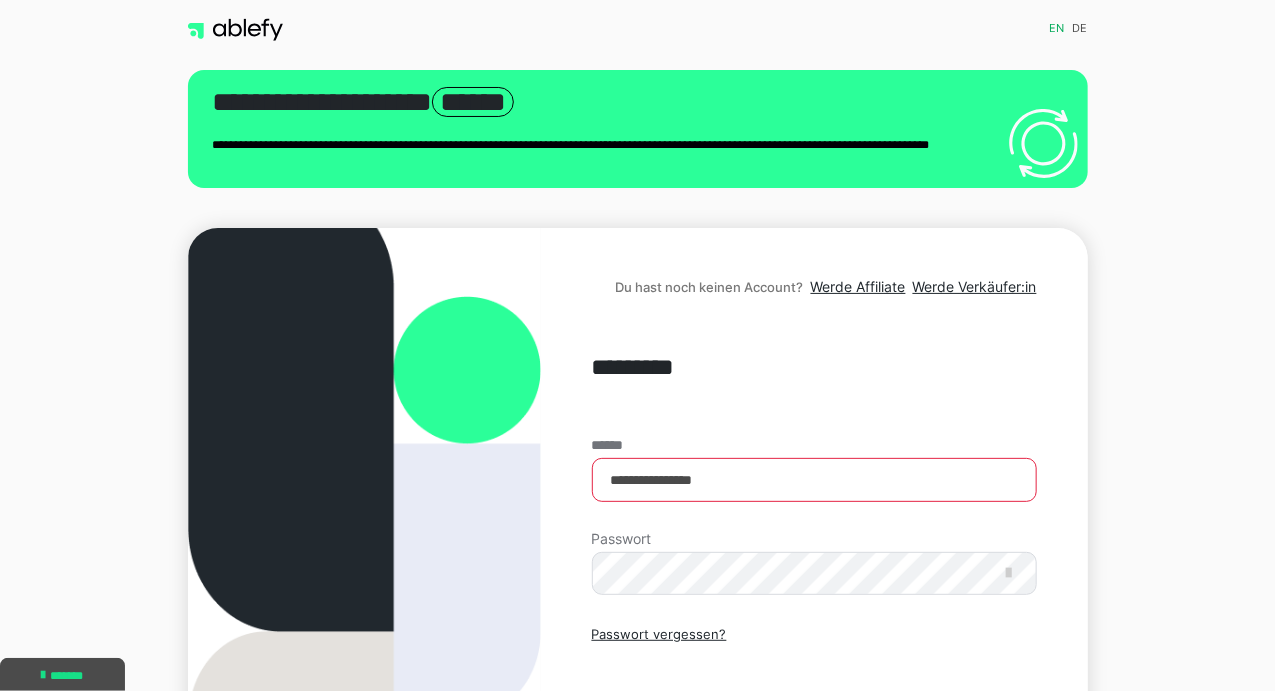 click on "Du hast noch keinen Account?" at bounding box center [710, 287] 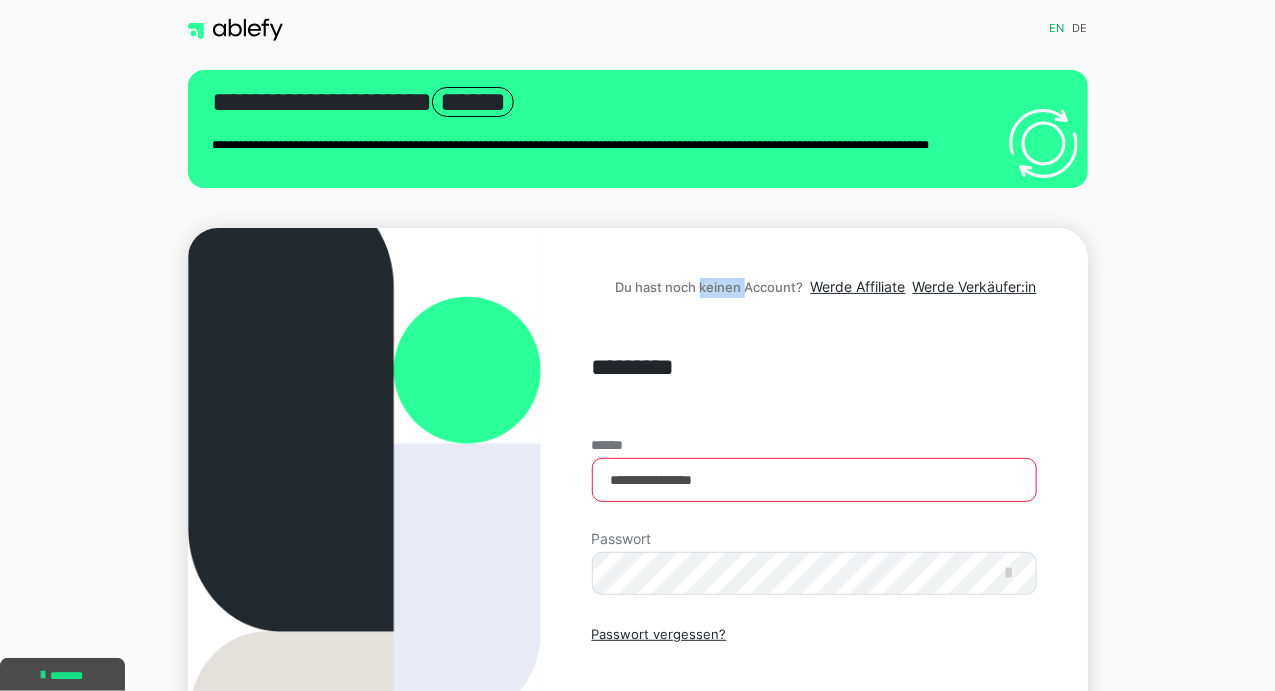 click on "Du hast noch keinen Account?" at bounding box center (710, 287) 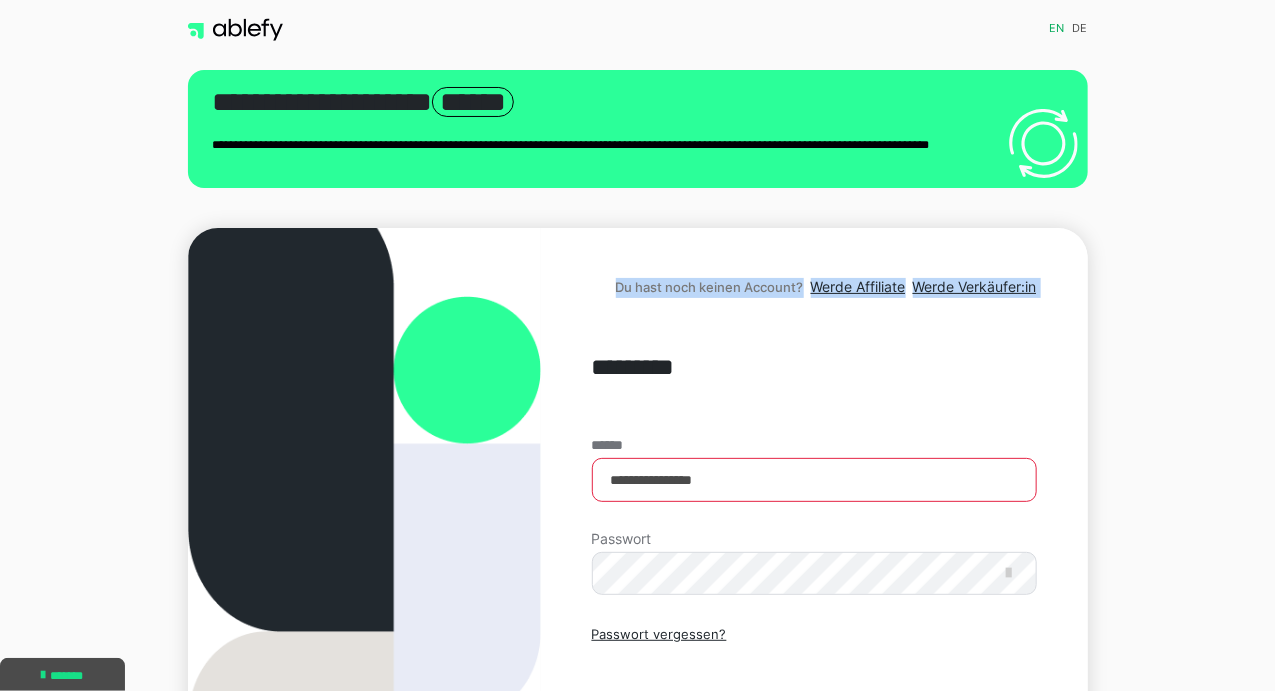 click on "Du hast noch keinen Account?" at bounding box center (710, 287) 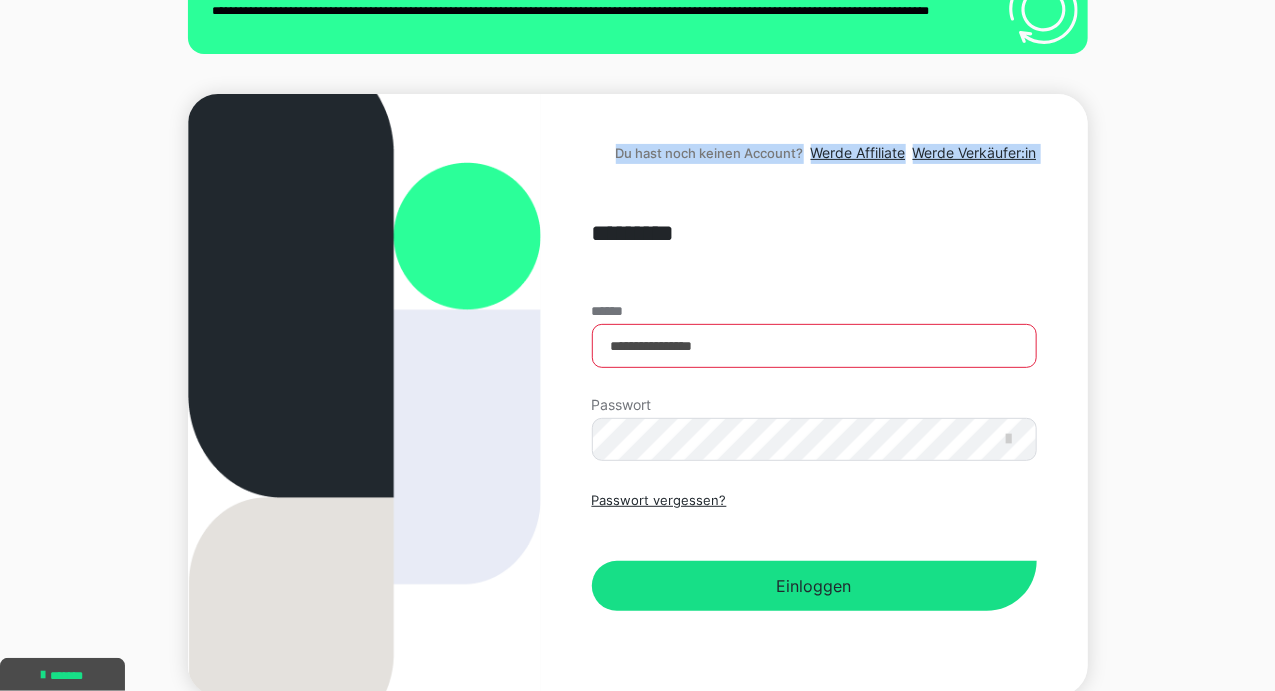 scroll, scrollTop: 158, scrollLeft: 0, axis: vertical 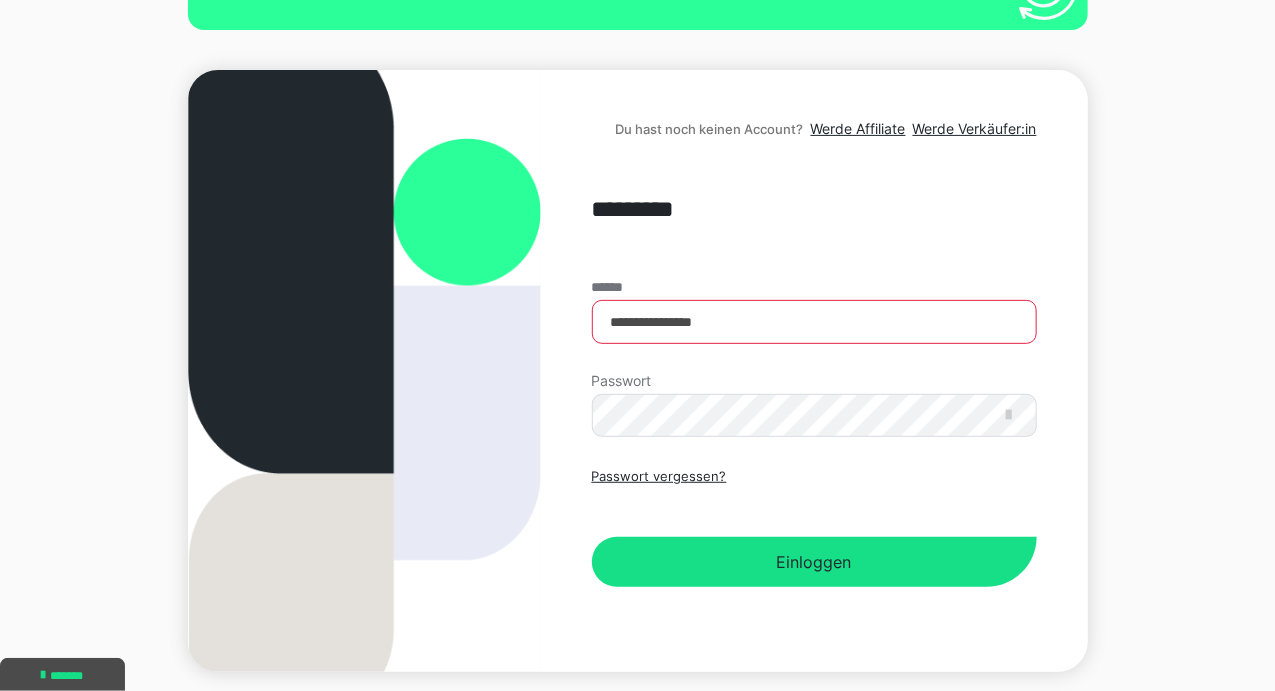click on "*********" at bounding box center (814, 209) 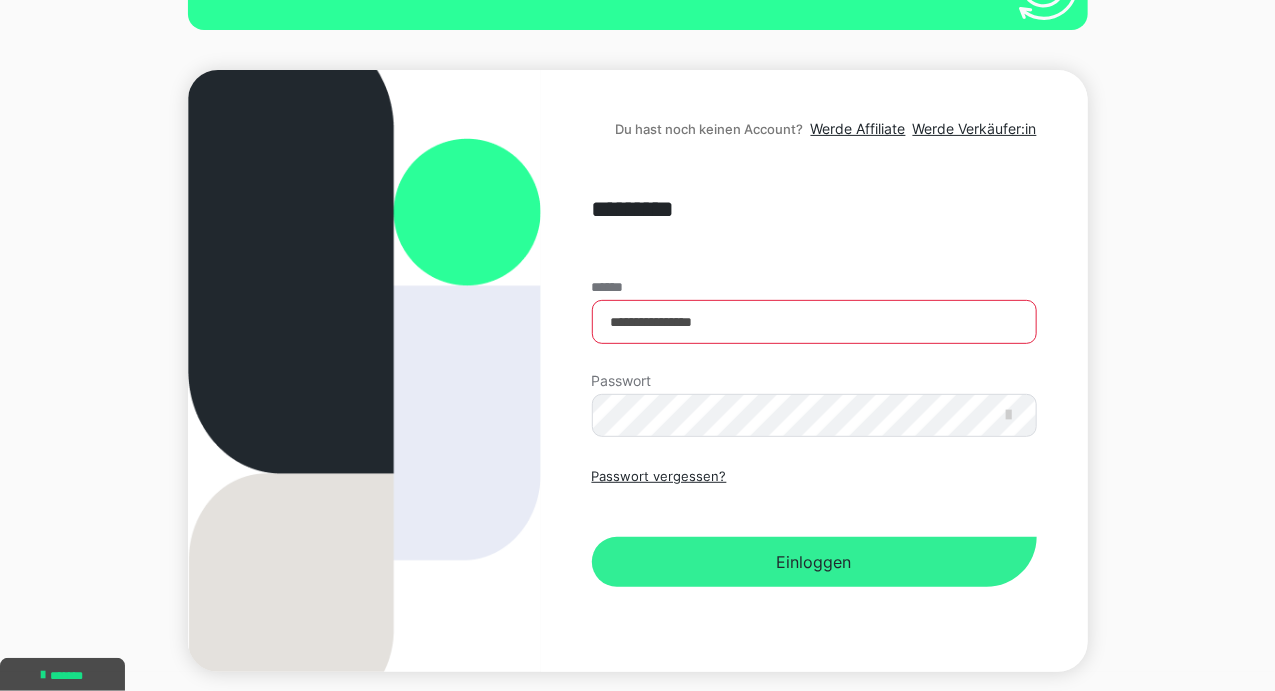 click on "Einloggen" at bounding box center (814, 562) 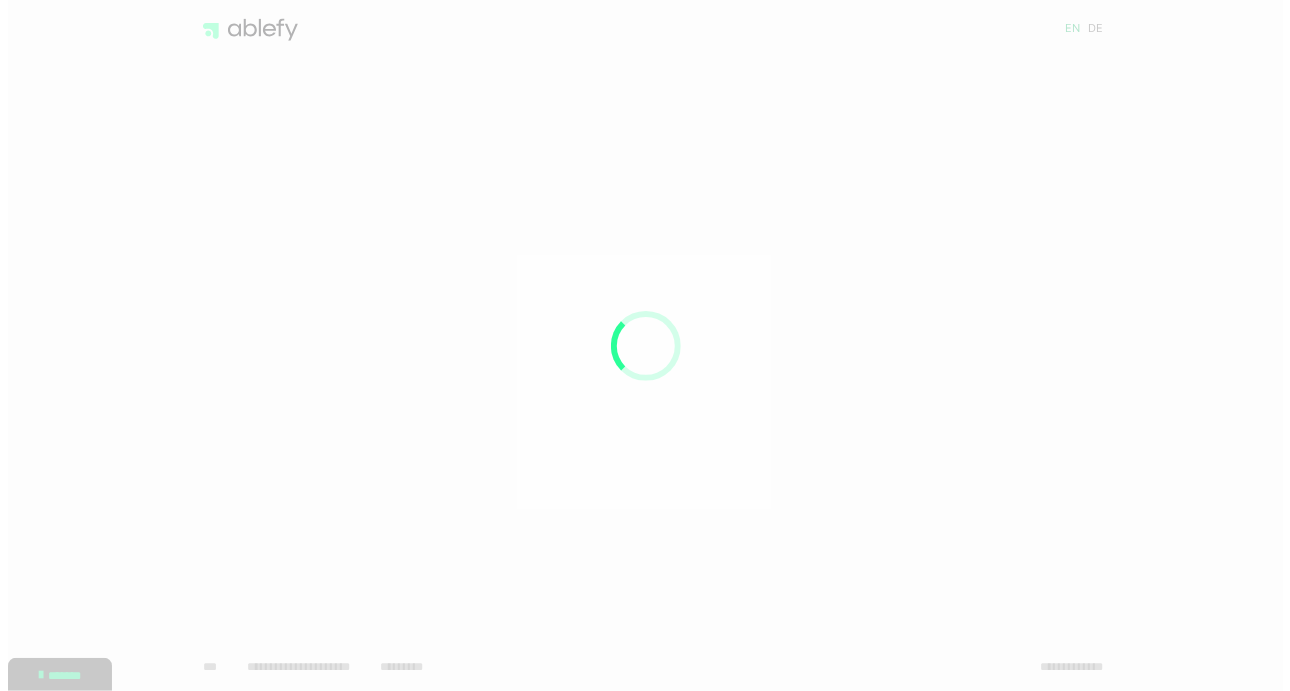 scroll, scrollTop: 0, scrollLeft: 0, axis: both 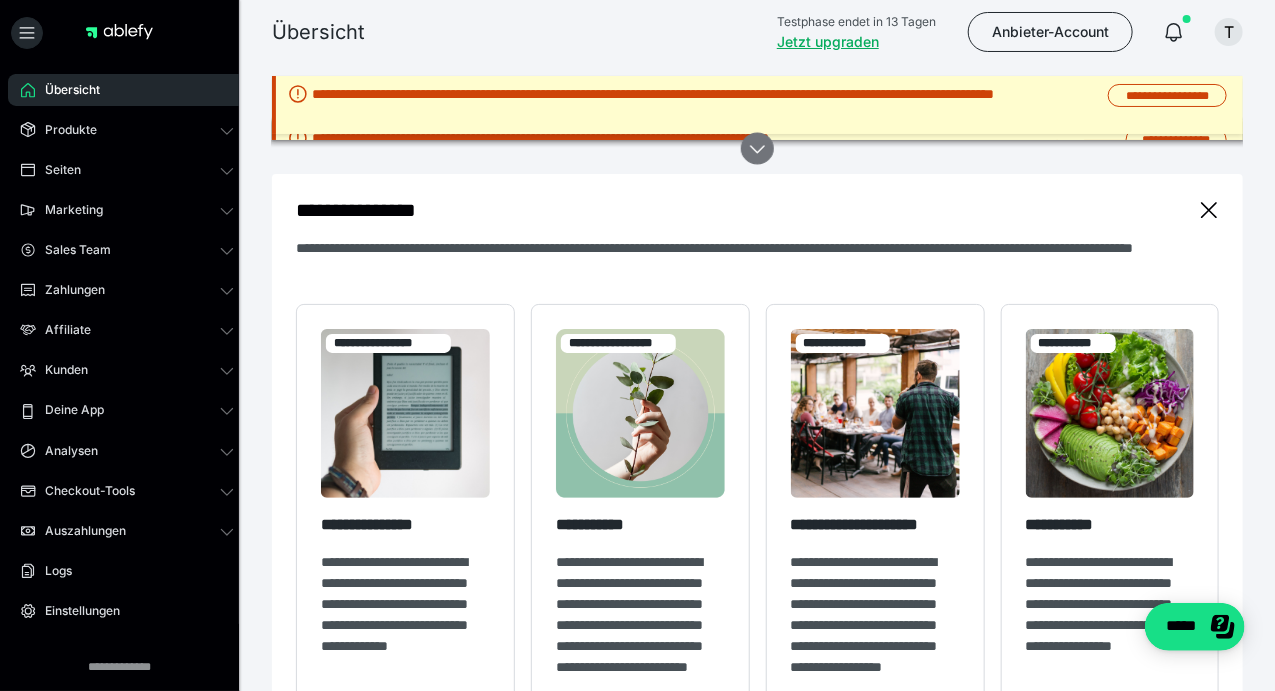 click 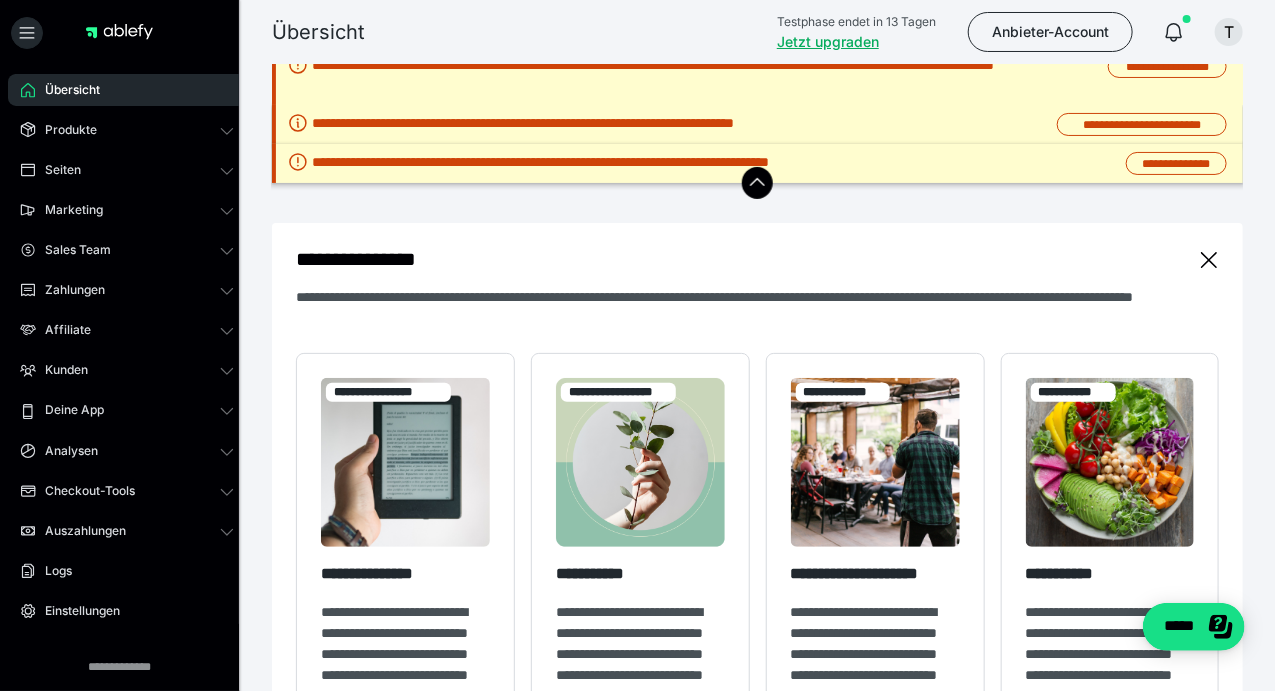 scroll, scrollTop: 0, scrollLeft: 0, axis: both 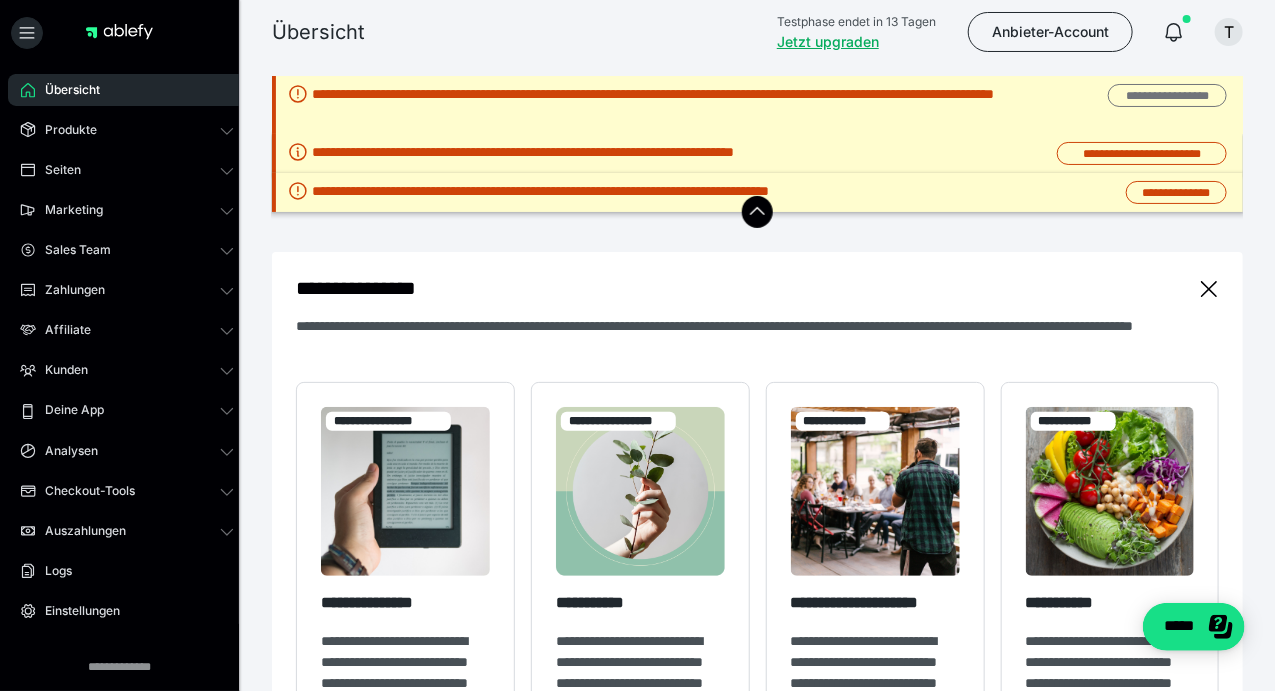 click on "**********" at bounding box center [1167, 95] 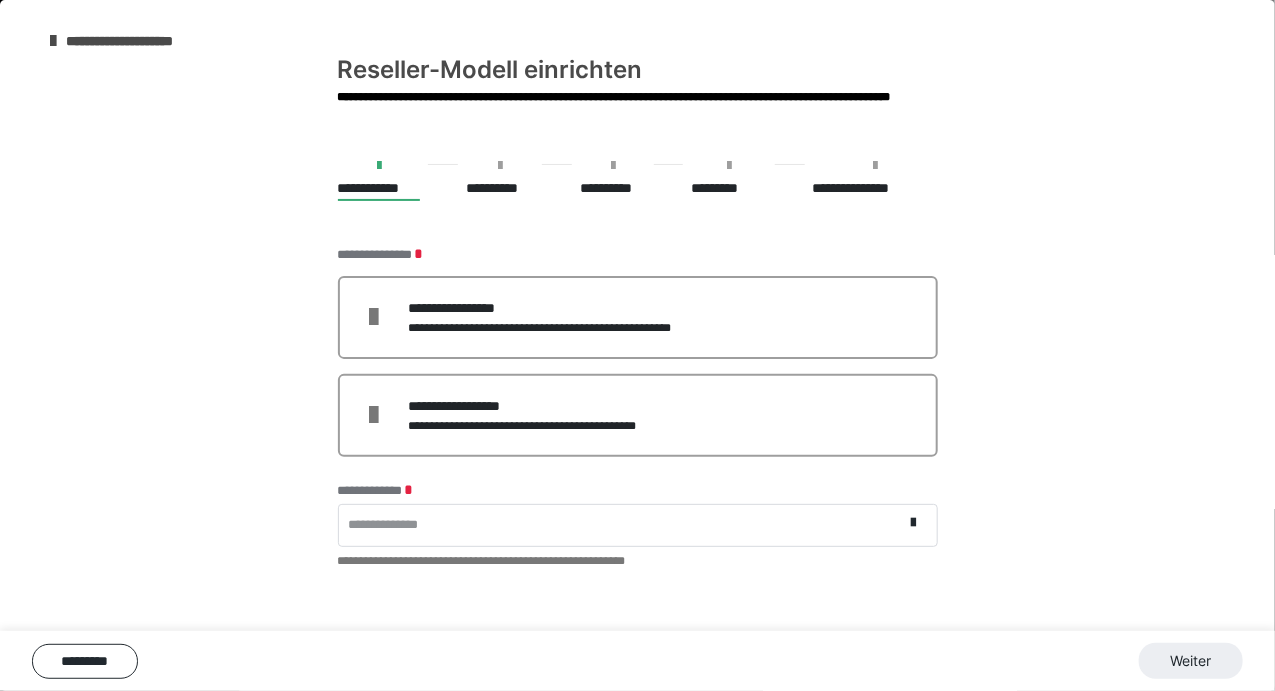 click on "**********" at bounding box center [141, 41] 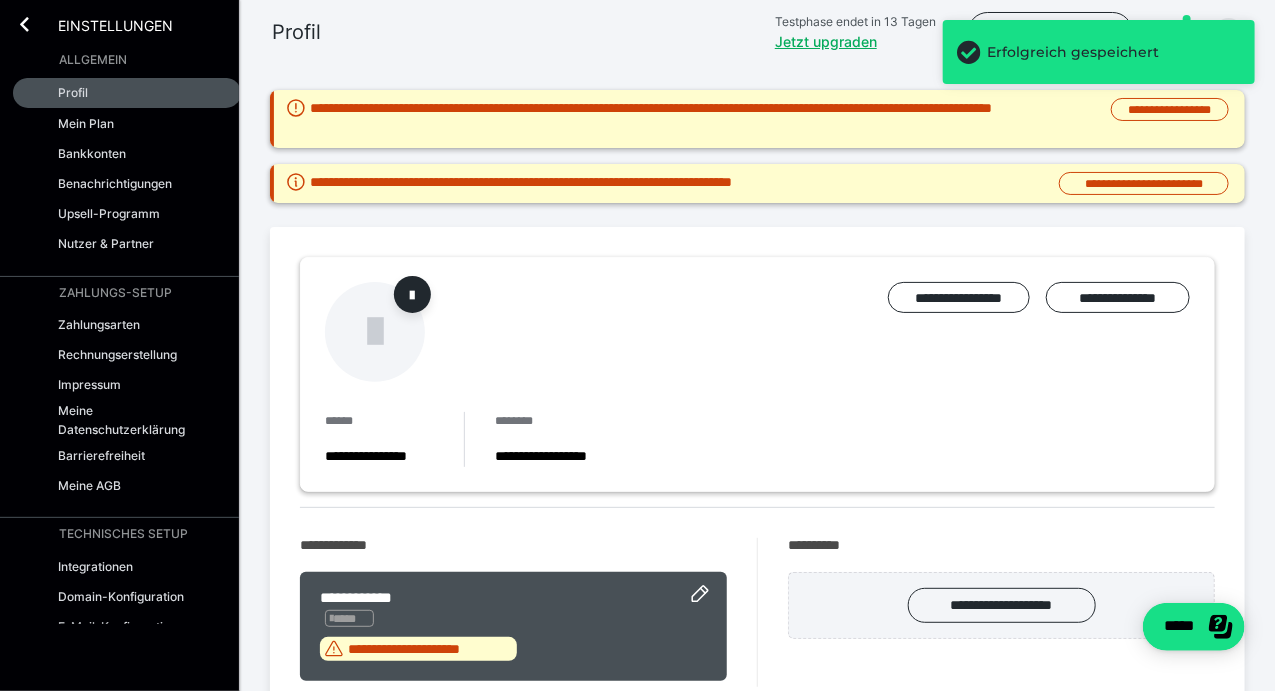 click on "**********" at bounding box center (757, 119) 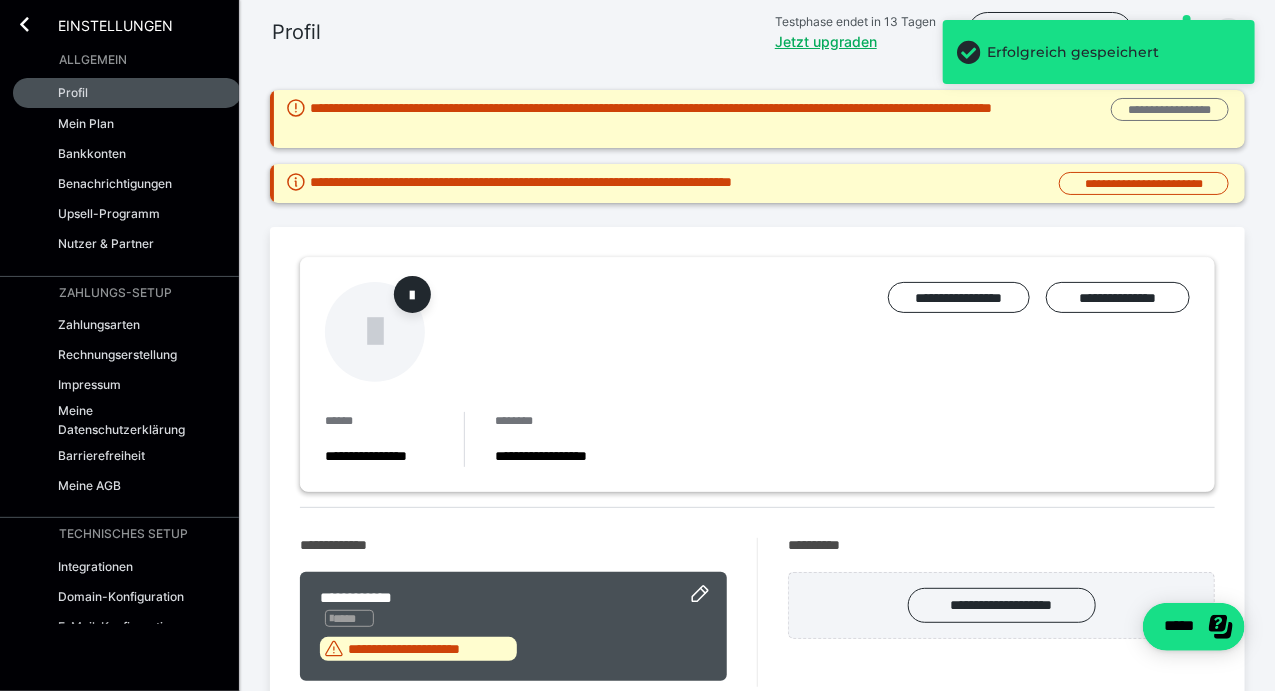 click on "**********" at bounding box center [1170, 109] 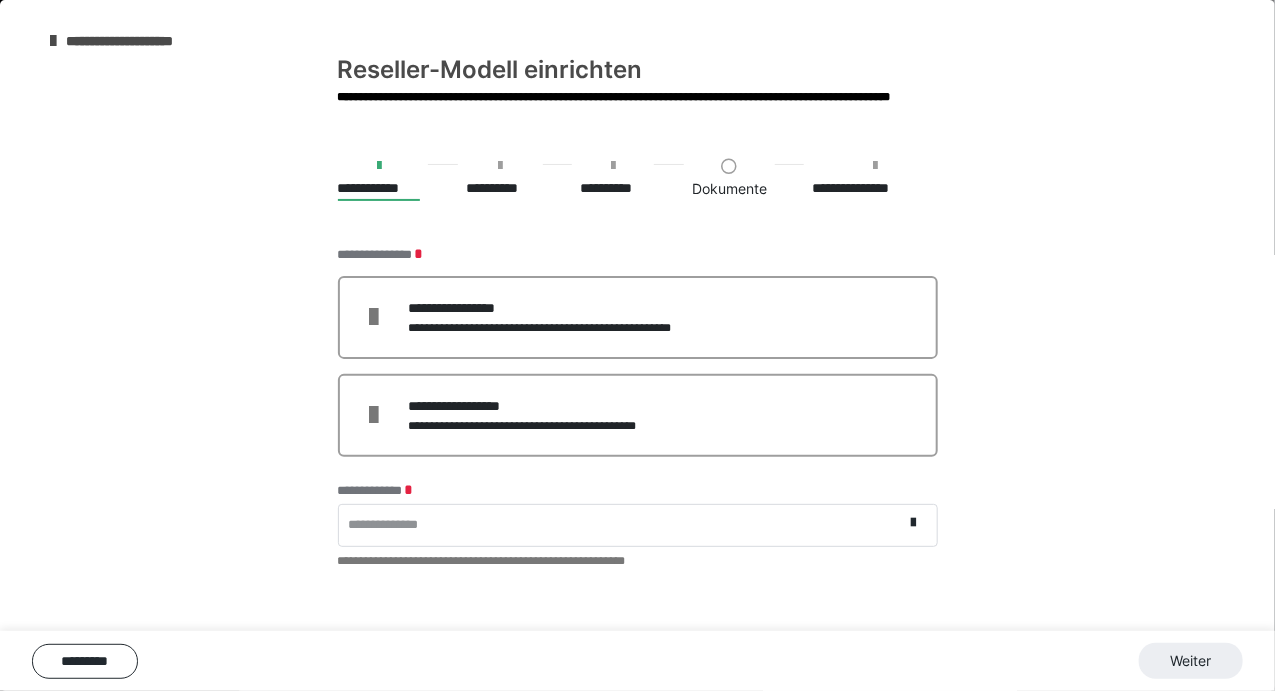 scroll, scrollTop: 414, scrollLeft: 0, axis: vertical 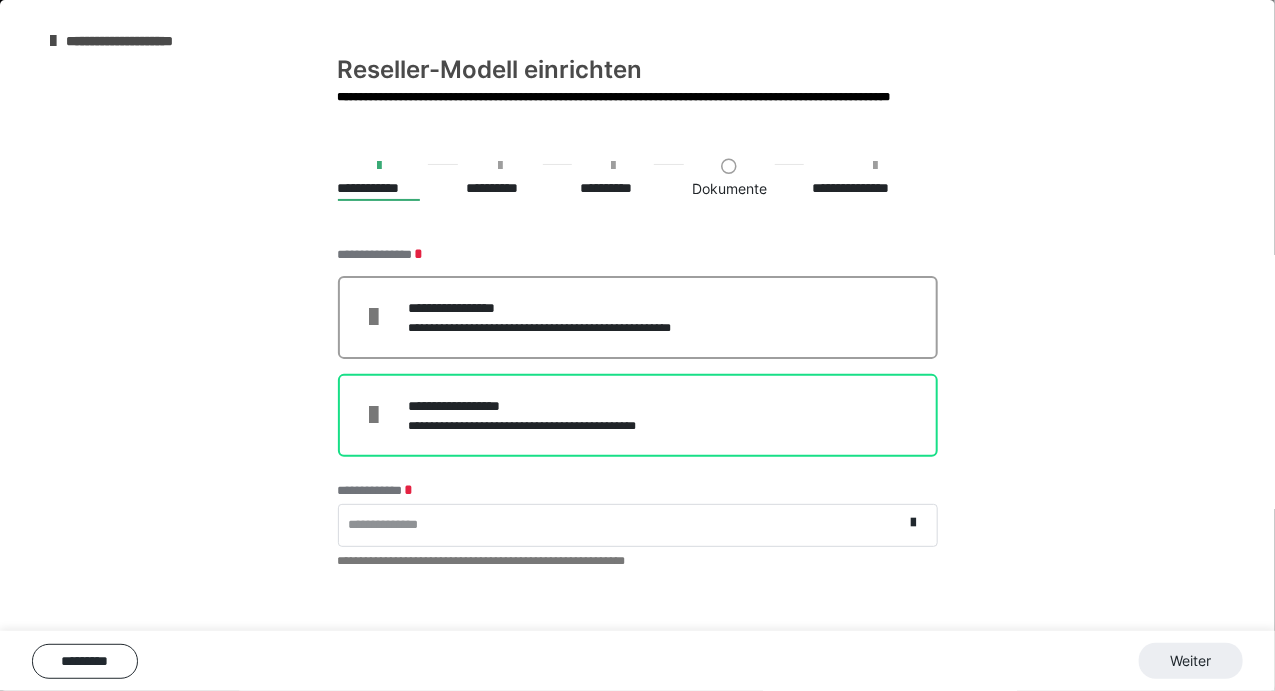 click on "**********" at bounding box center (543, 426) 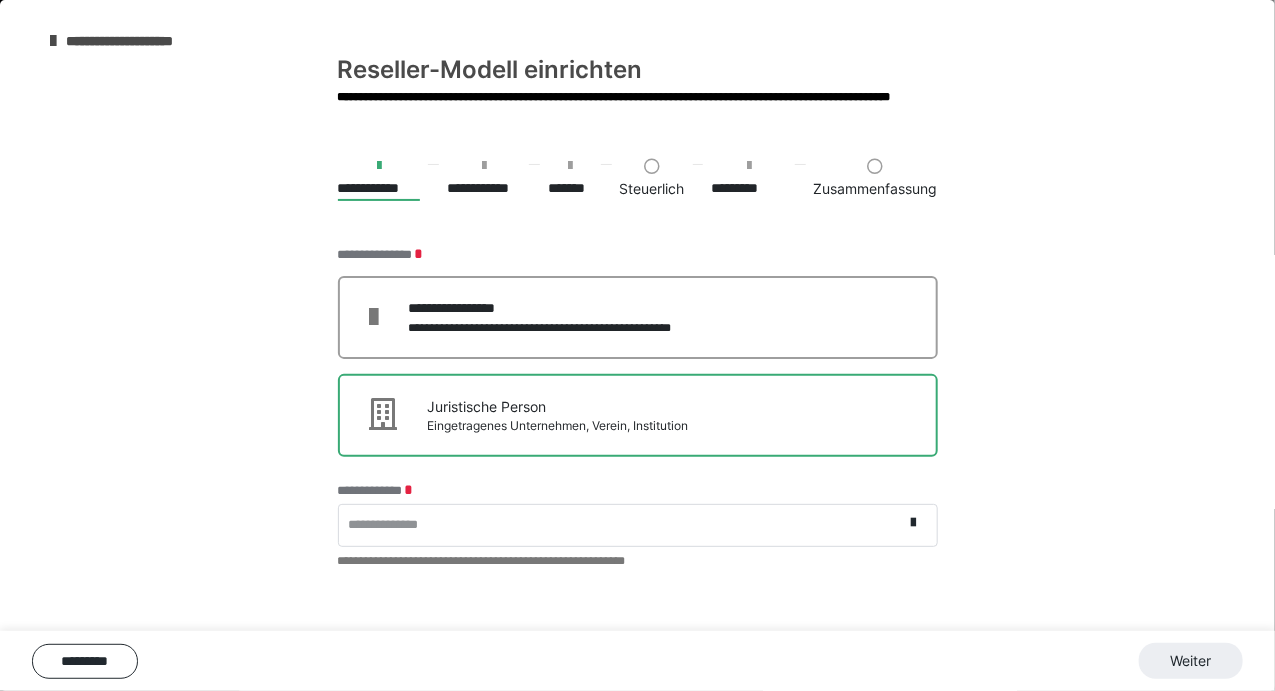 click on "**********" at bounding box center [141, 41] 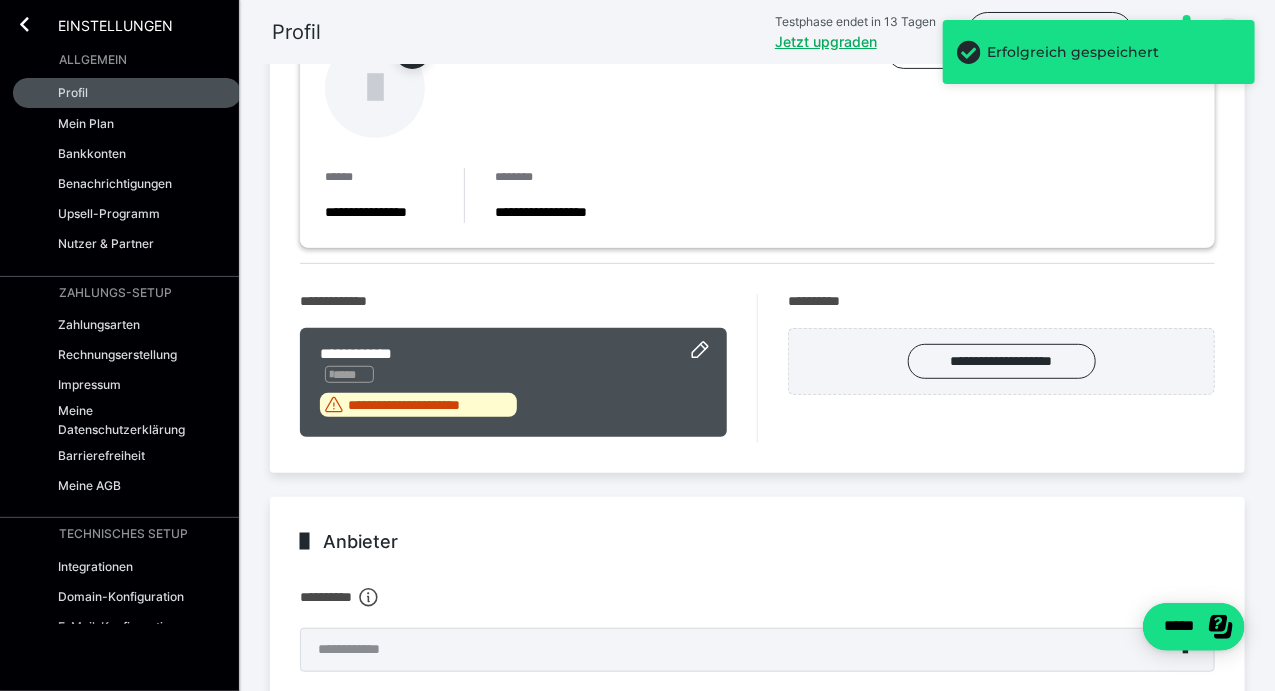 scroll, scrollTop: 0, scrollLeft: 0, axis: both 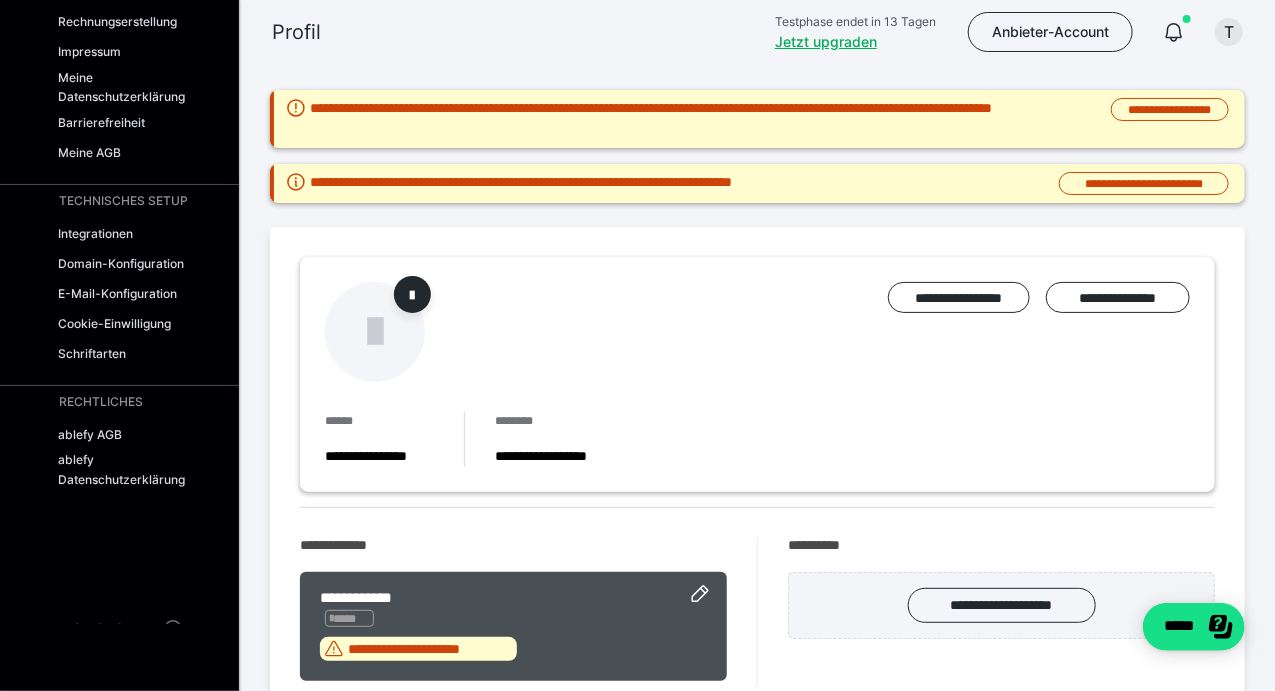 click on "**********" at bounding box center [757, 472] 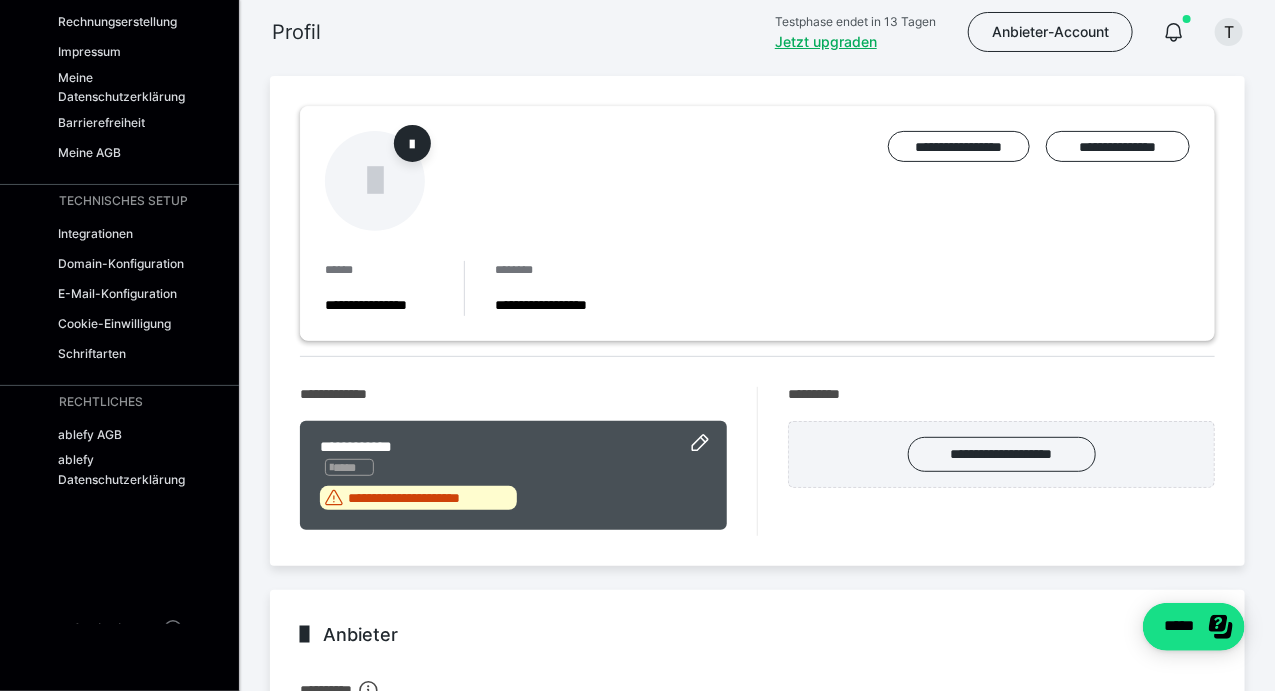 scroll, scrollTop: 0, scrollLeft: 0, axis: both 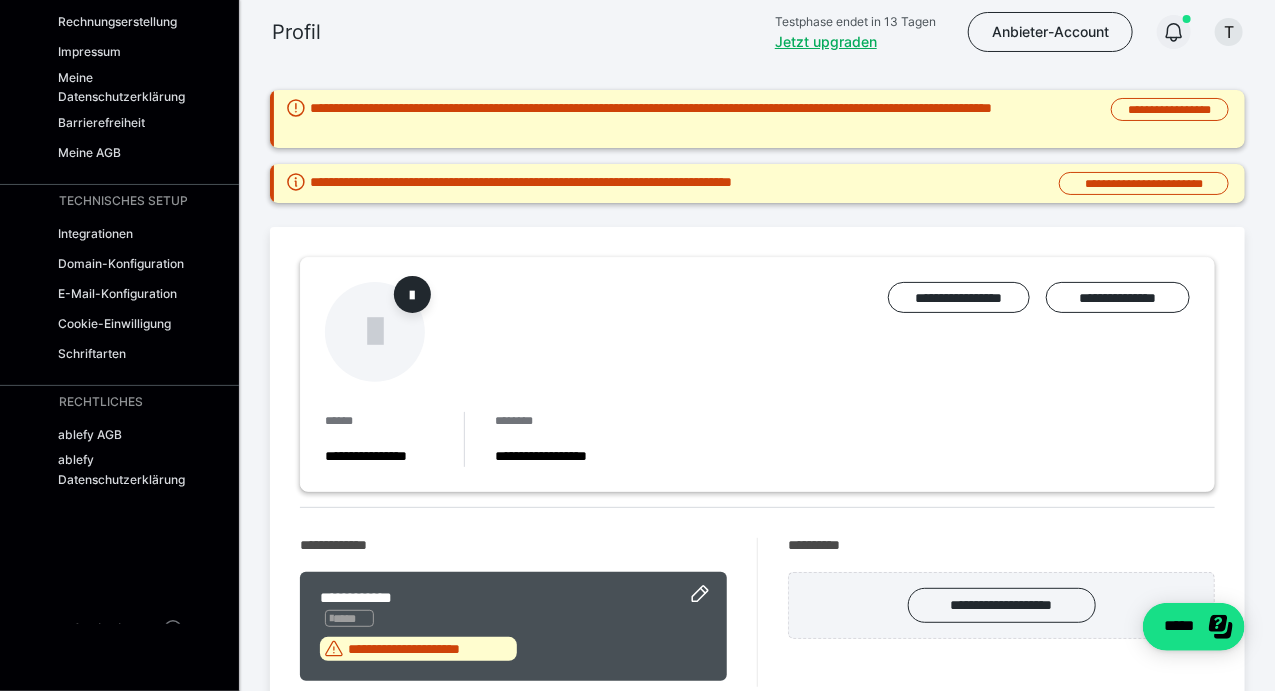 click 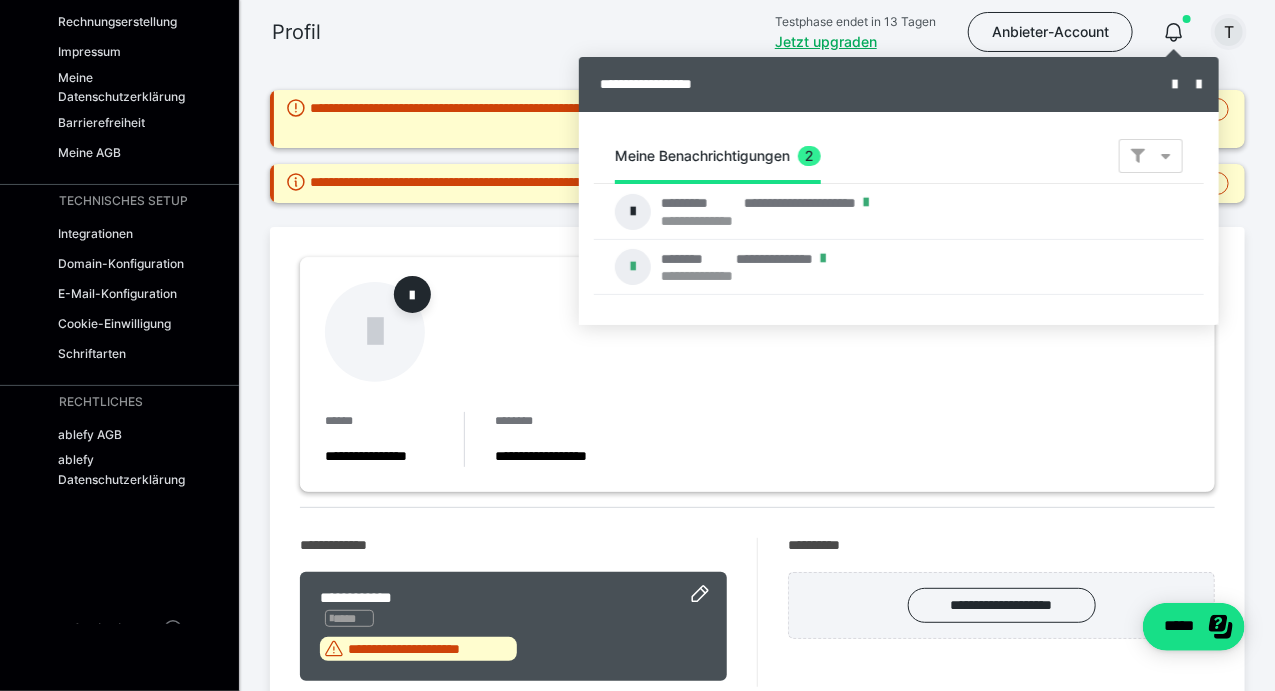click on "T" at bounding box center (1229, 32) 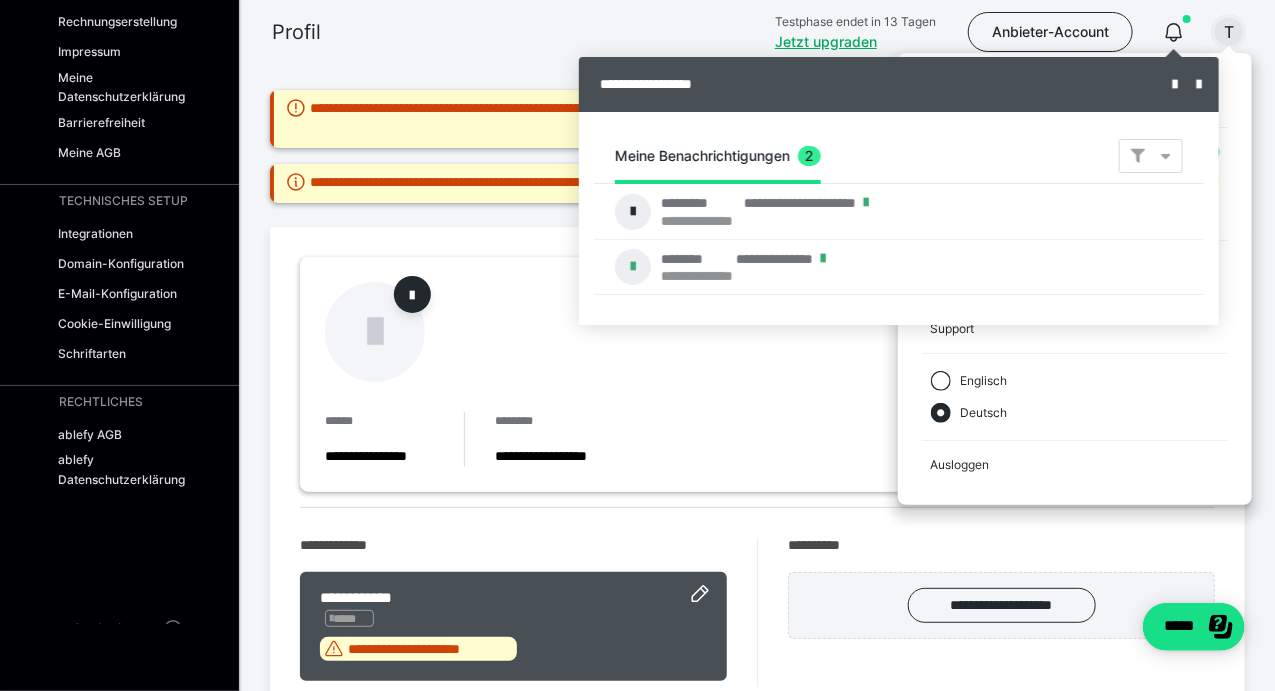 click on "T [PERSON_NAME] [EMAIL_ADDRESS][DOMAIN_NAME] Mein Plan Kostenlose Testphase Upgrade Profil Maßnahmen erforderlich Bankkonten Business App Hilfebereich Support Englisch Deutsch Ausloggen" at bounding box center [1075, 279] 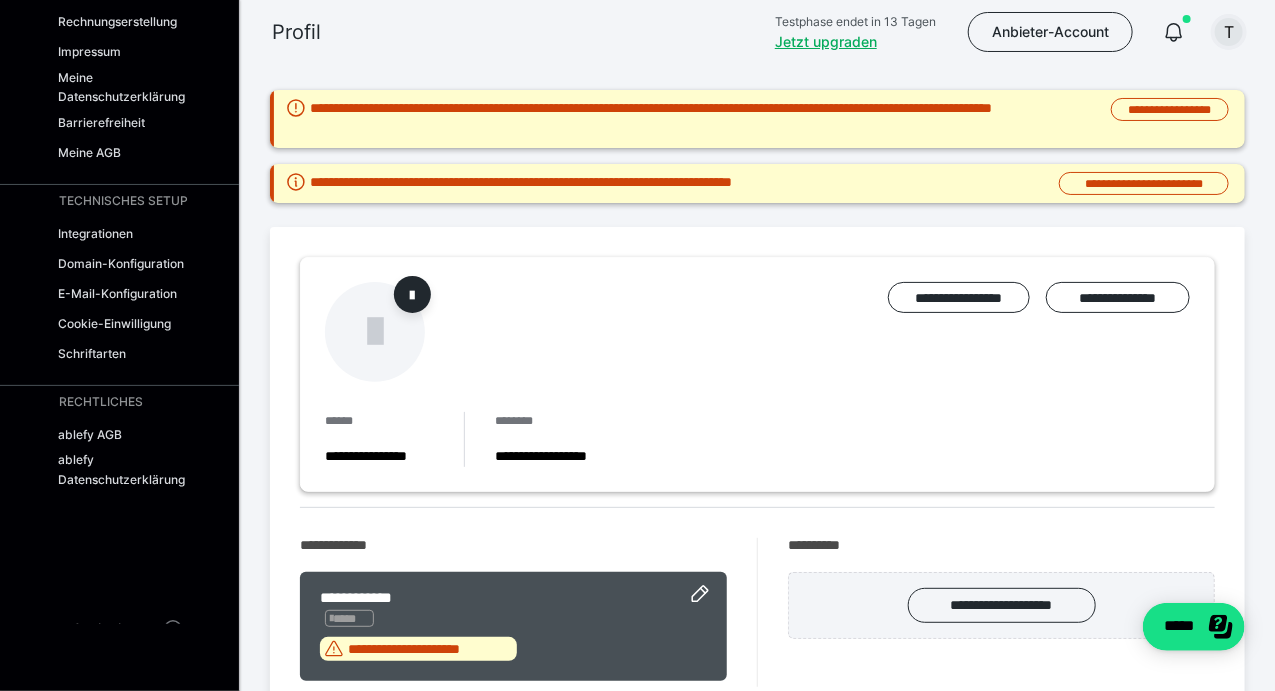 click on "T" at bounding box center [1229, 32] 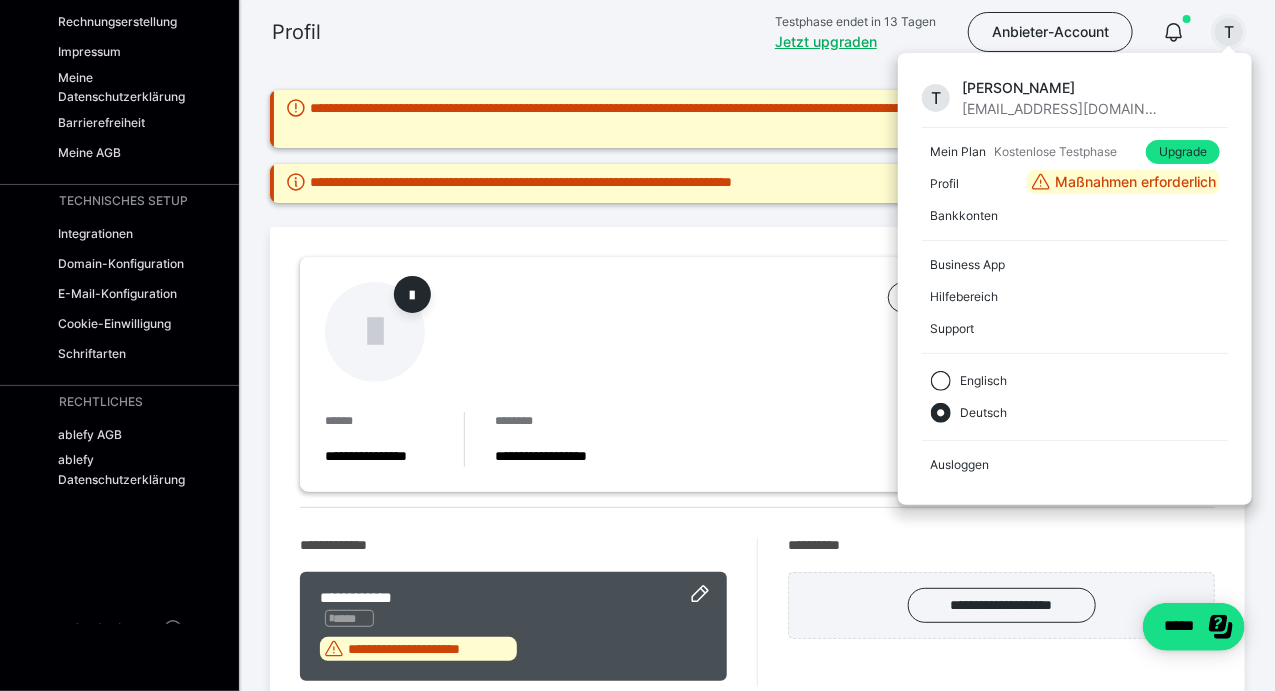 click on "Profil Testphase endet in 13 Tagen Jetzt upgraden Anbieter-Account T T [PERSON_NAME] [EMAIL_ADDRESS][DOMAIN_NAME] Mein Plan Kostenlose Testphase Upgrade Profil Maßnahmen erforderlich Bankkonten Business App Hilfebereich Support Englisch Deutsch Ausloggen" at bounding box center [637, 32] 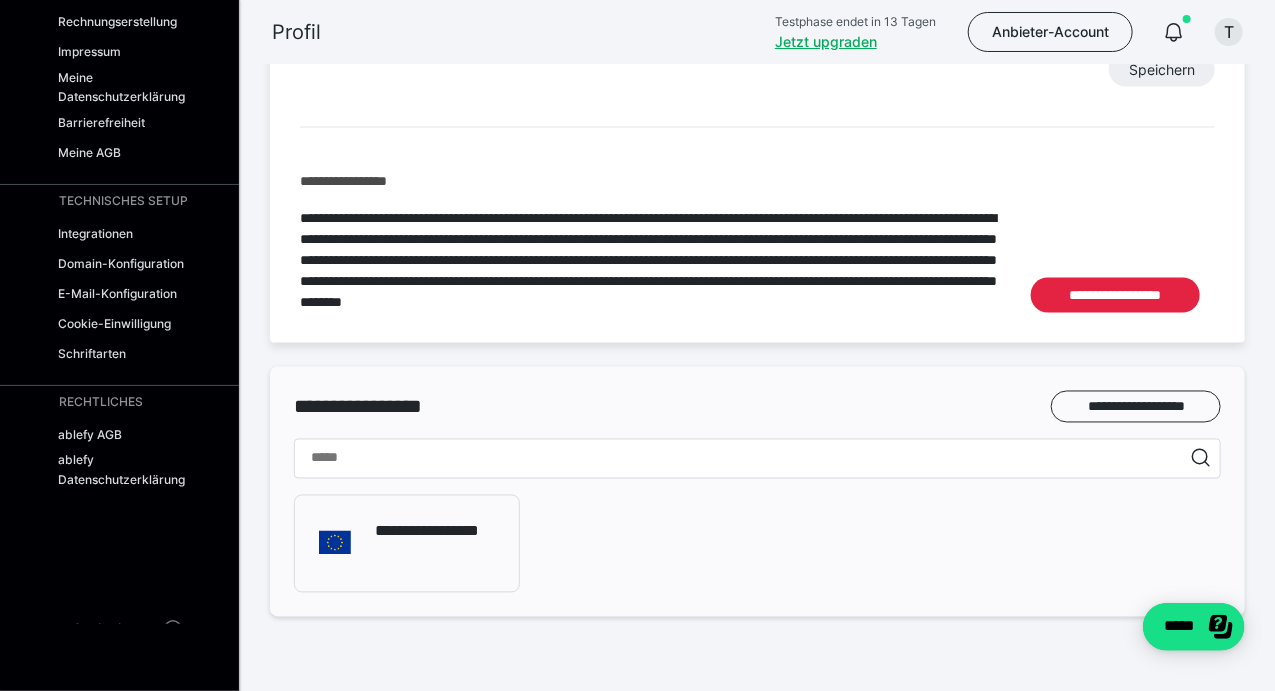 scroll, scrollTop: 1207, scrollLeft: 0, axis: vertical 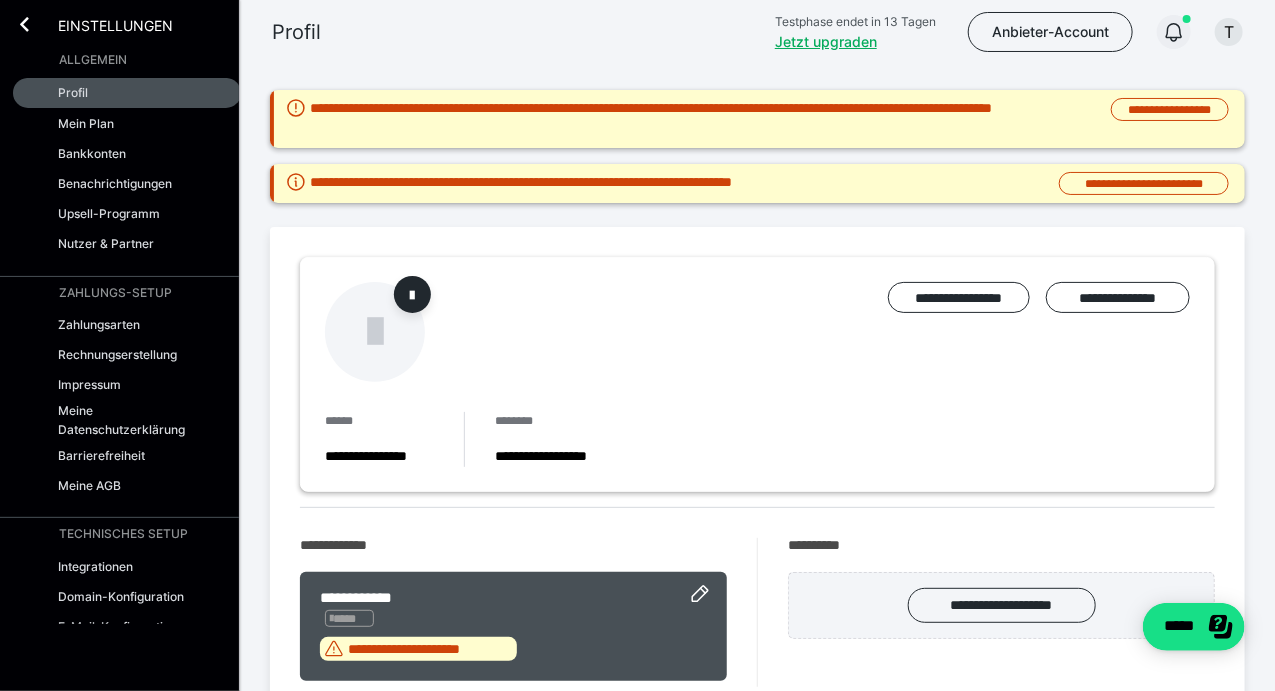click 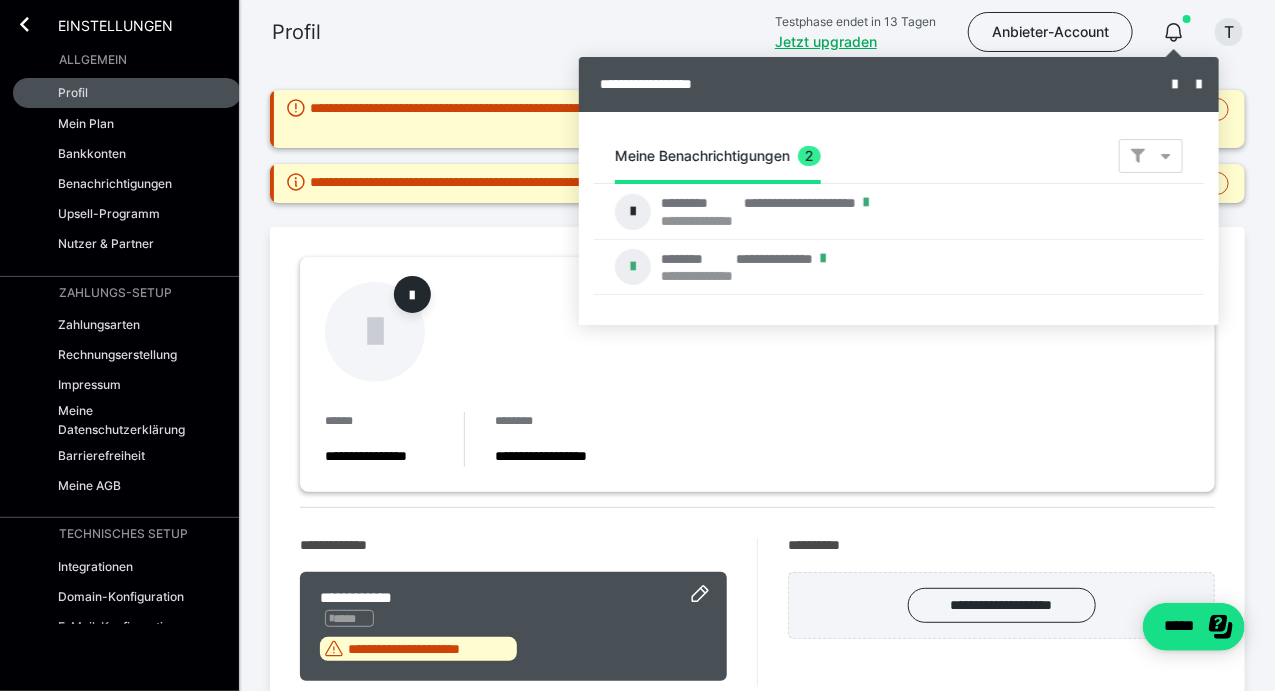 click at bounding box center (637, 345) 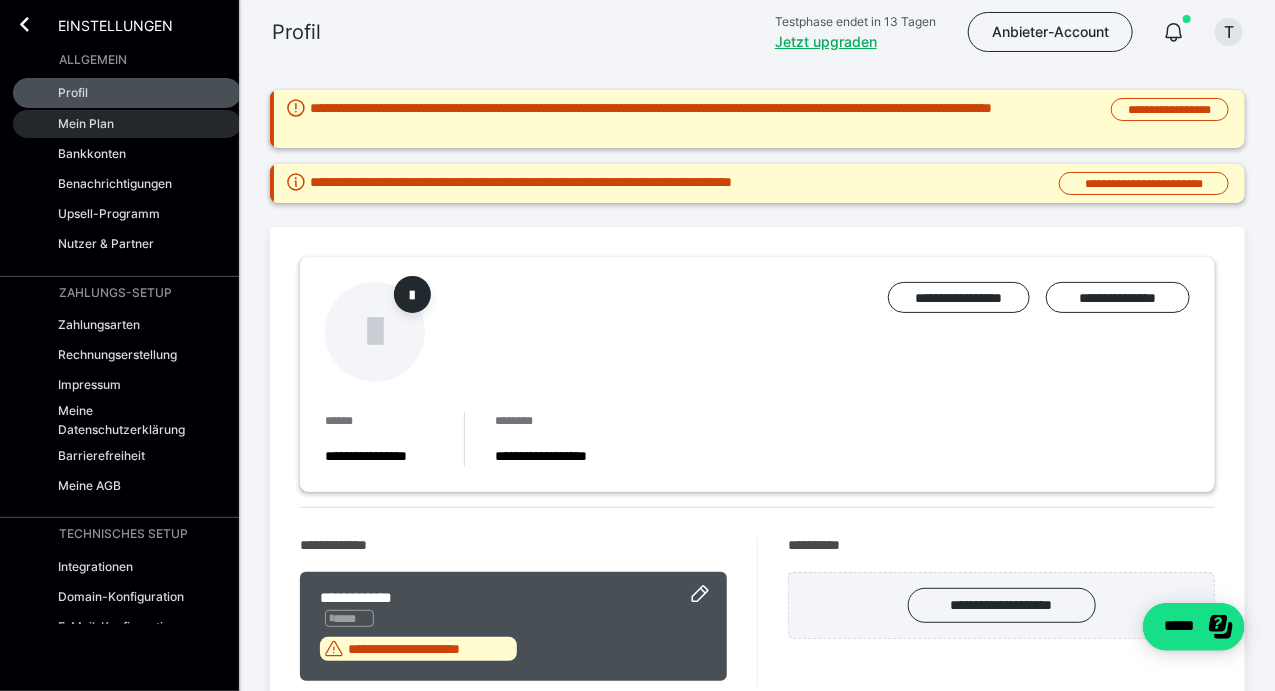 click on "Mein Plan" at bounding box center [127, 124] 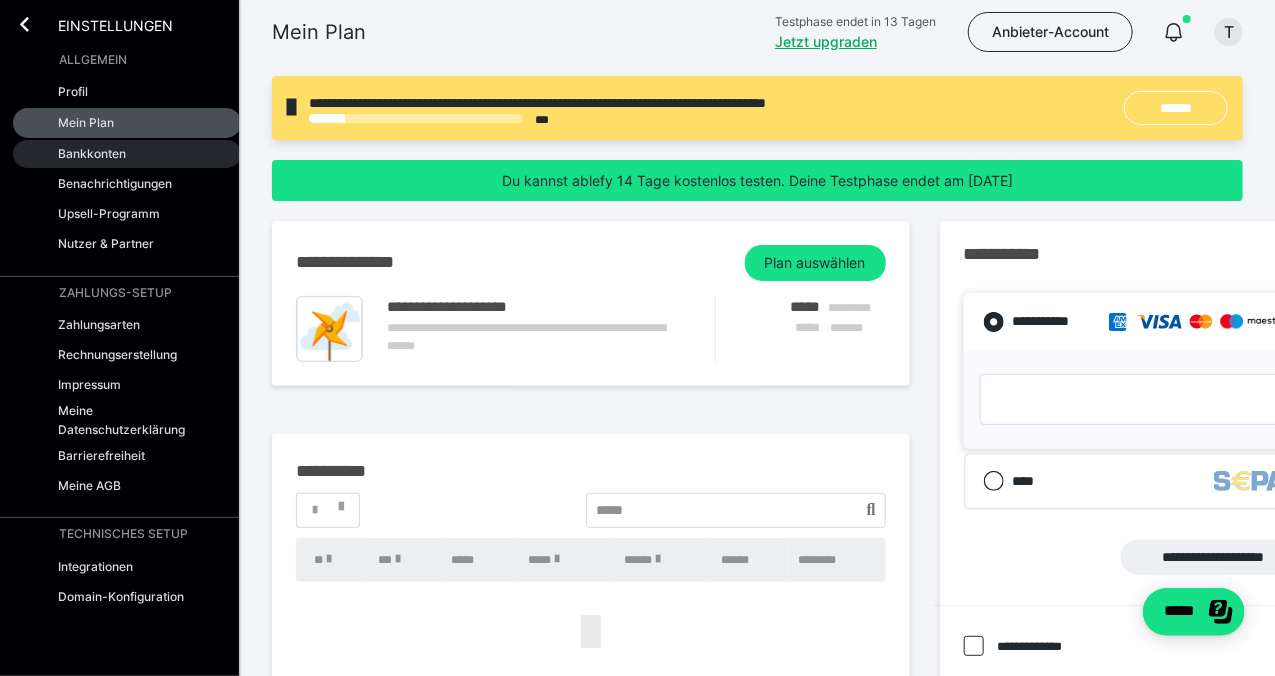 click on "Bankkonten" at bounding box center [127, 154] 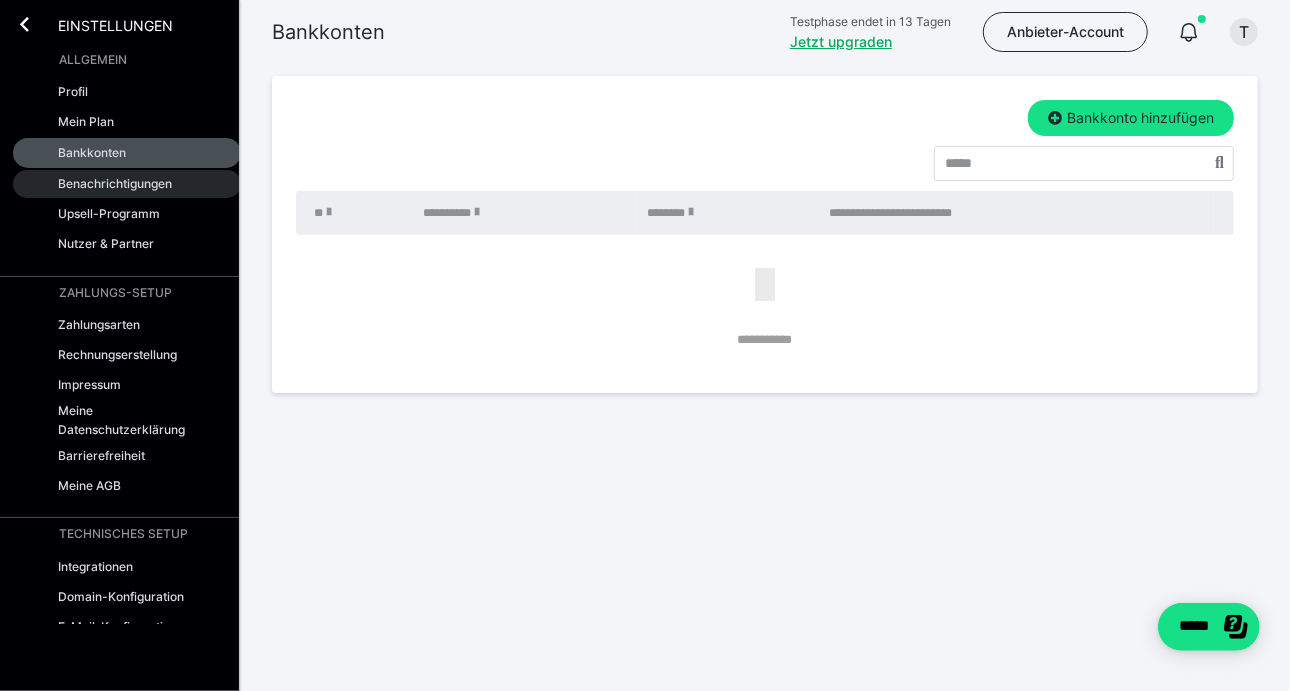 click on "Benachrichtigungen" at bounding box center [127, 184] 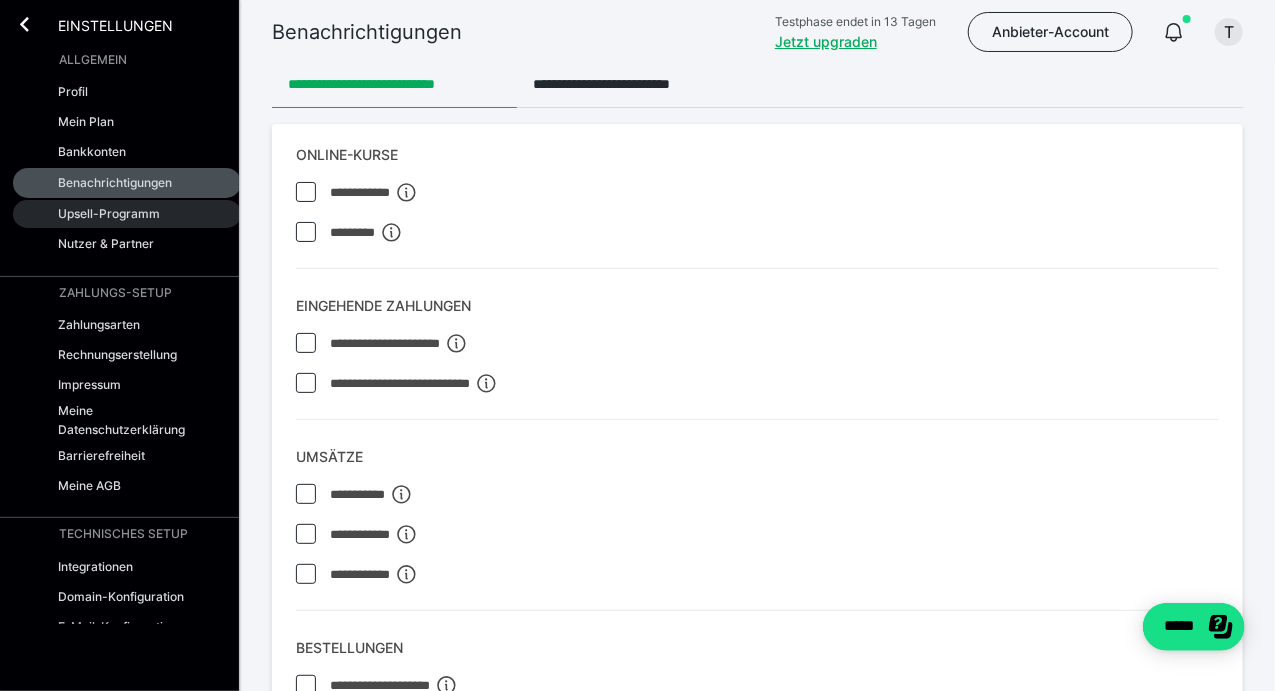 click on "Upsell-Programm" at bounding box center [109, 213] 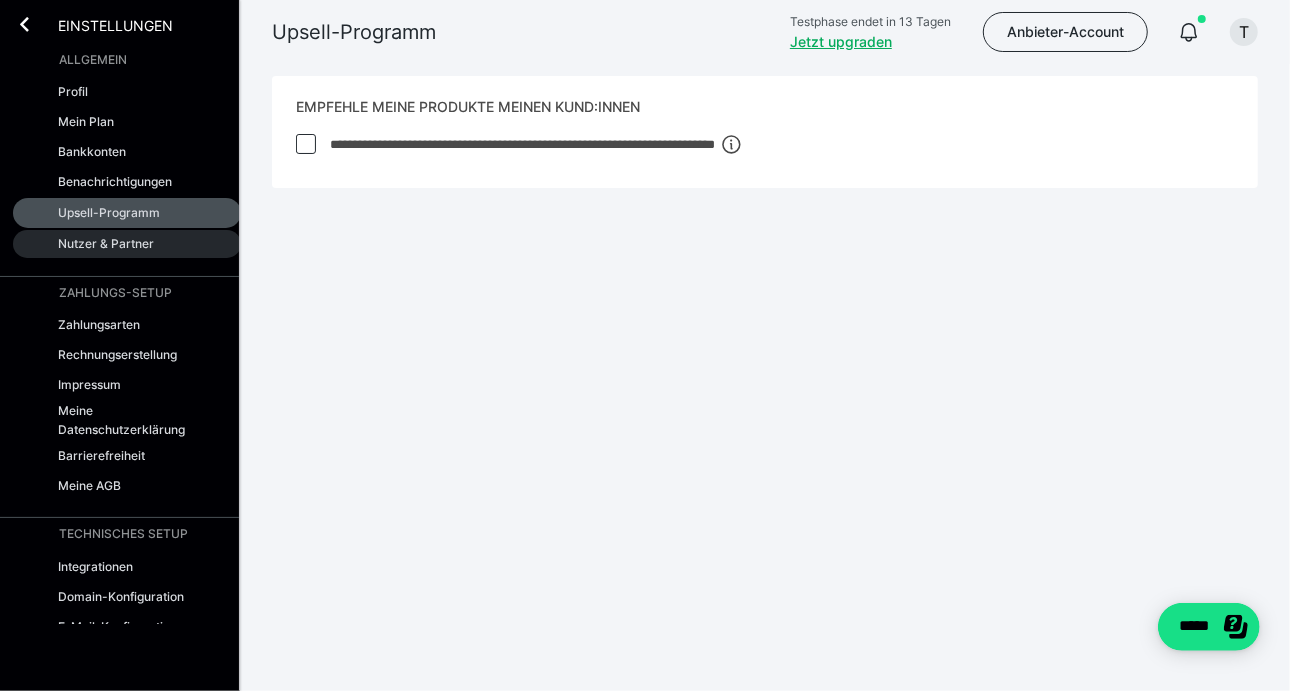 click on "Nutzer & Partner" at bounding box center (106, 243) 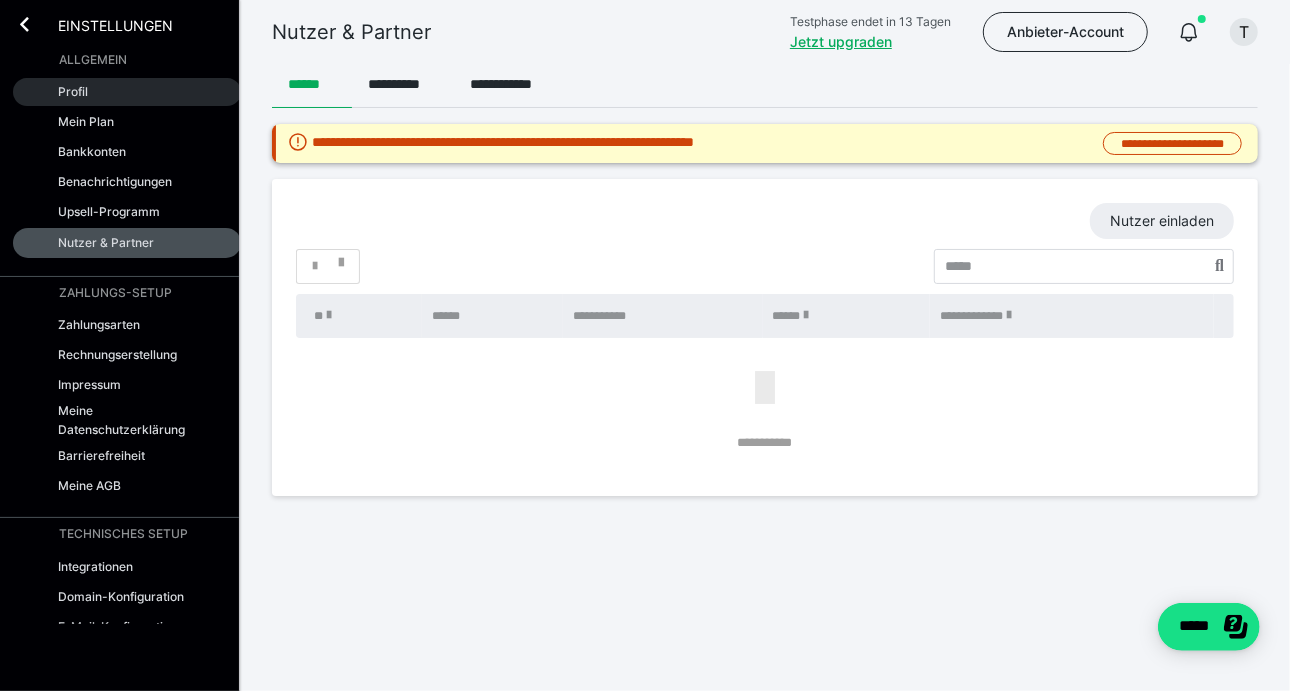 click on "Profil" at bounding box center [127, 92] 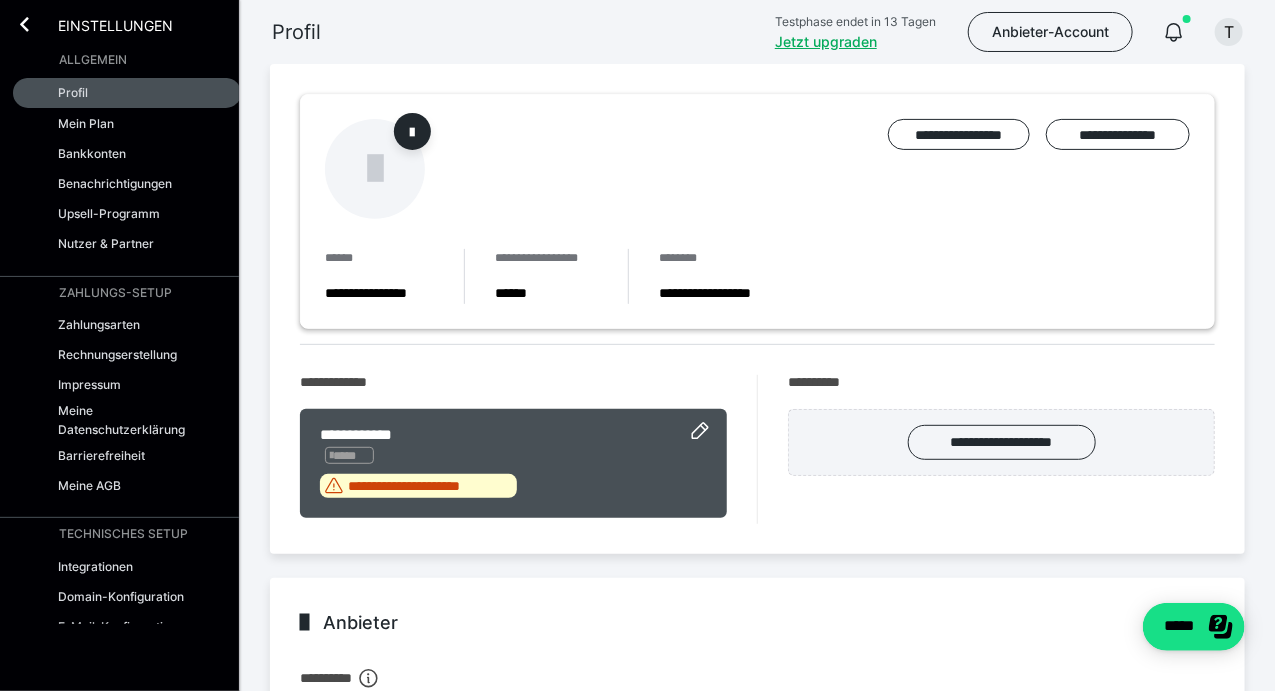 scroll, scrollTop: 0, scrollLeft: 0, axis: both 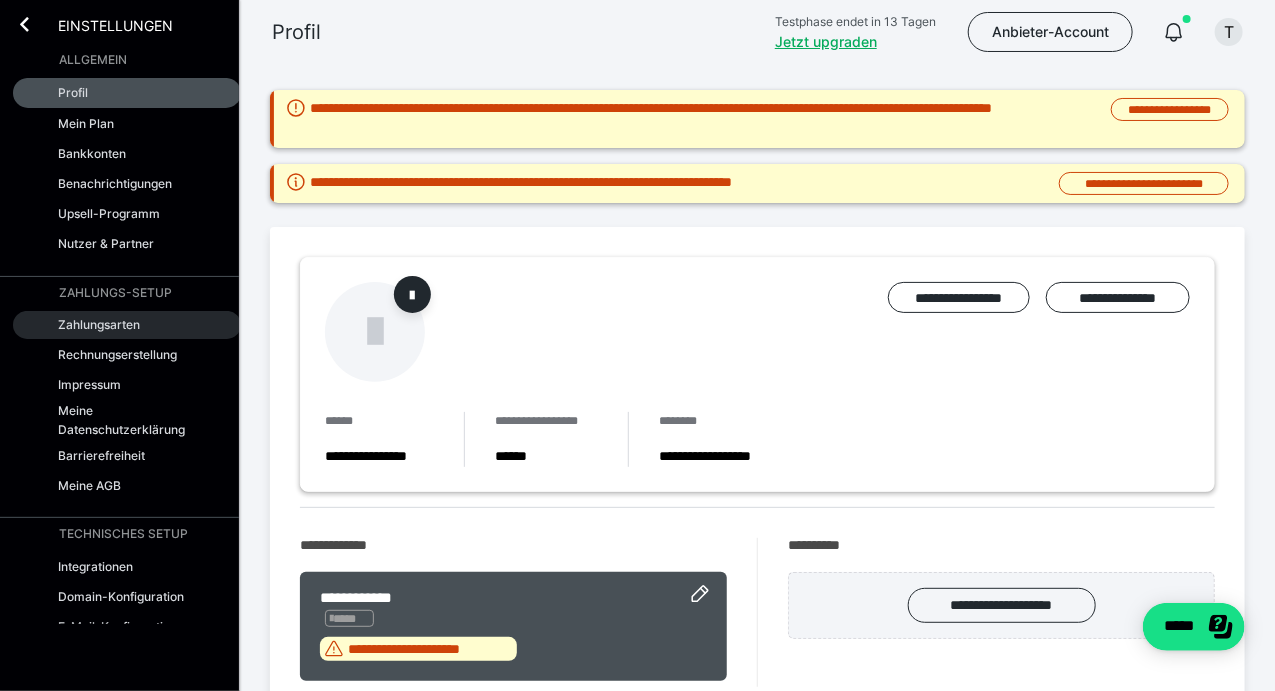 click on "Zahlungsarten" at bounding box center (127, 325) 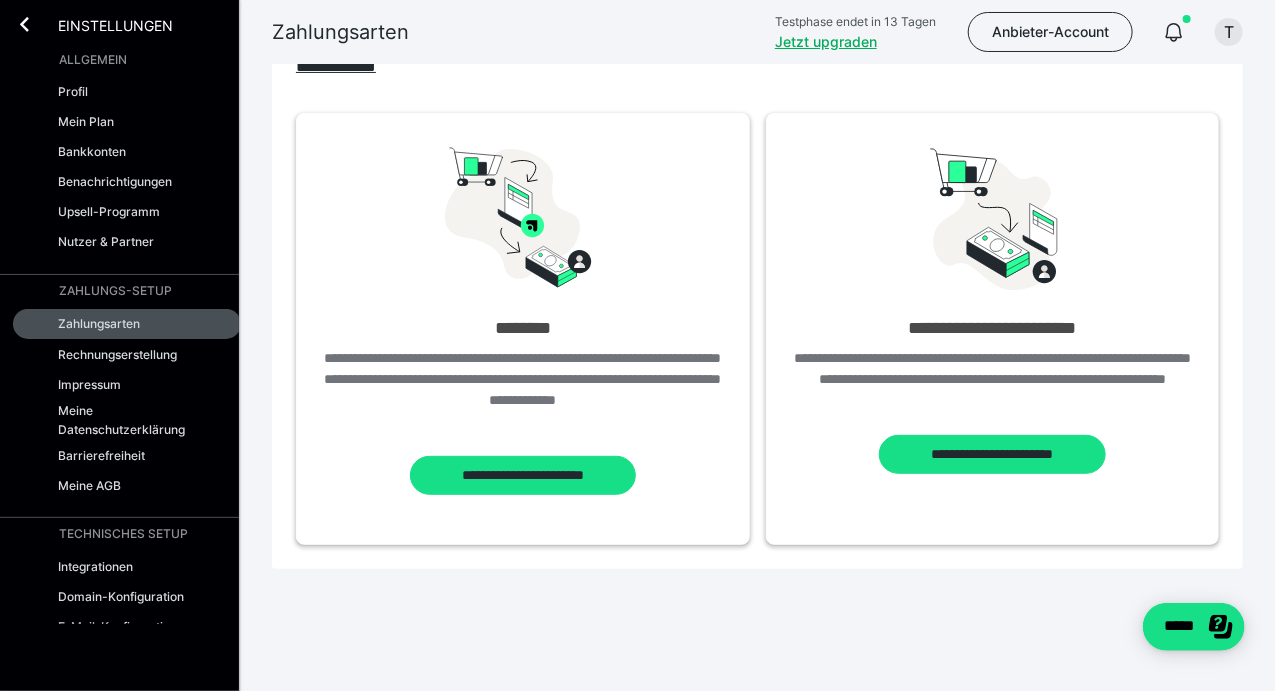 scroll, scrollTop: 0, scrollLeft: 0, axis: both 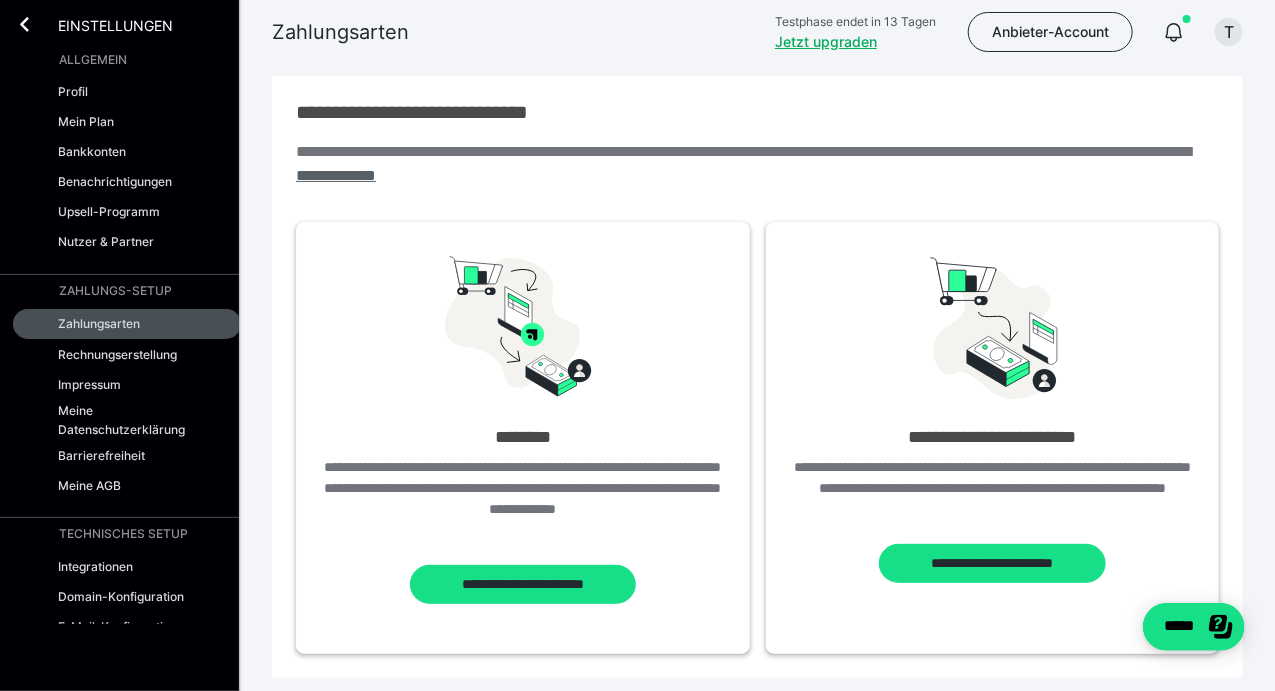 click on "**********" at bounding box center [336, 175] 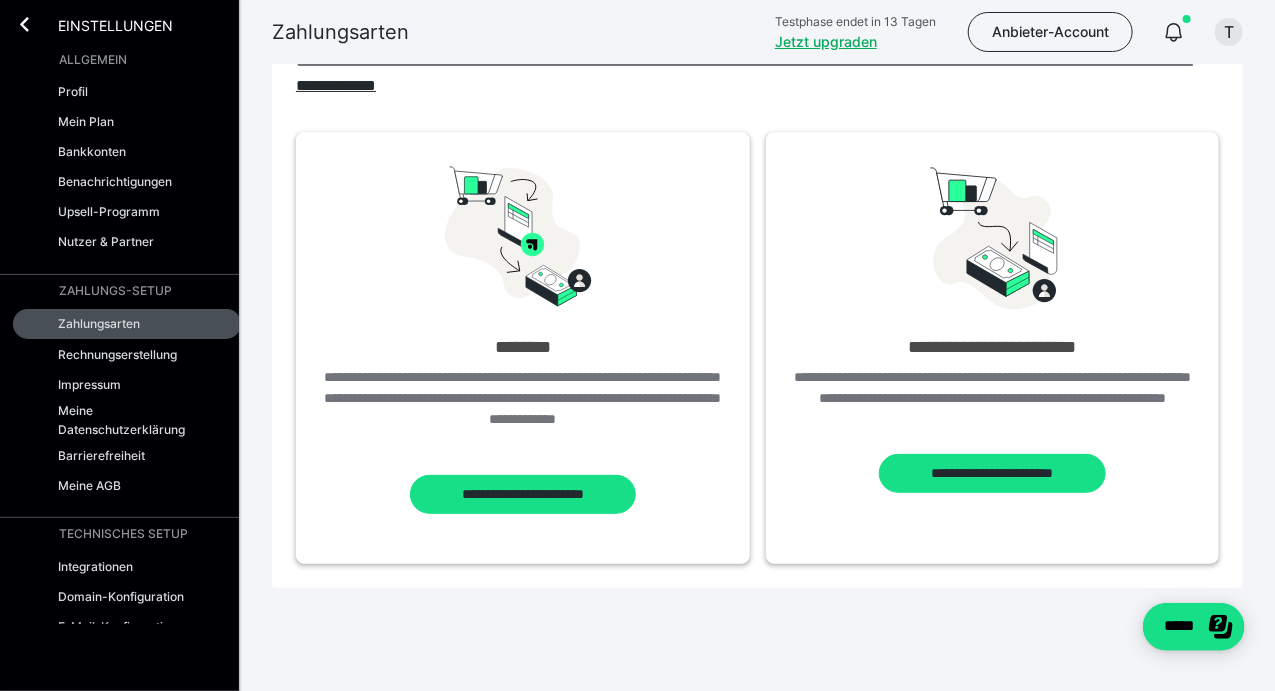 scroll, scrollTop: 109, scrollLeft: 0, axis: vertical 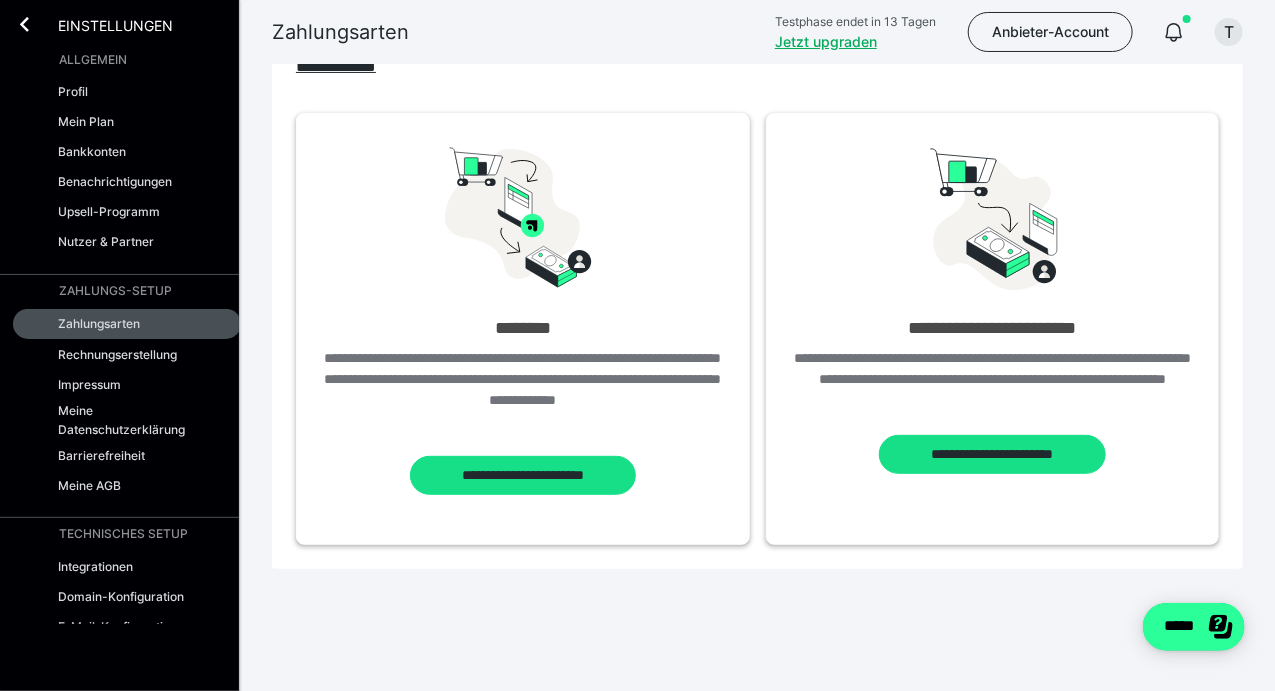click on "*****" at bounding box center (1193, 626) 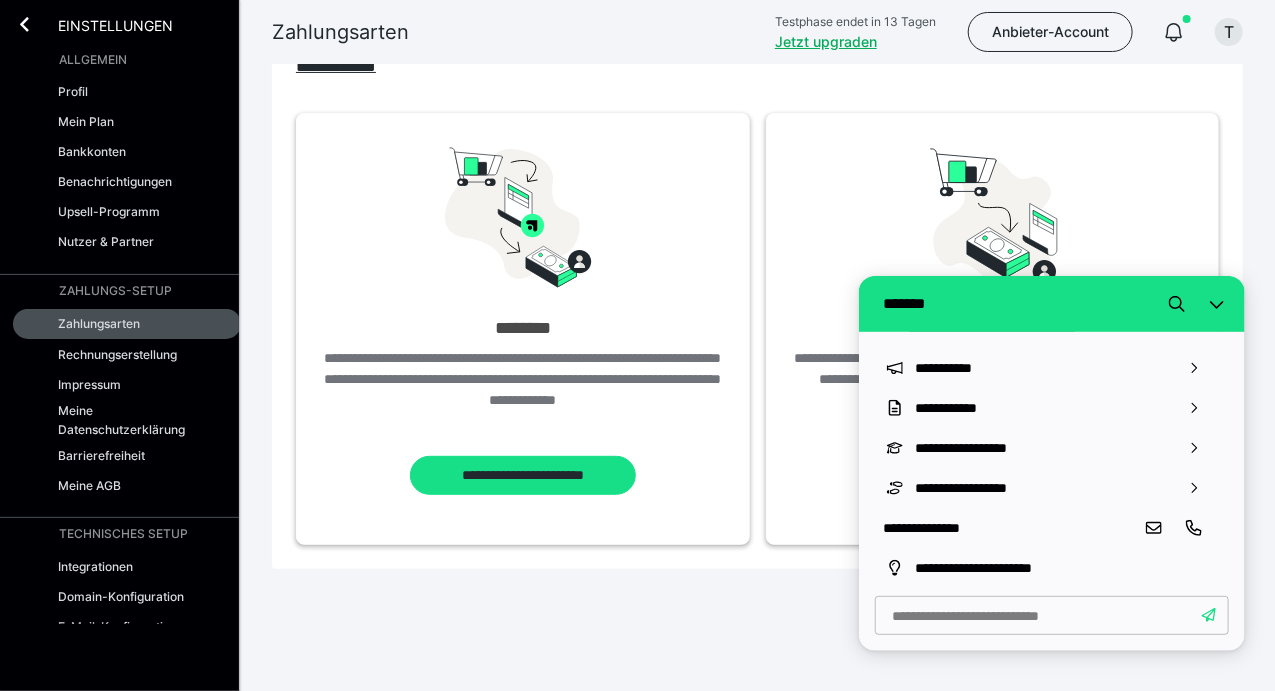 click on "**********" at bounding box center (757, 322) 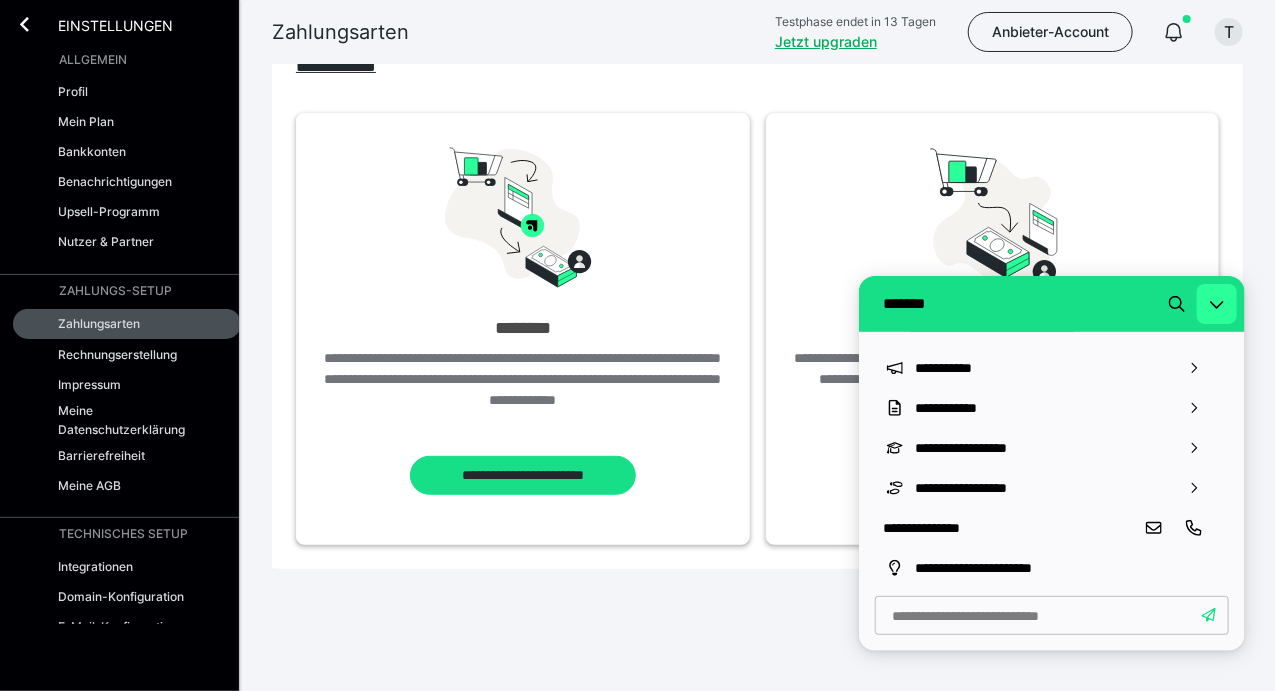 click 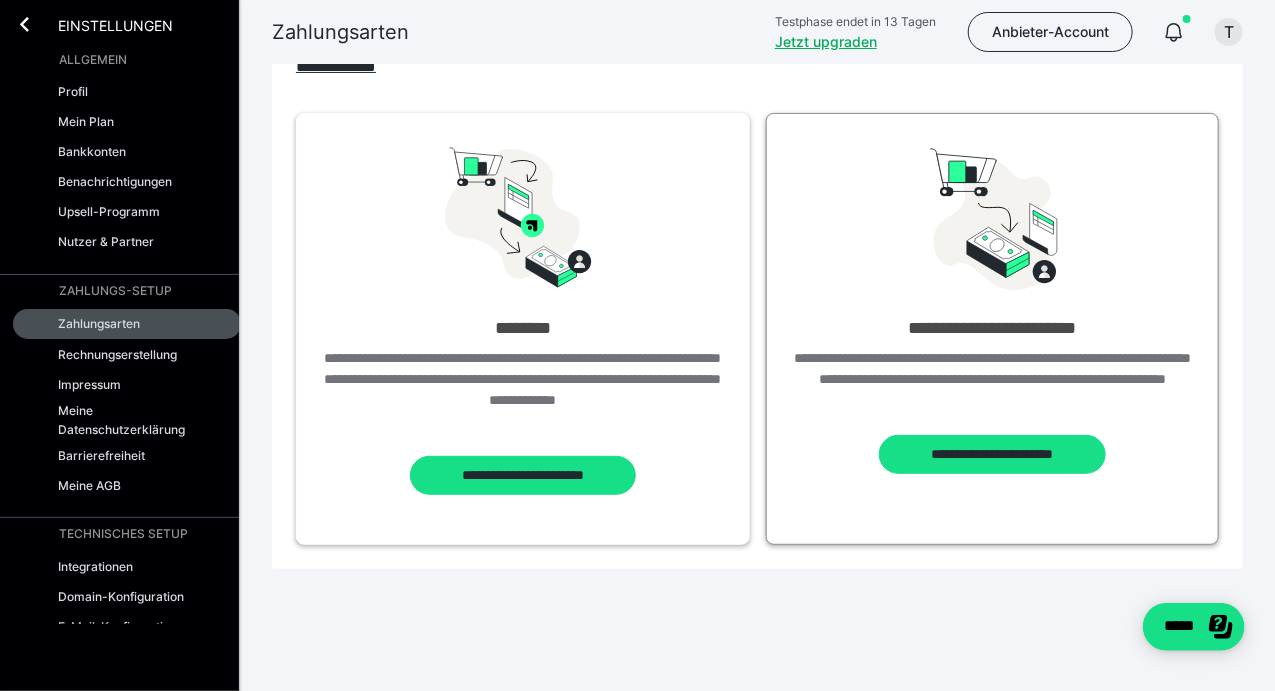 scroll, scrollTop: 0, scrollLeft: 0, axis: both 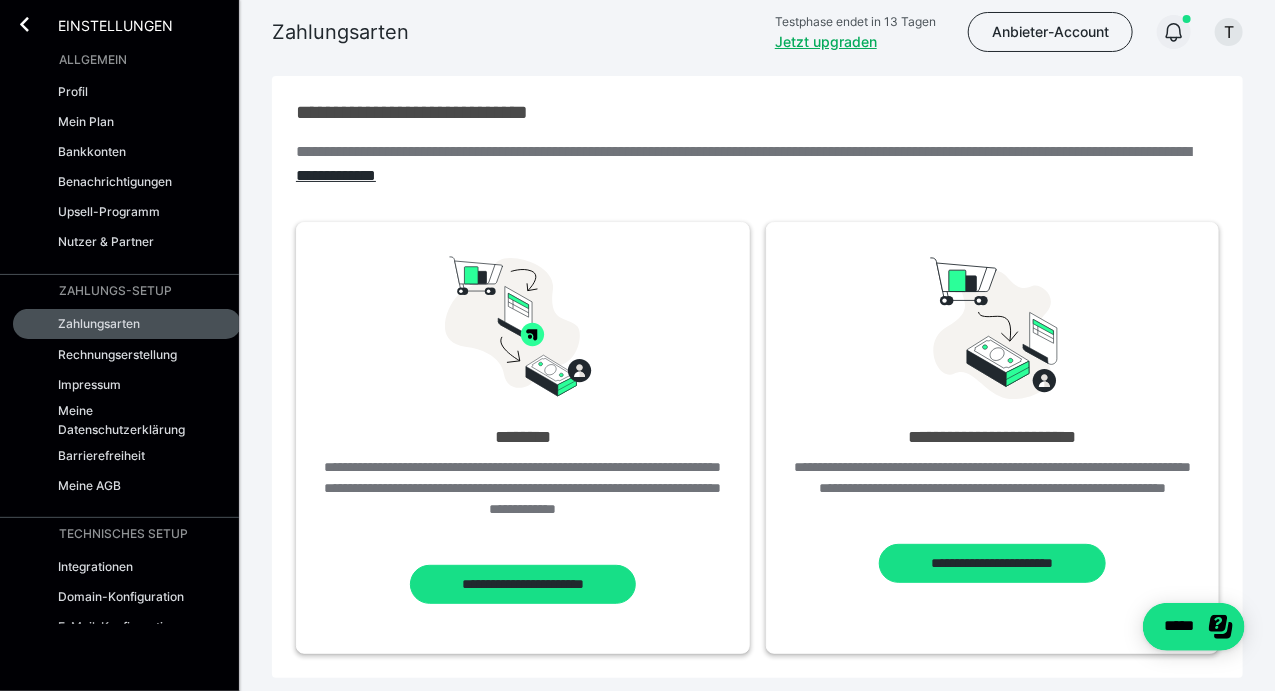 click 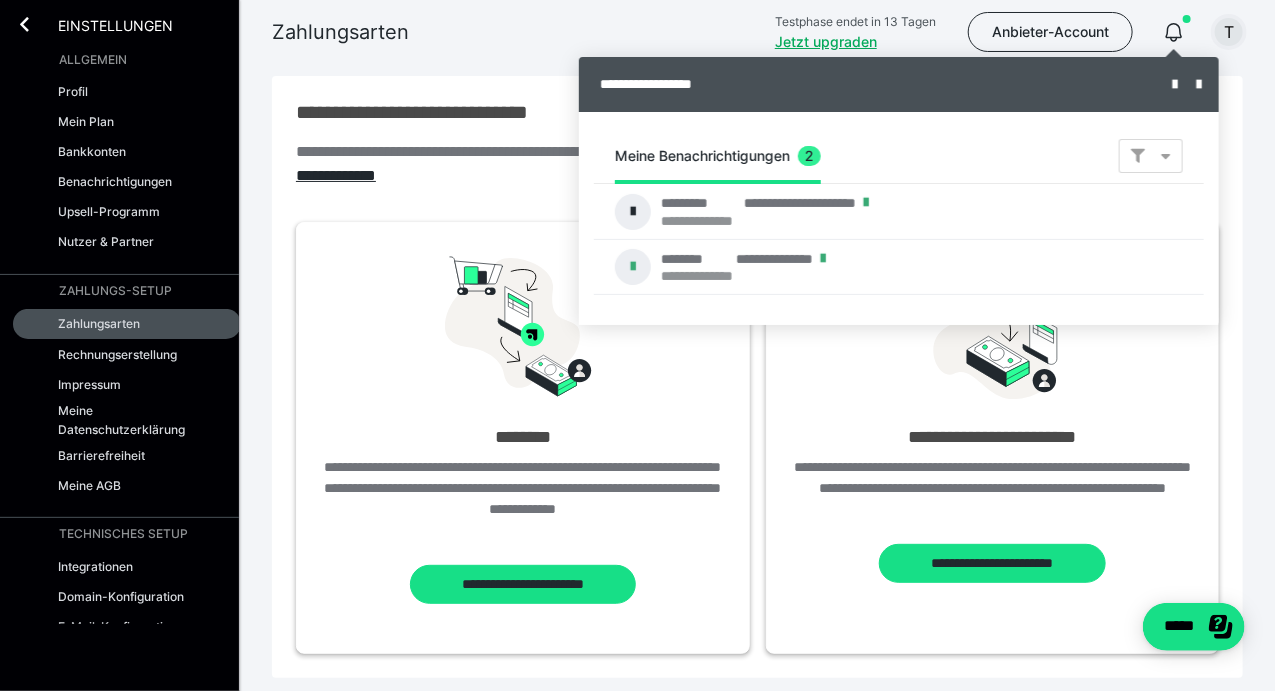 click on "T" at bounding box center (1229, 32) 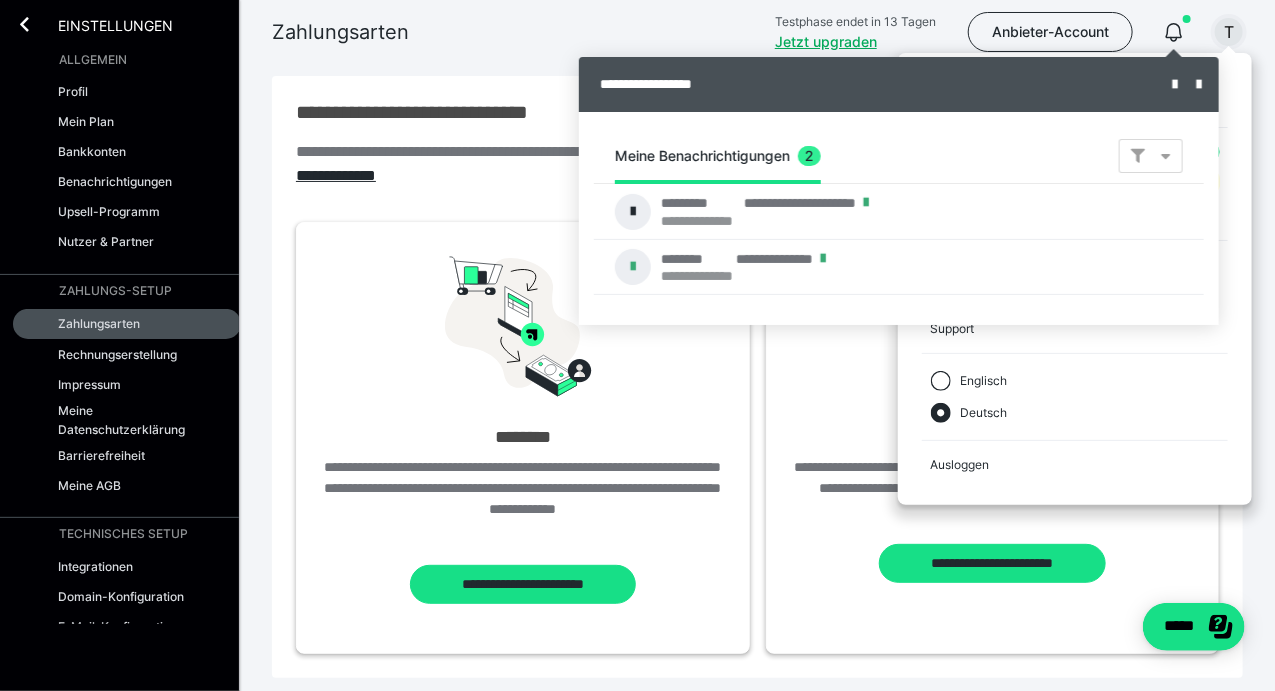 click at bounding box center (637, 345) 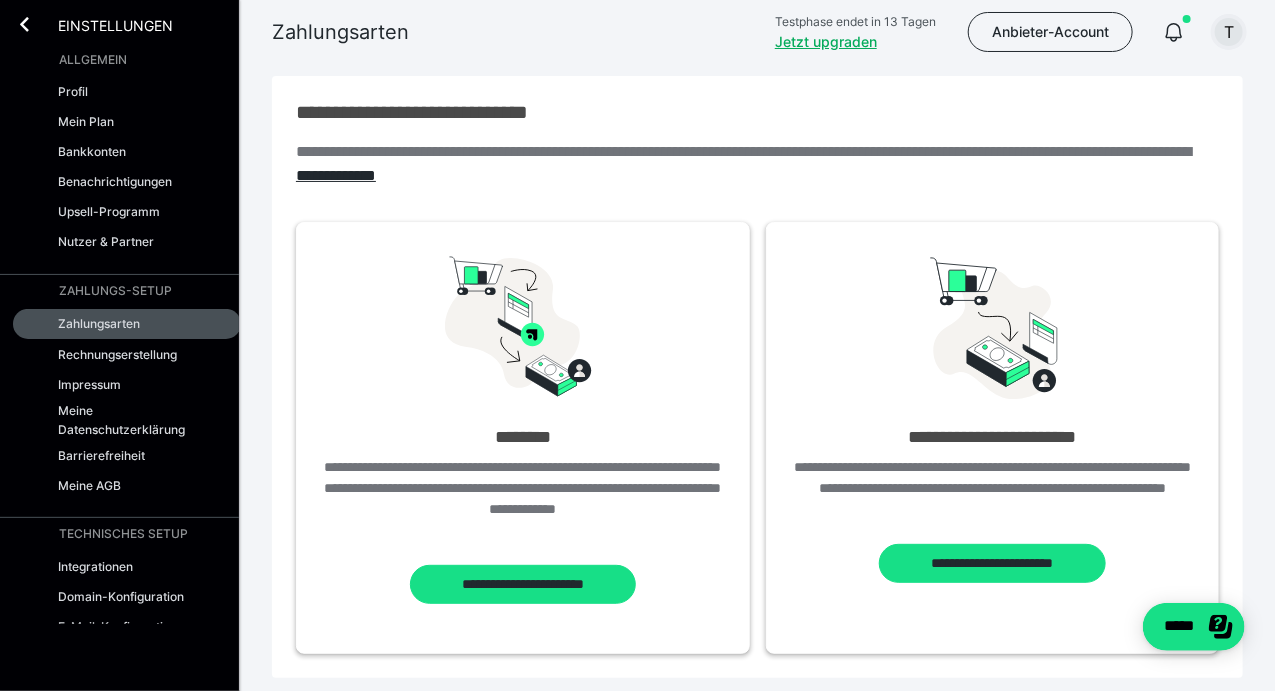 click on "T" at bounding box center (1229, 32) 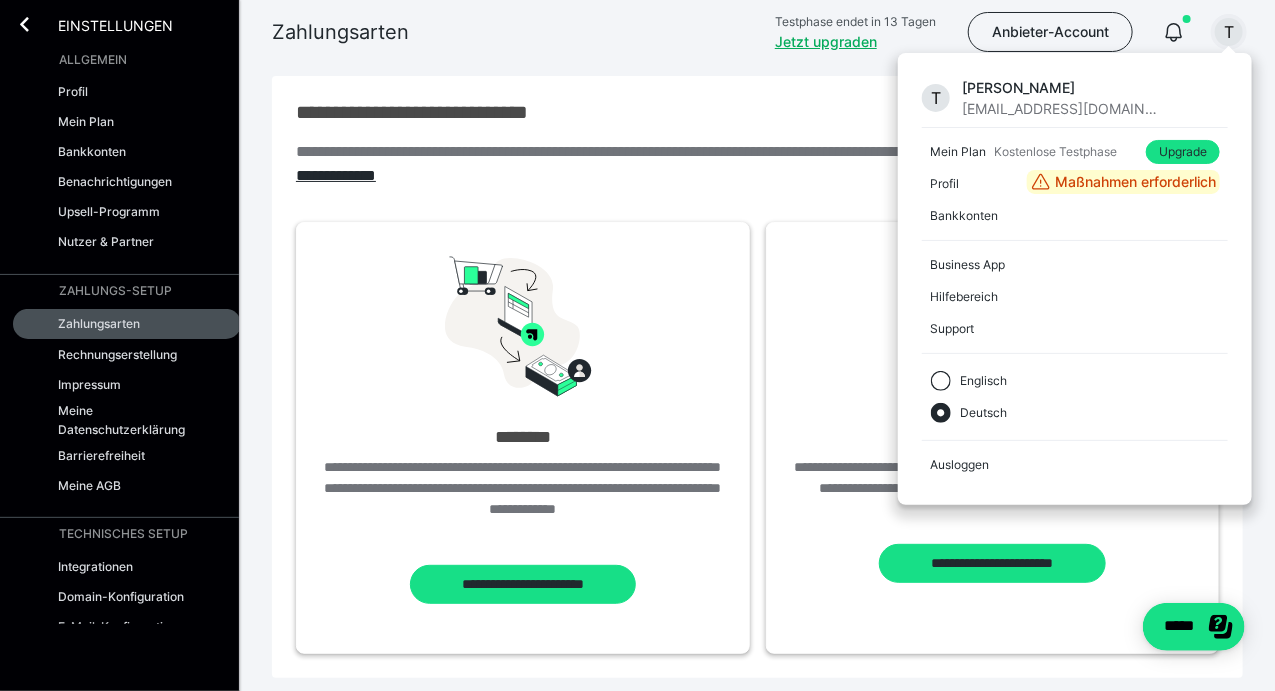click on "**********" at bounding box center (757, 112) 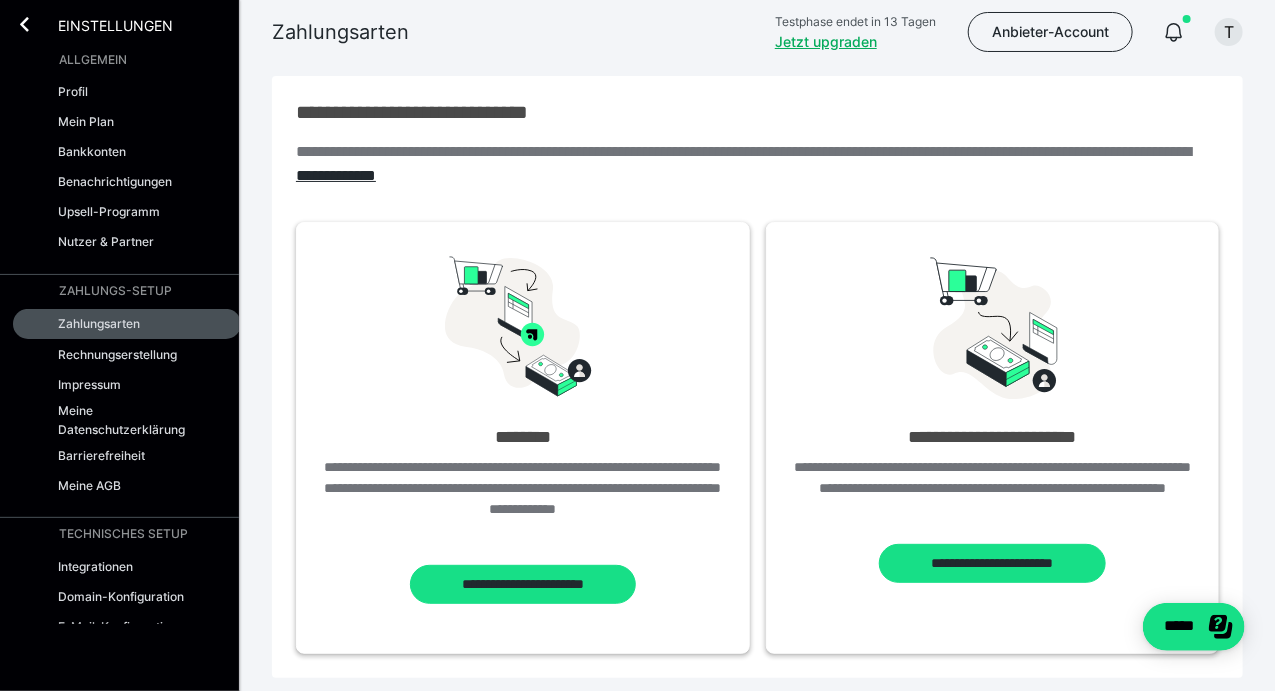 click on "**********" at bounding box center [757, 112] 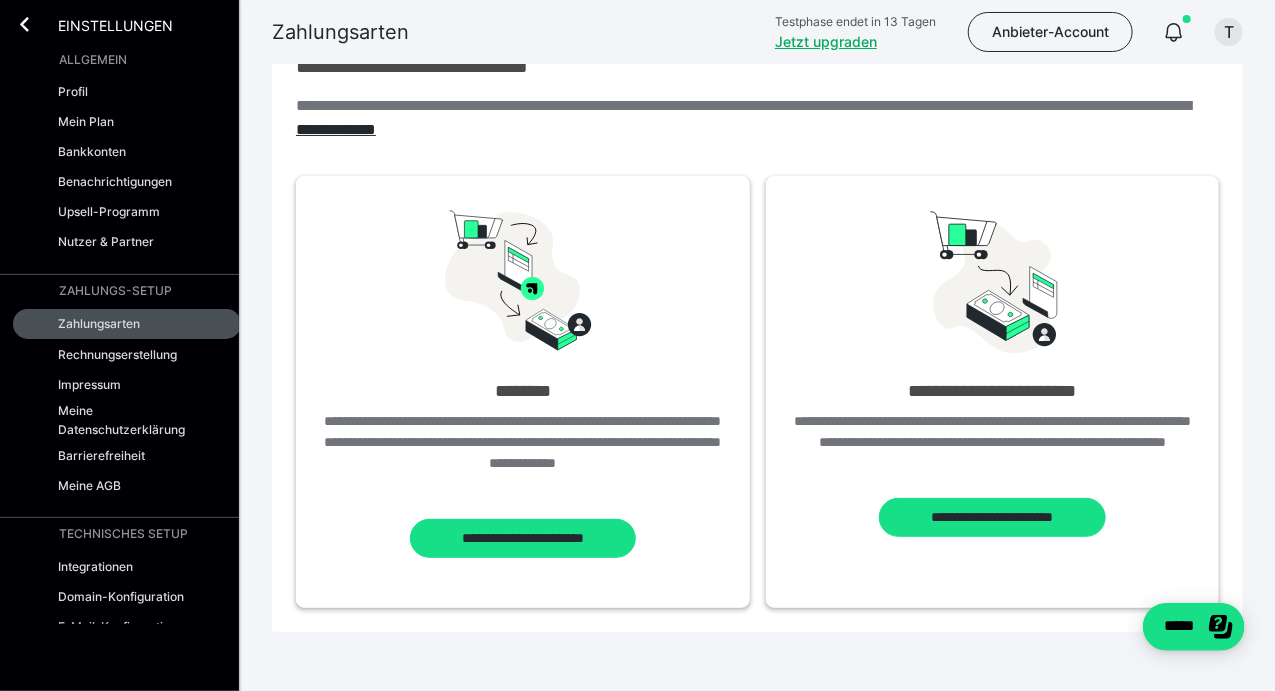scroll, scrollTop: 45, scrollLeft: 0, axis: vertical 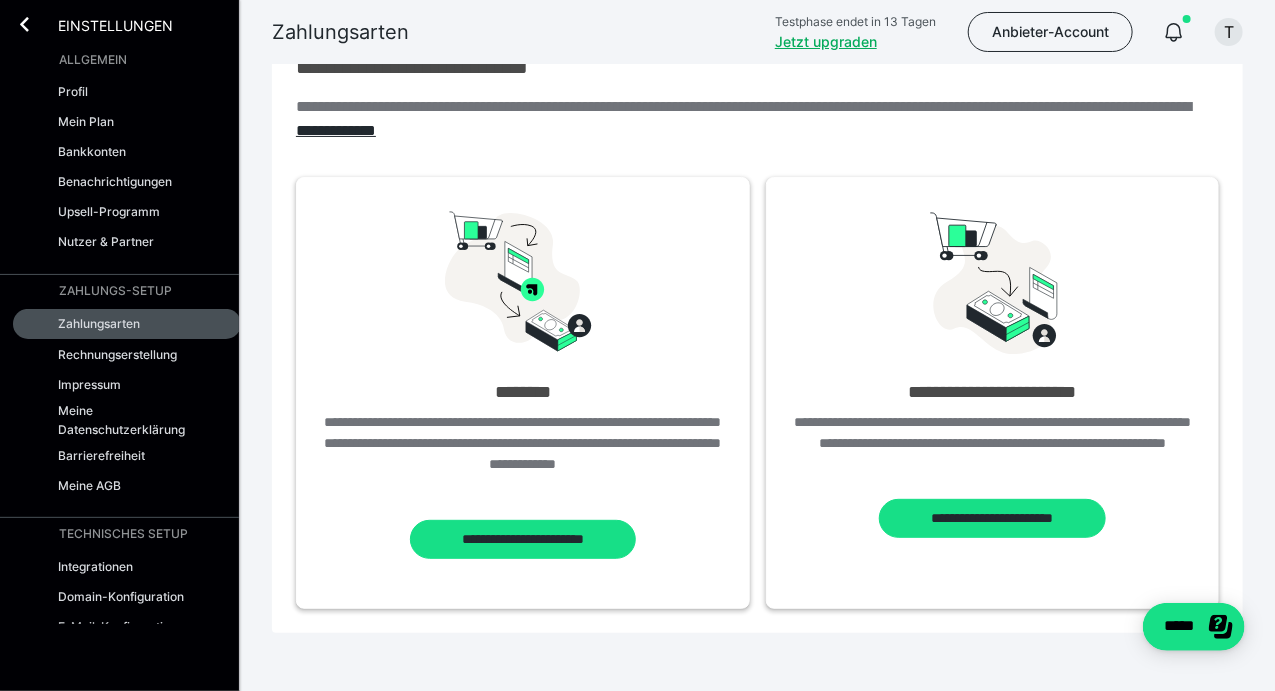 click on "**********" at bounding box center (757, 119) 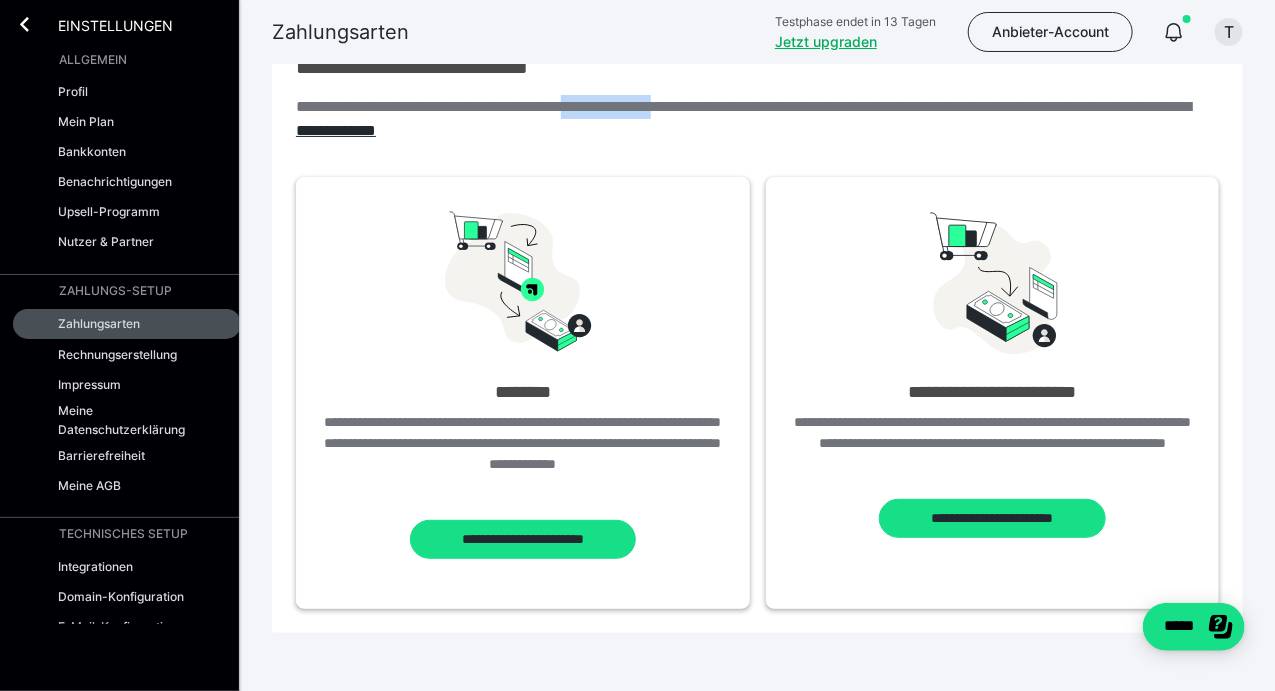 click on "**********" at bounding box center (757, 119) 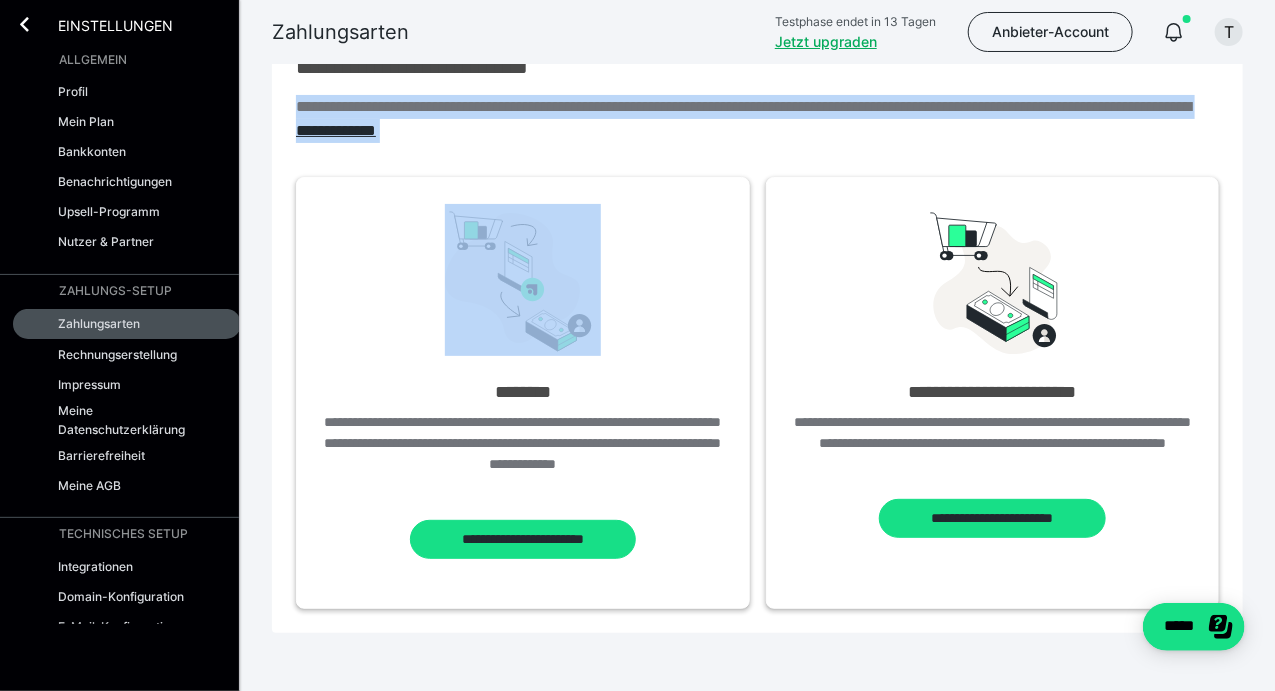 click on "**********" at bounding box center [757, 119] 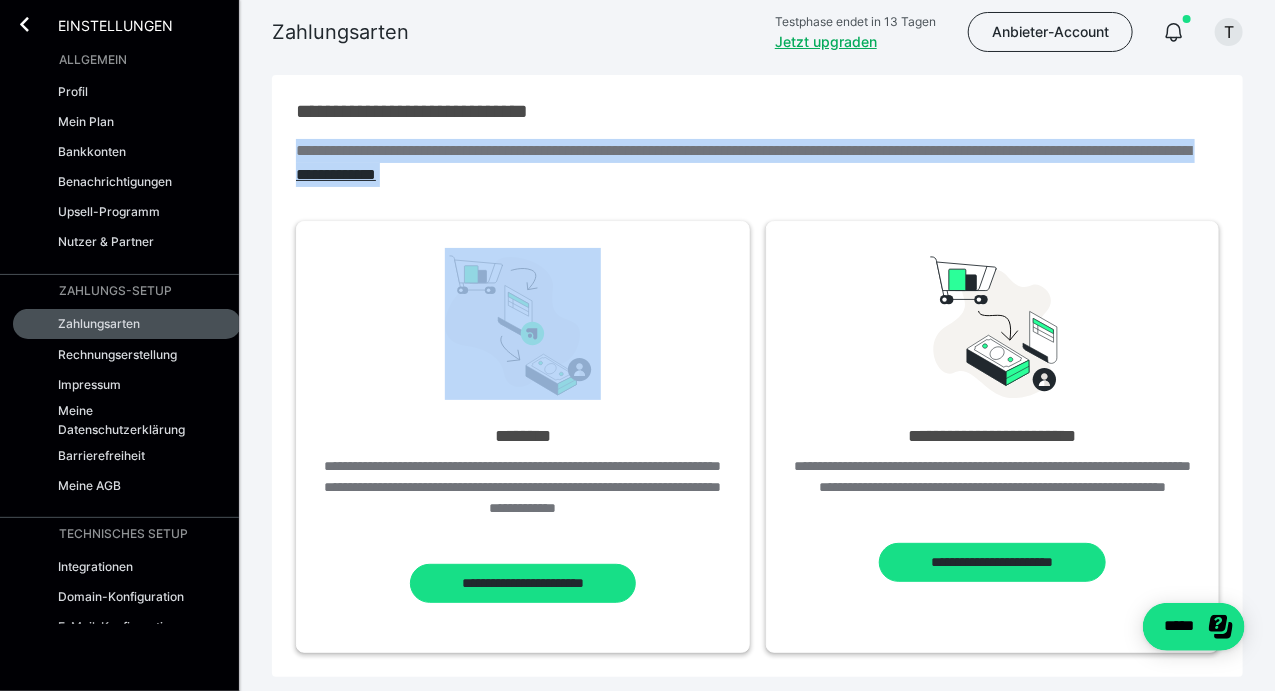 scroll, scrollTop: 0, scrollLeft: 0, axis: both 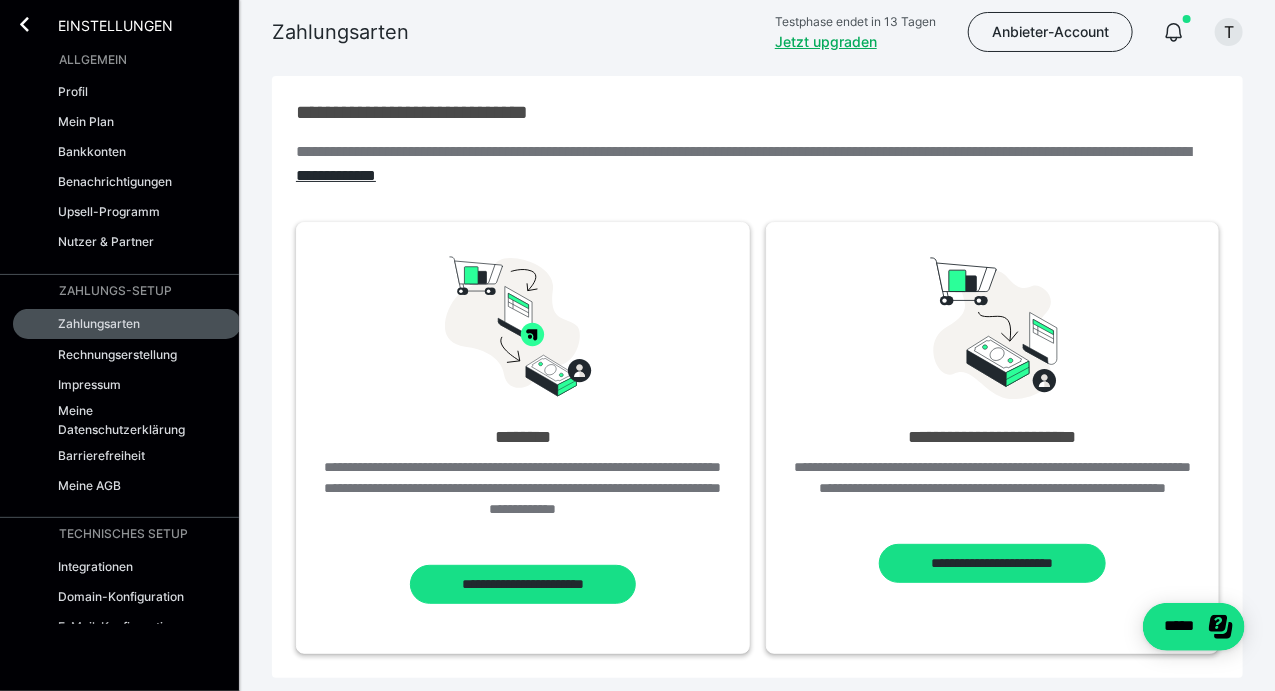 click on "**********" at bounding box center [757, 112] 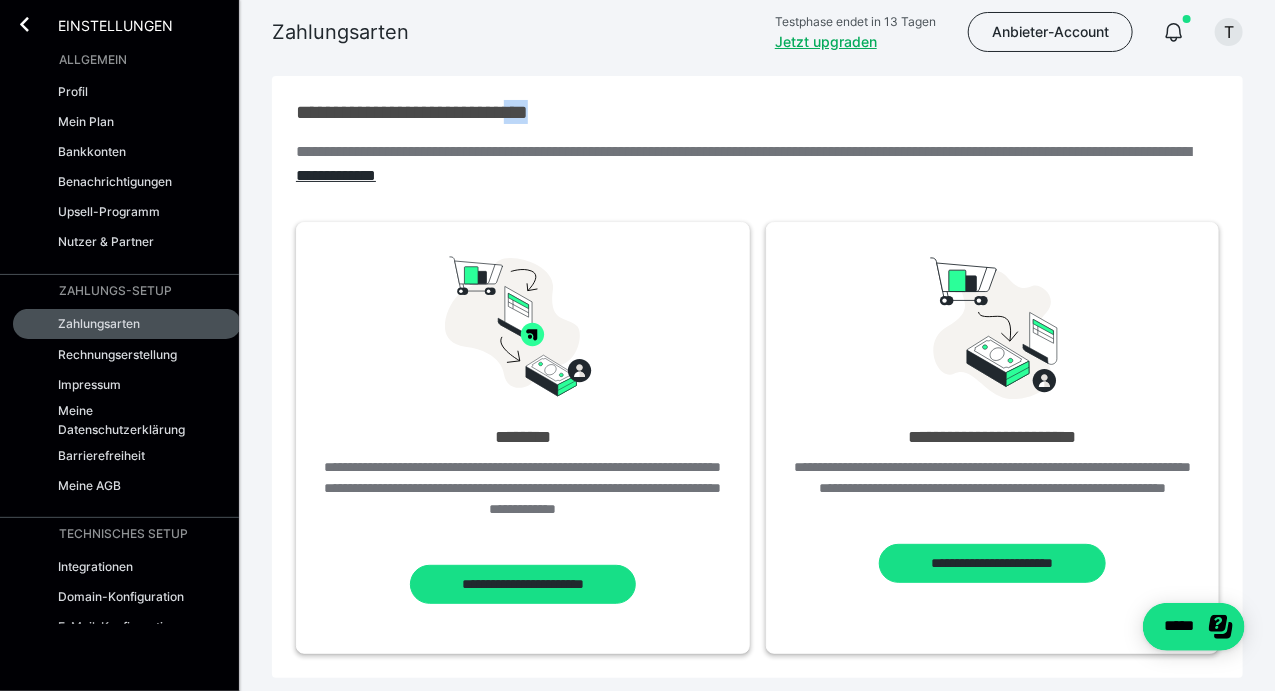 click on "**********" at bounding box center [757, 112] 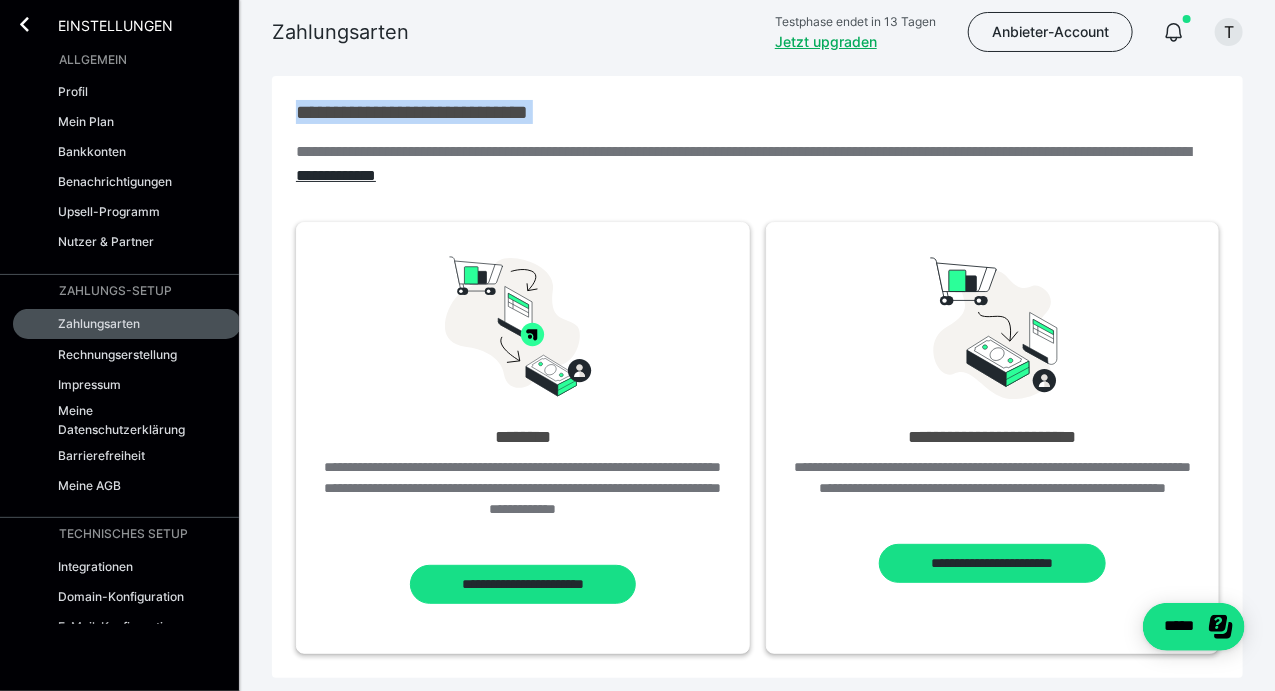 click on "**********" at bounding box center (757, 112) 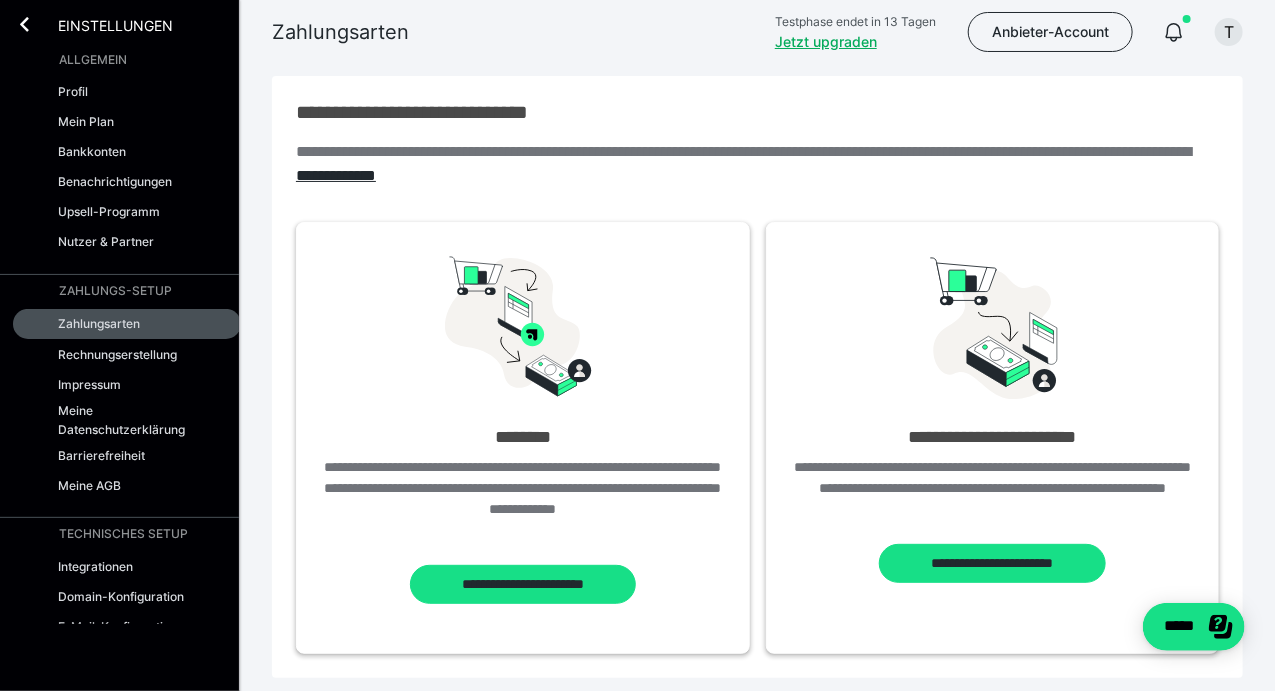 click on "**********" at bounding box center (757, 164) 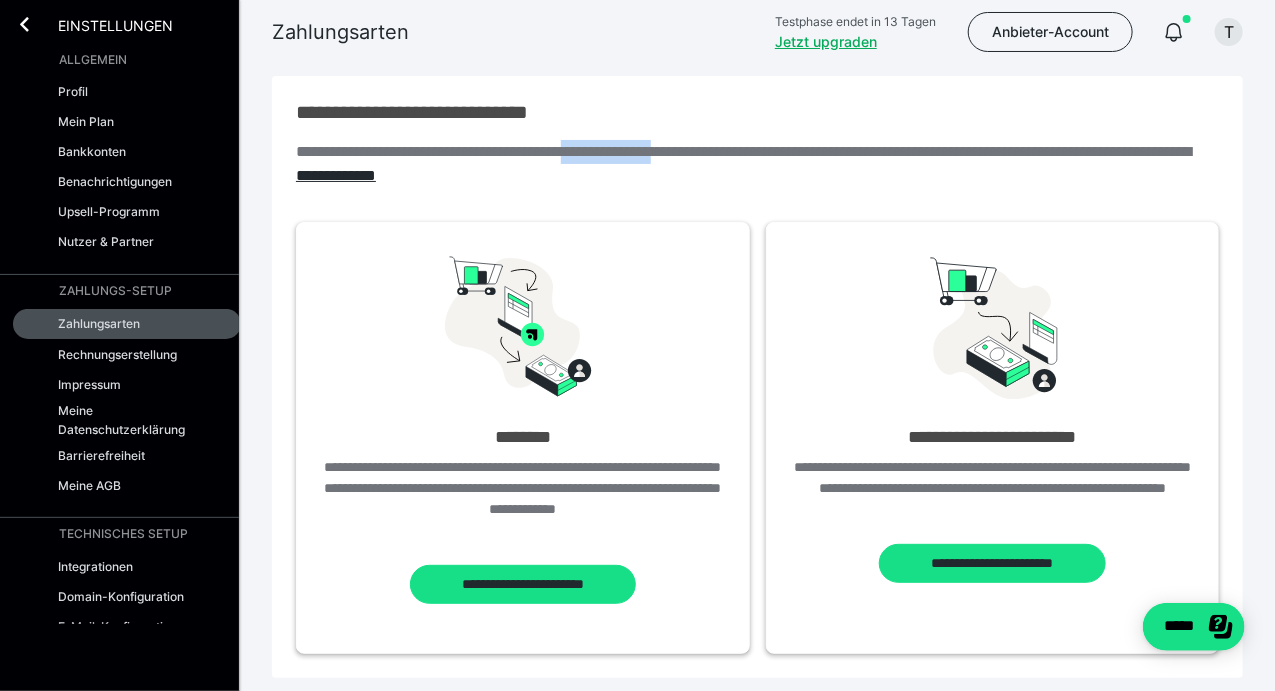 click on "**********" at bounding box center (757, 164) 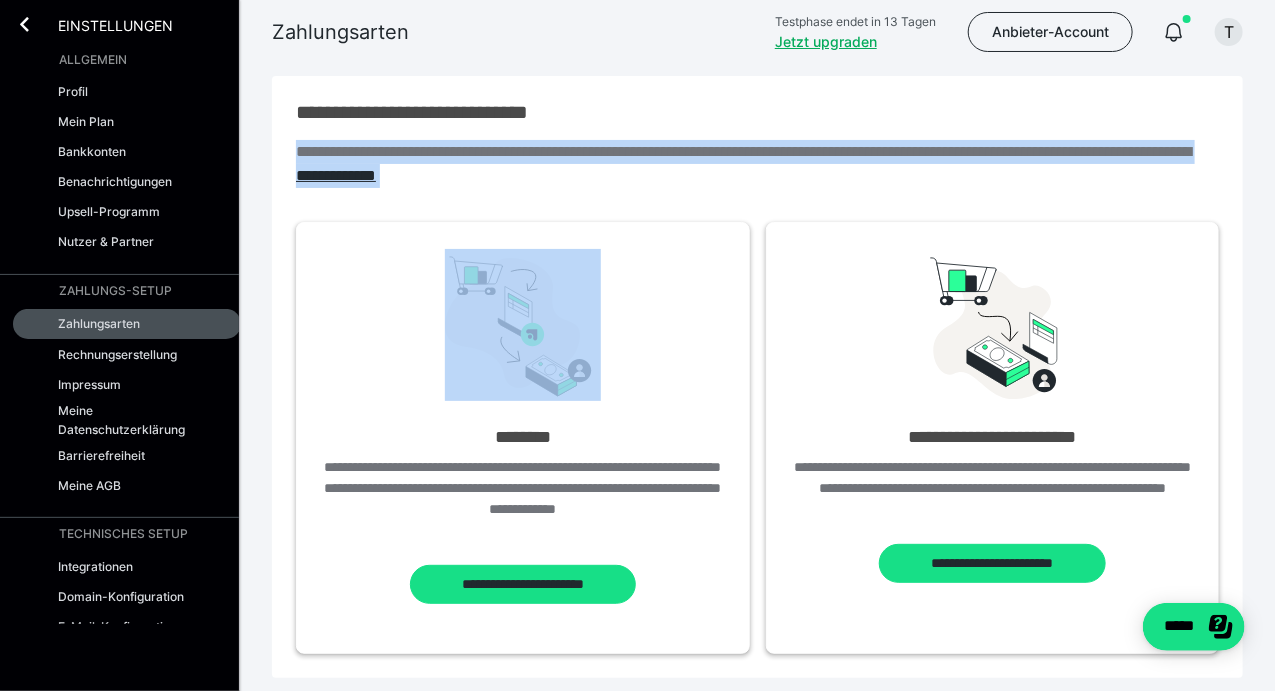 click on "**********" at bounding box center [757, 164] 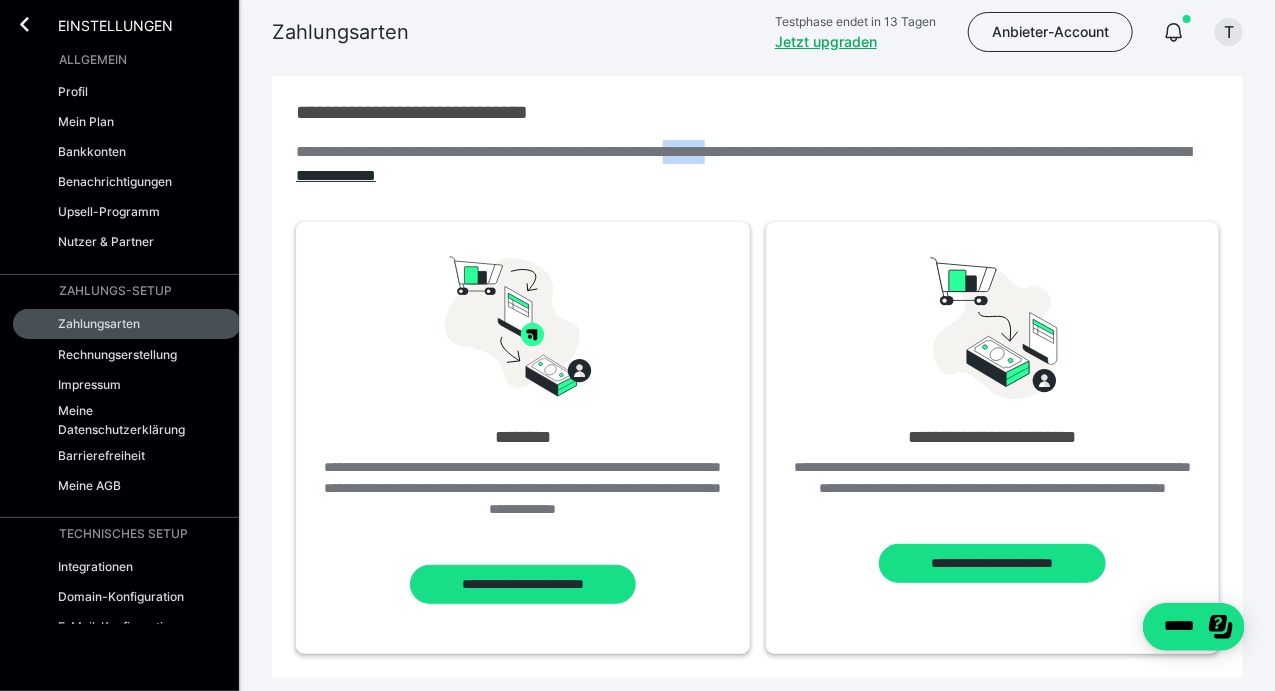 click on "**********" at bounding box center (757, 164) 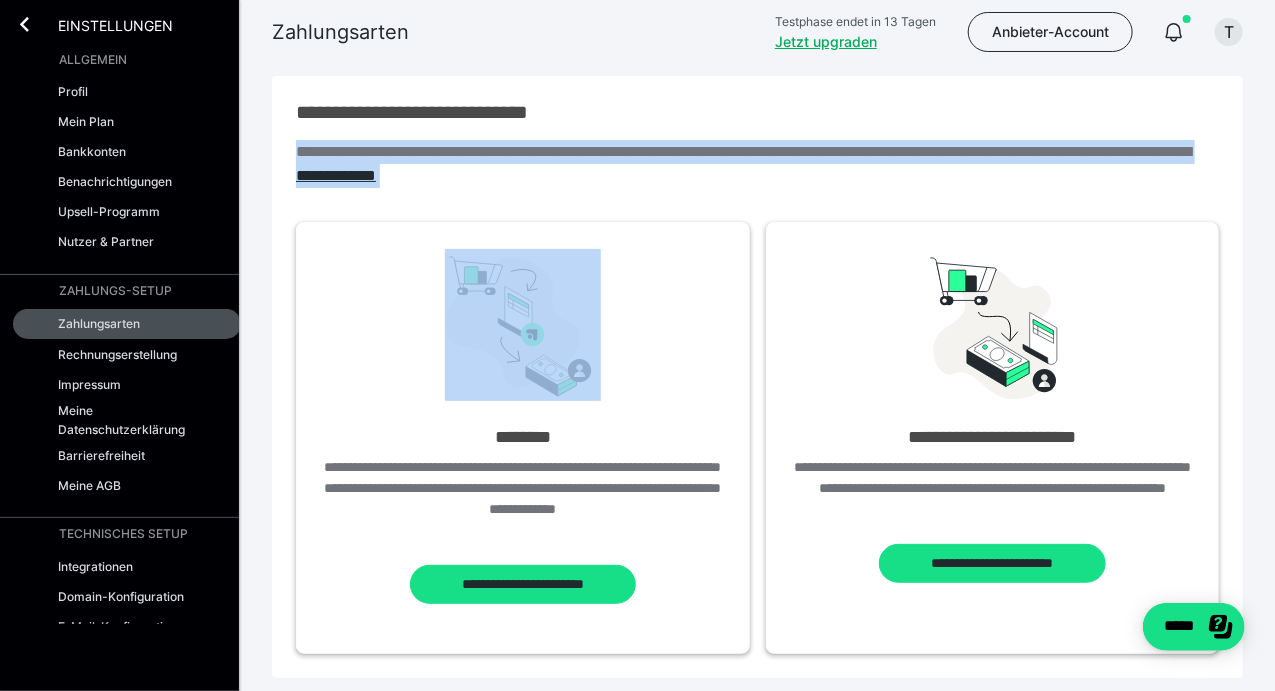 click on "**********" at bounding box center (757, 164) 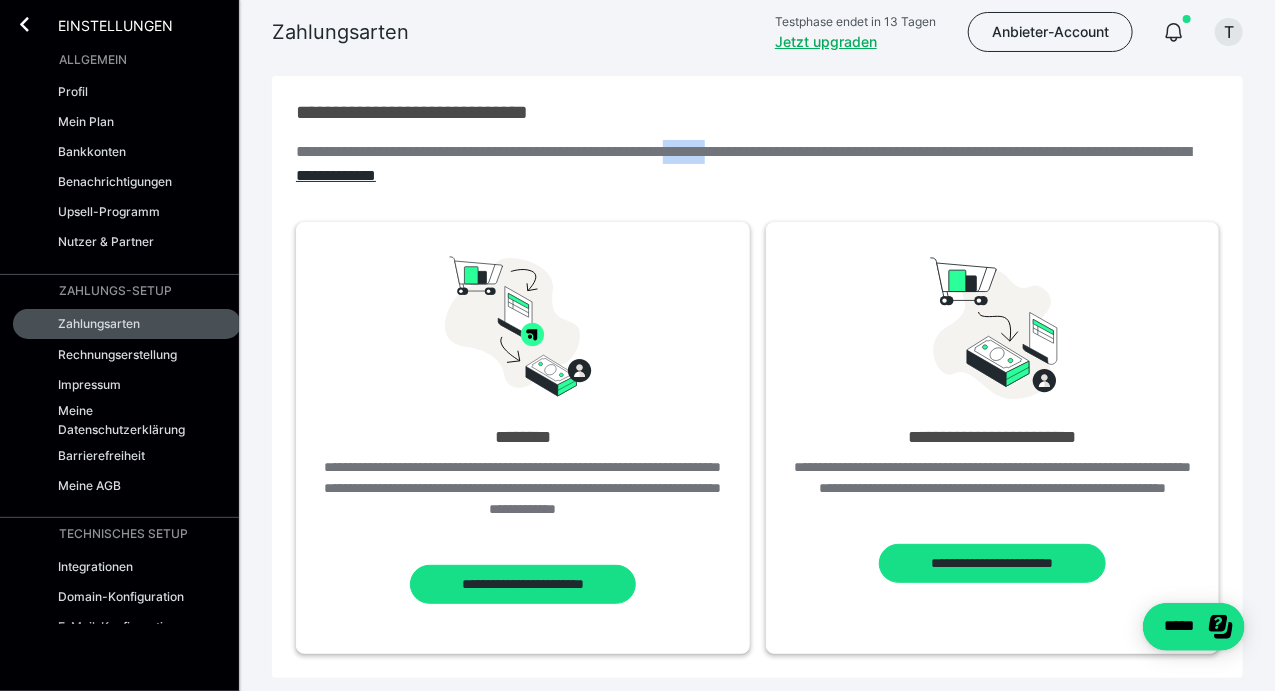 click on "**********" at bounding box center [757, 164] 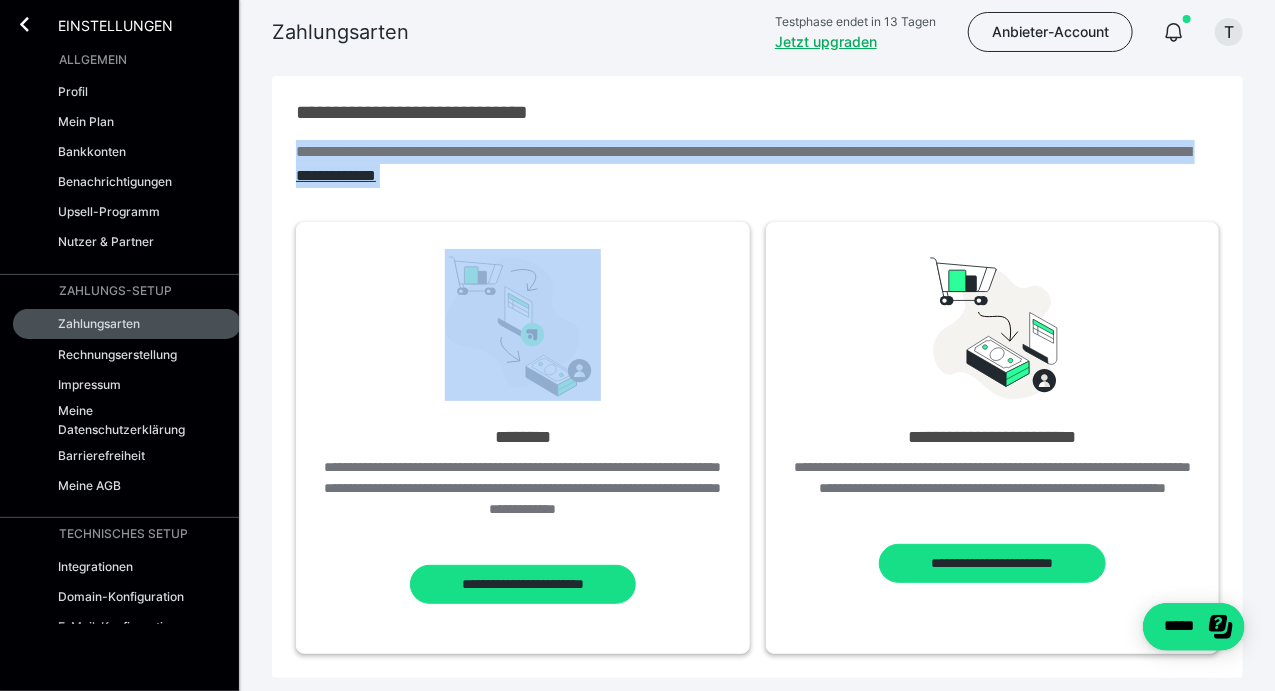 click on "**********" at bounding box center (757, 164) 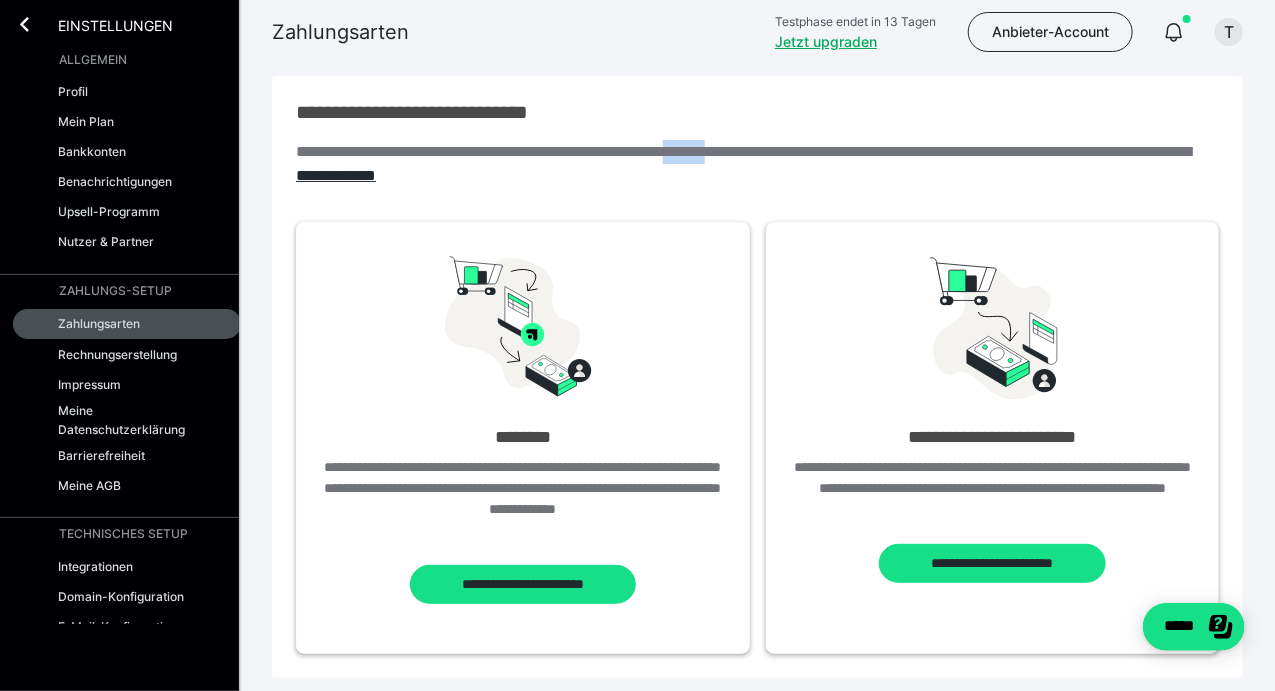 click on "**********" at bounding box center [757, 164] 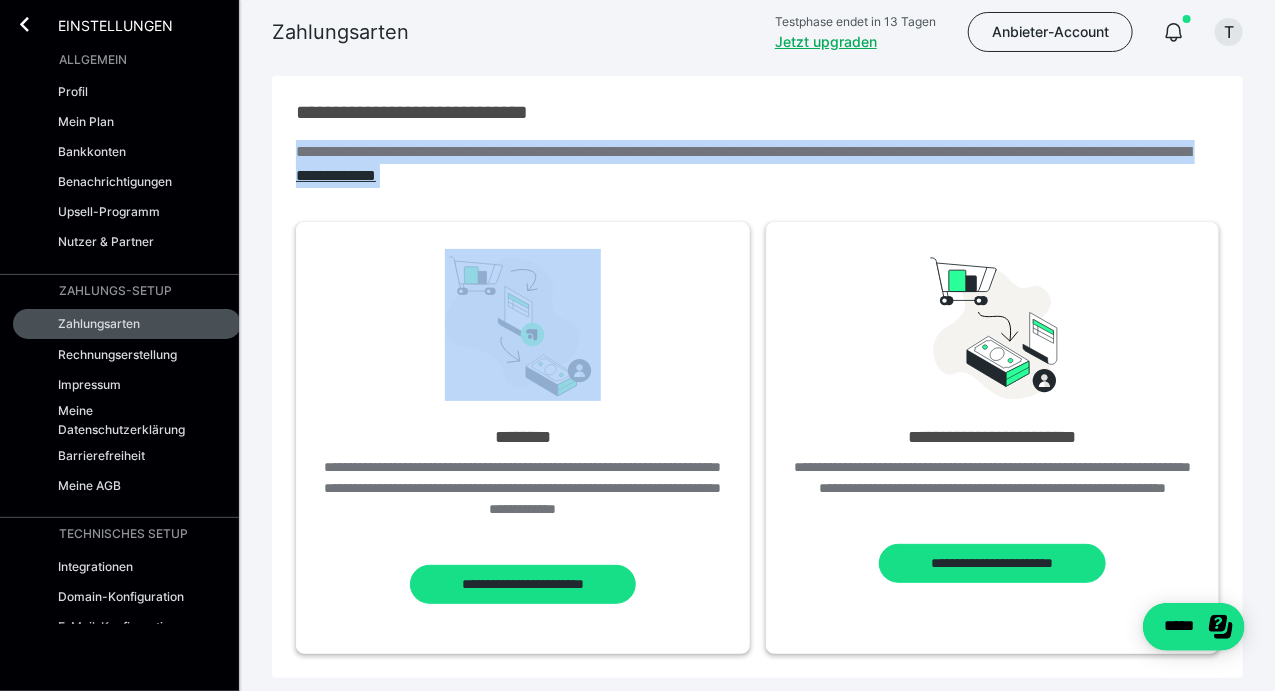 click on "**********" at bounding box center (757, 164) 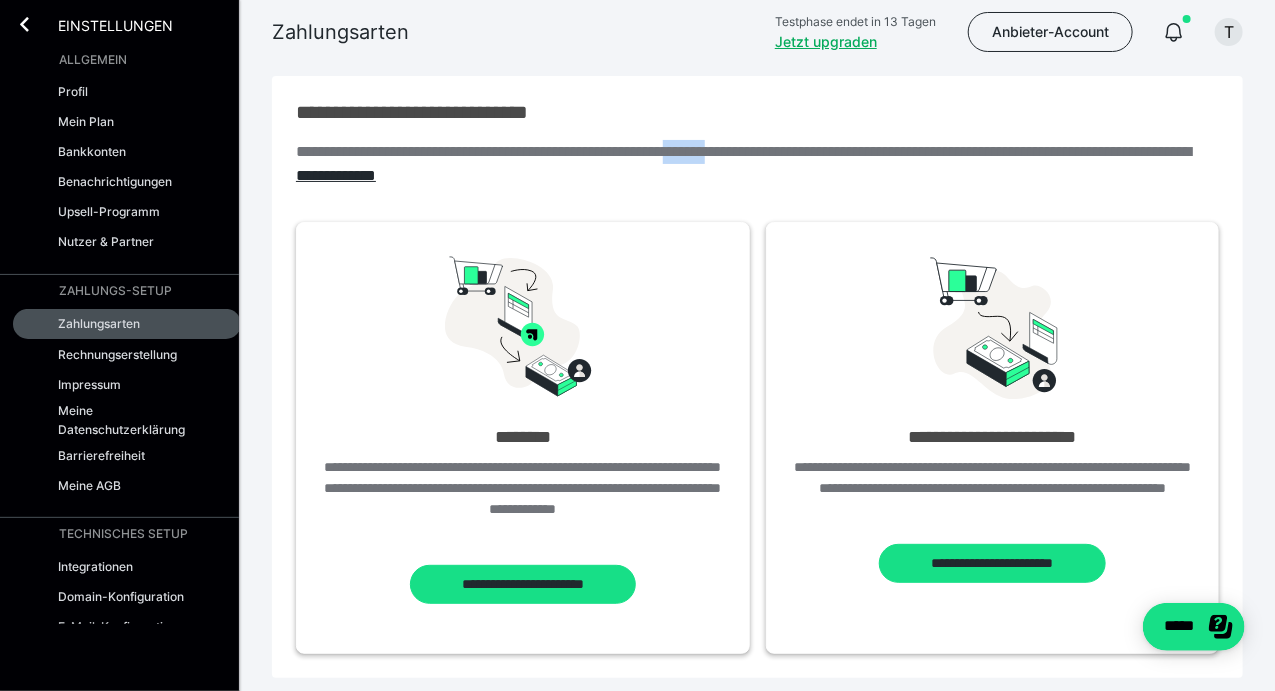 click on "**********" at bounding box center (757, 164) 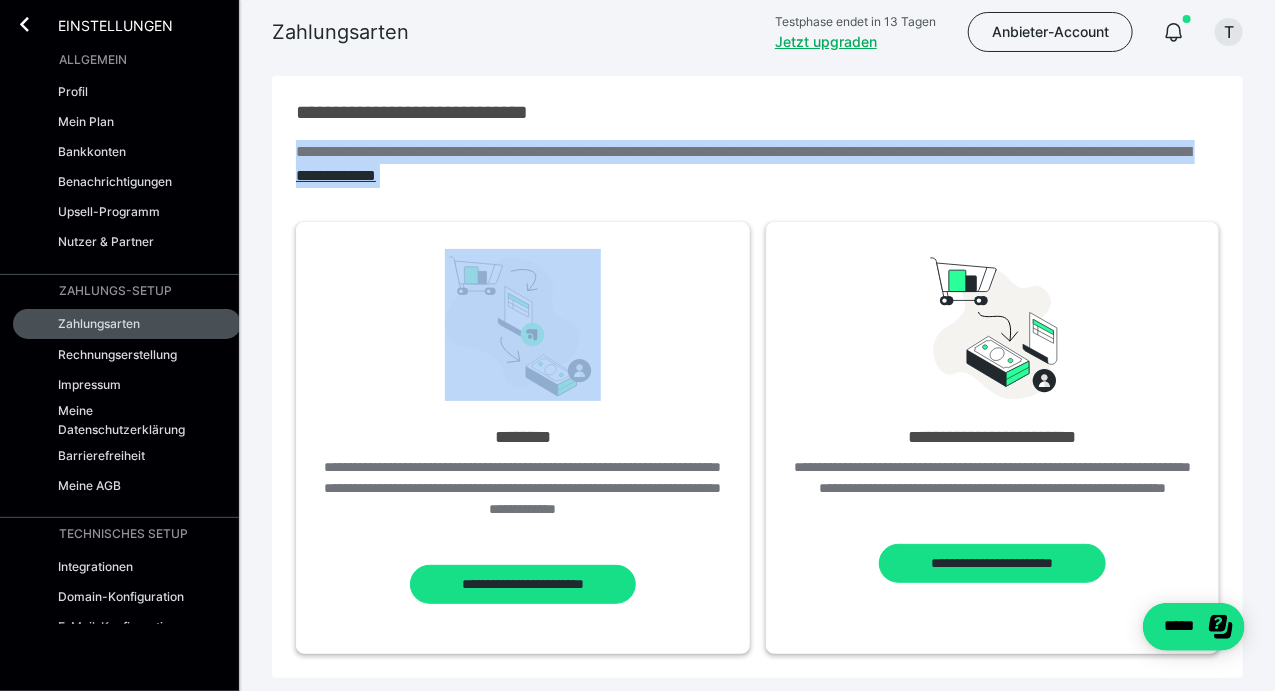 click on "**********" at bounding box center [757, 164] 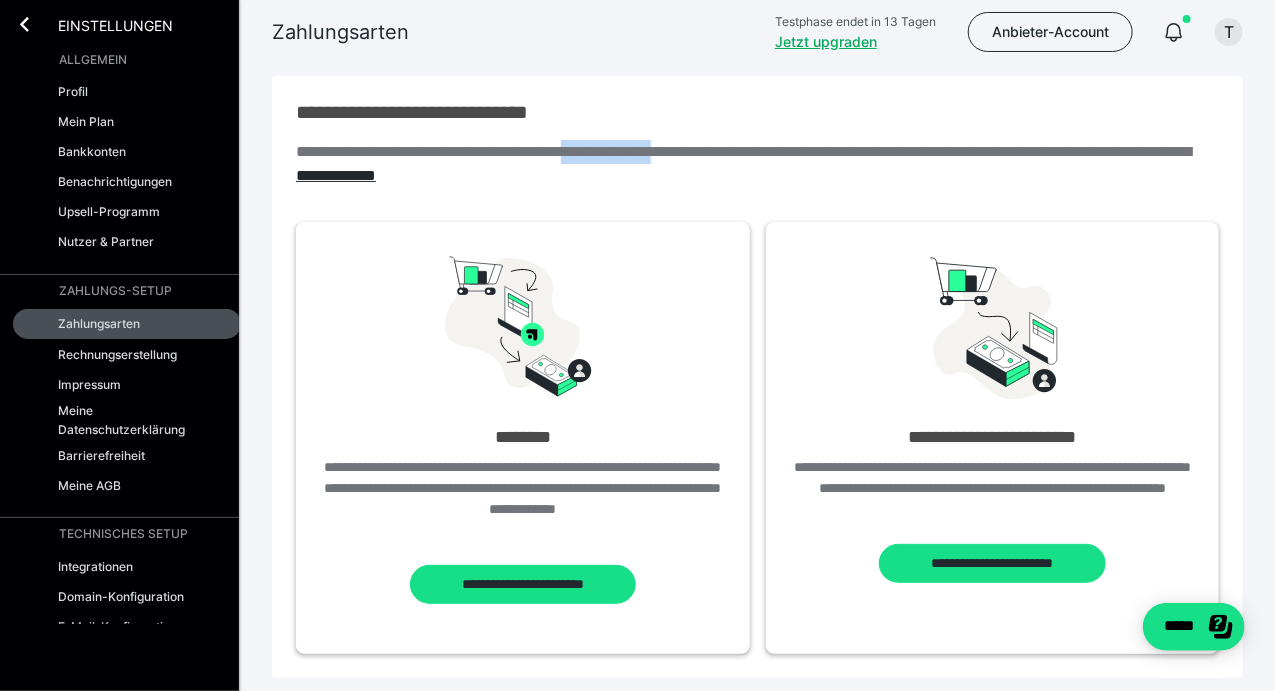 click on "**********" at bounding box center [757, 164] 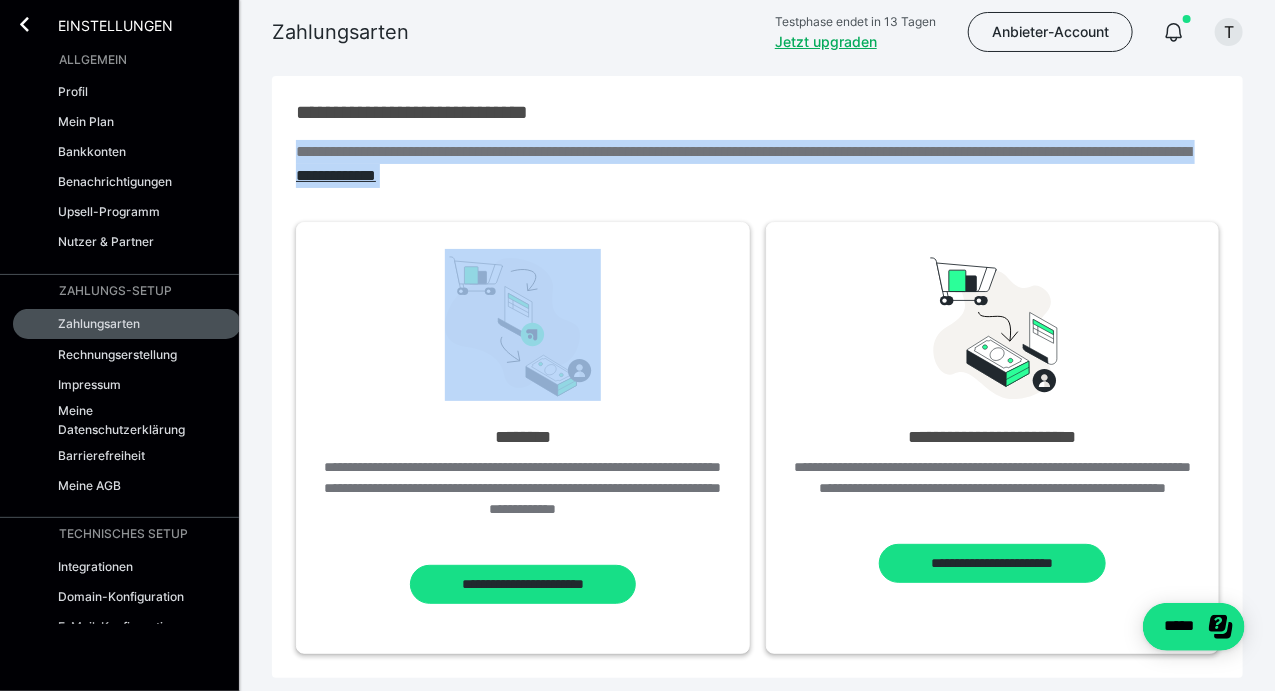click on "**********" at bounding box center (757, 164) 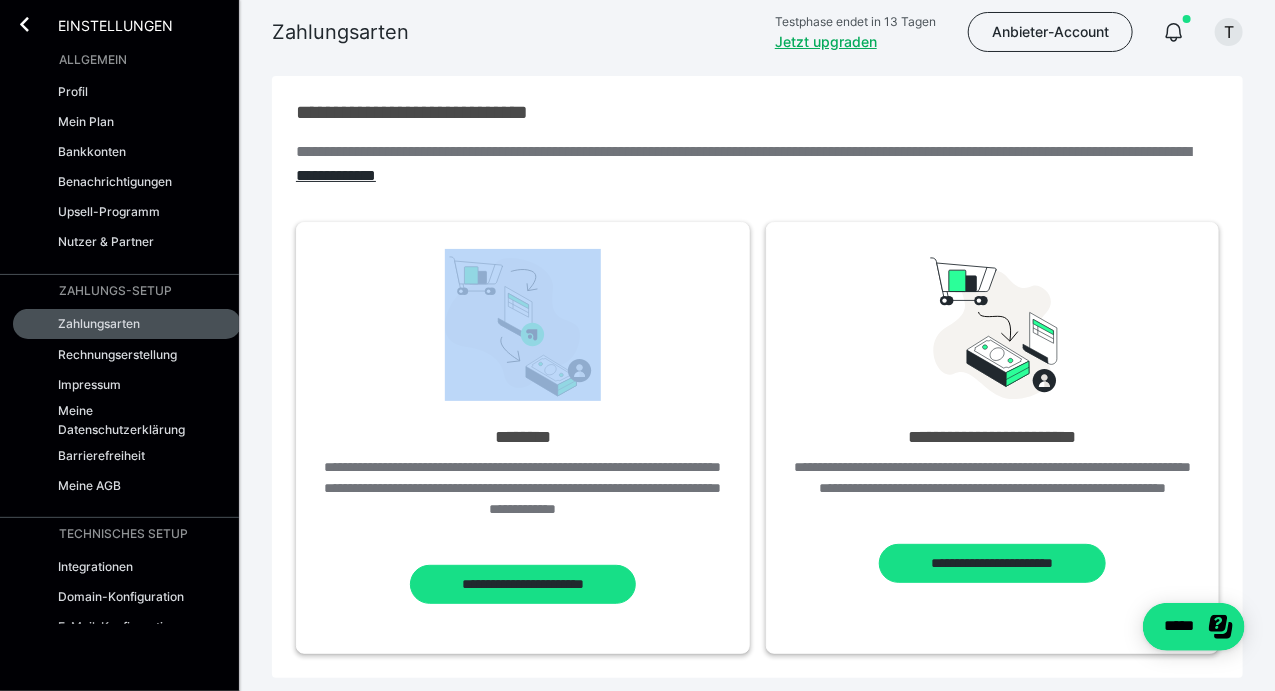 click on "**********" at bounding box center [757, 164] 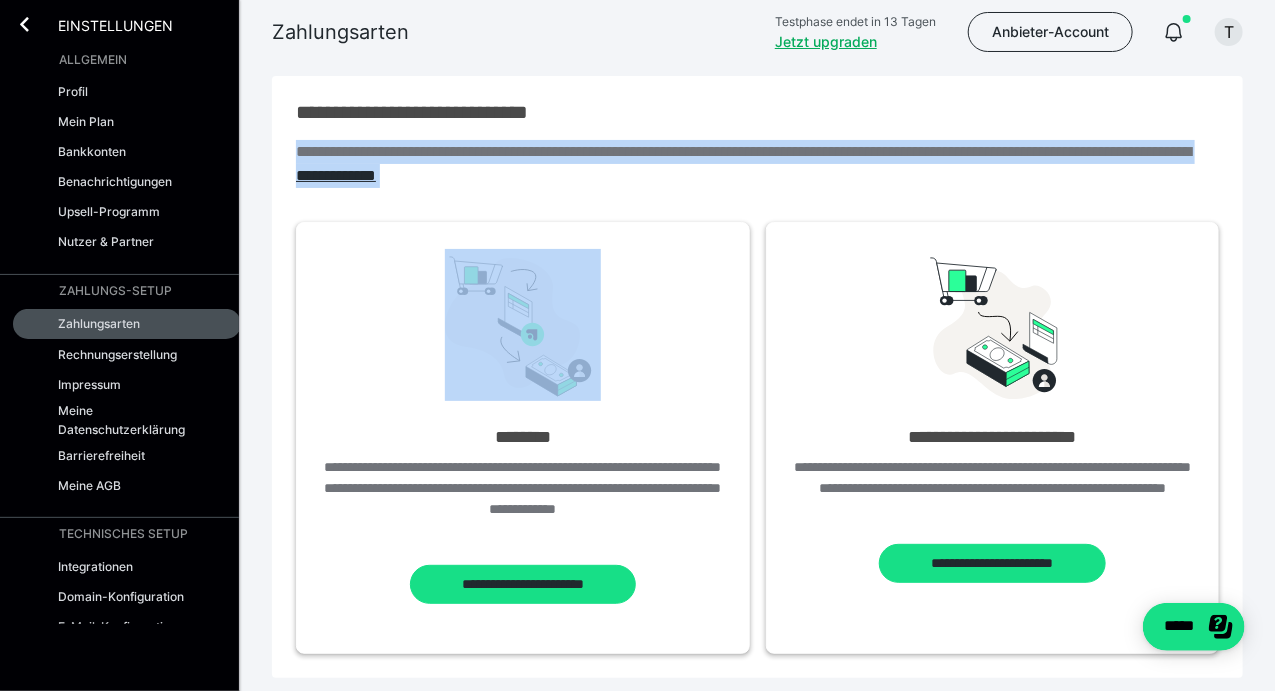 click on "**********" at bounding box center [757, 164] 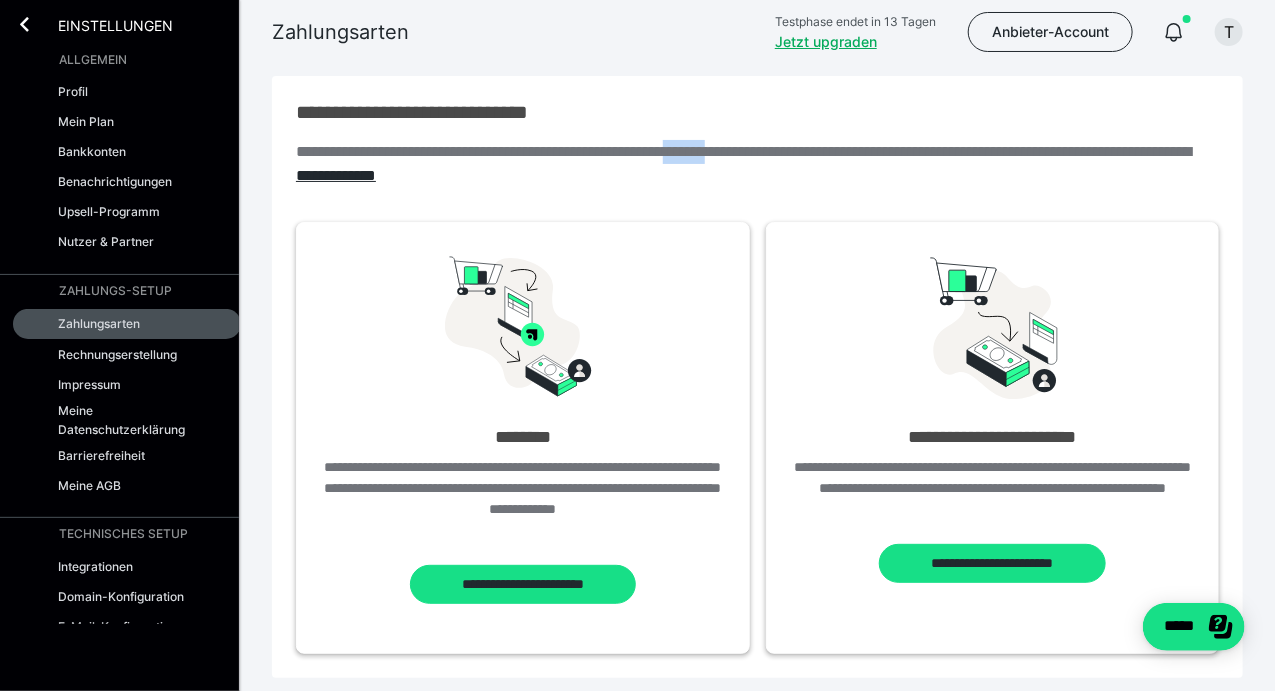 click on "**********" at bounding box center [757, 164] 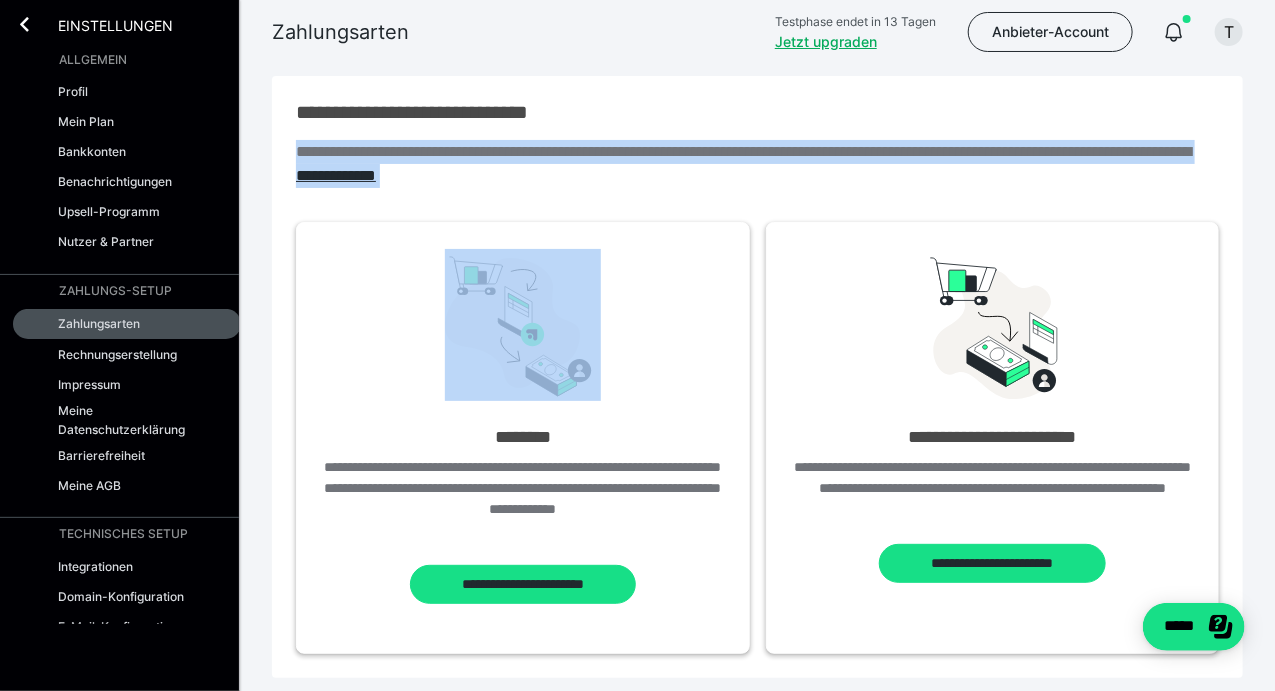 click on "**********" at bounding box center (757, 164) 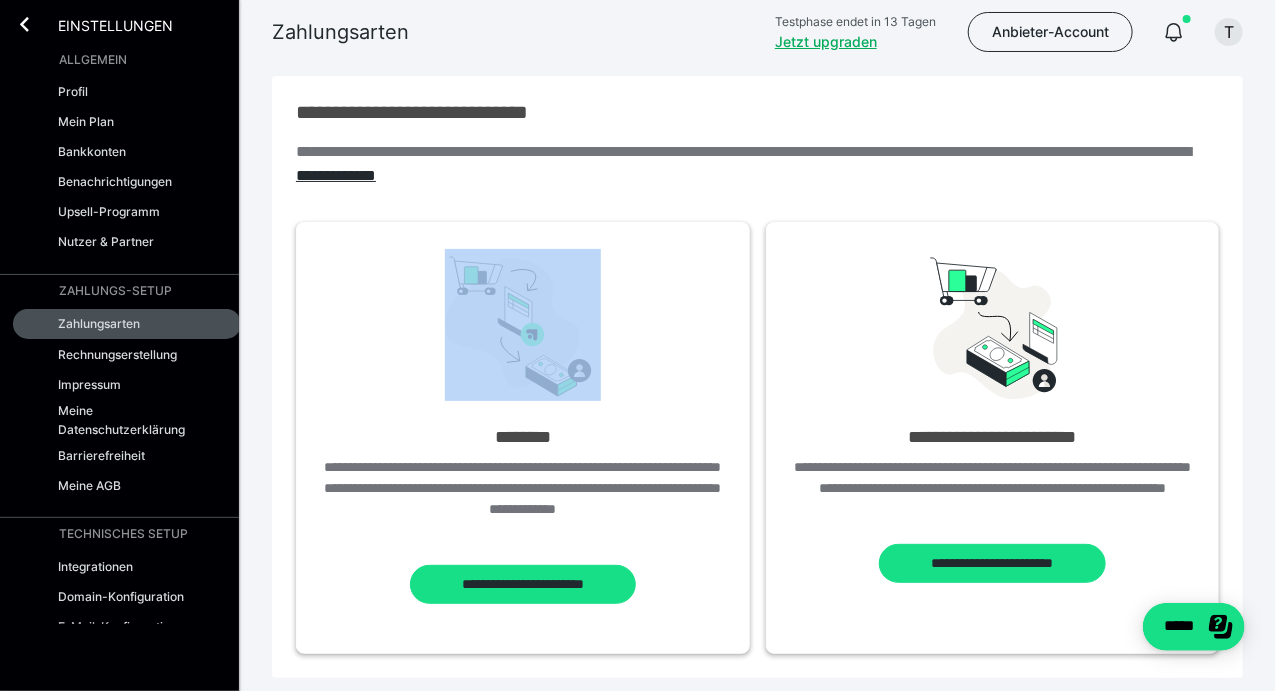 click on "**********" at bounding box center [757, 164] 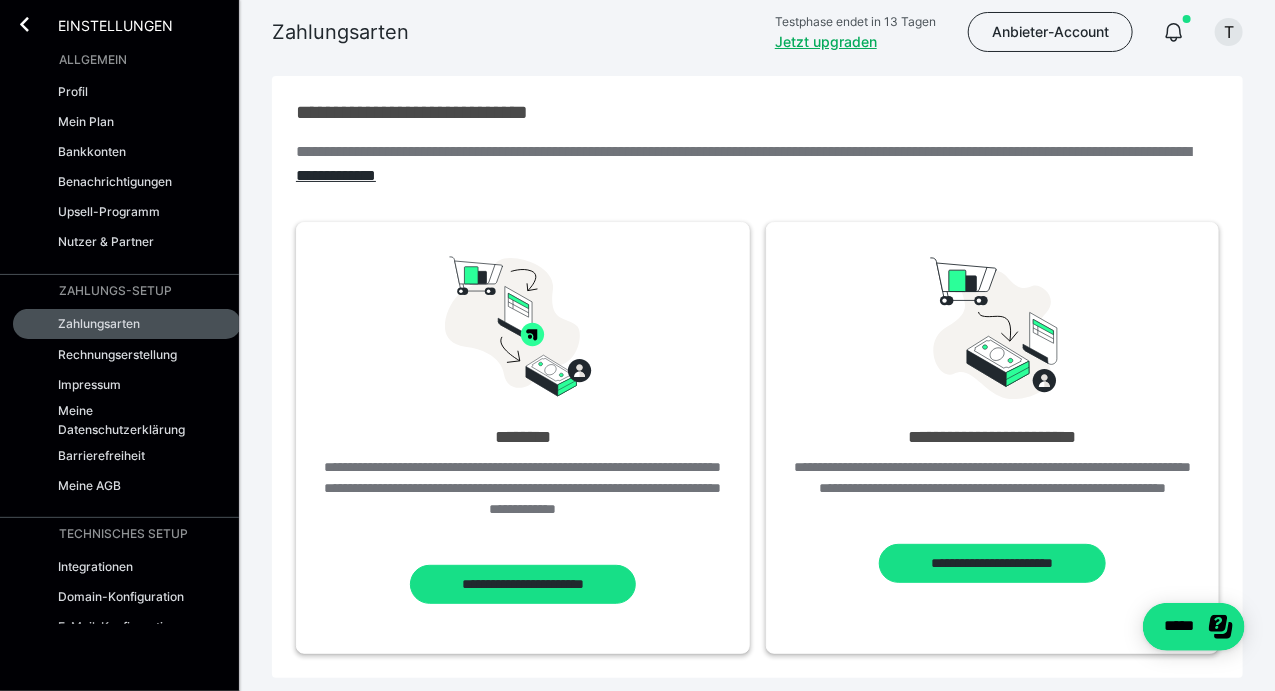 click on "**********" at bounding box center (757, 164) 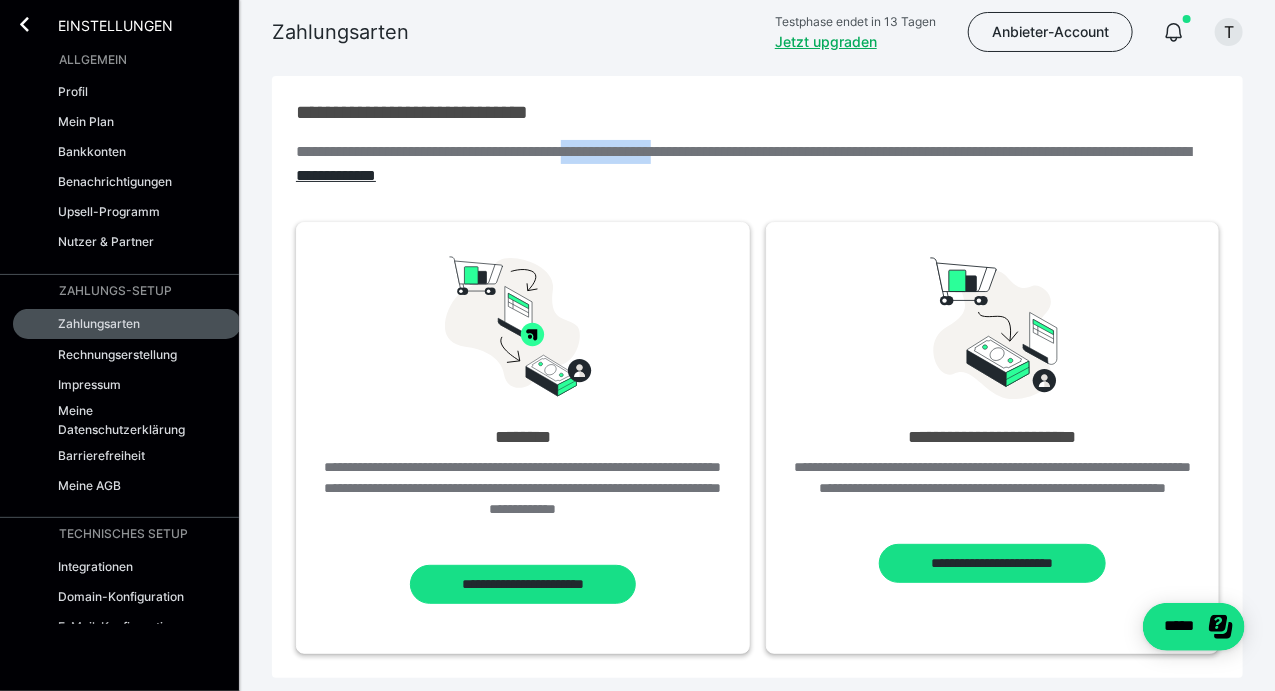 click on "**********" at bounding box center (757, 164) 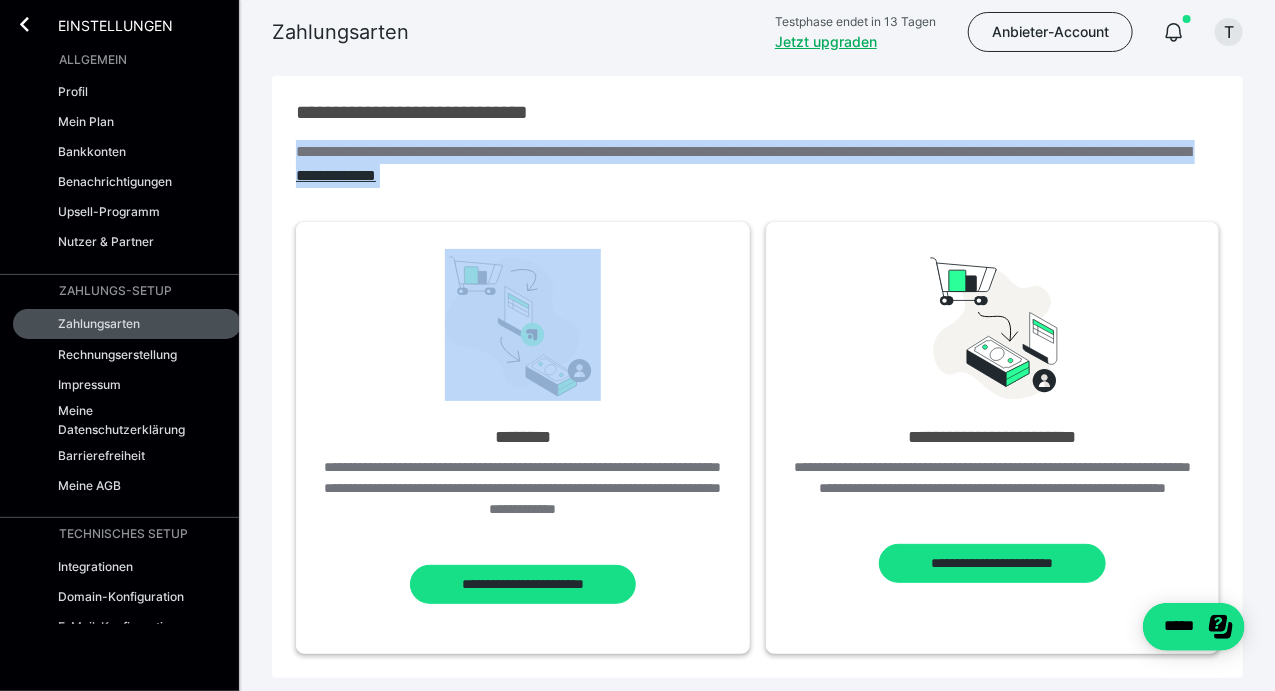 click on "**********" at bounding box center [757, 164] 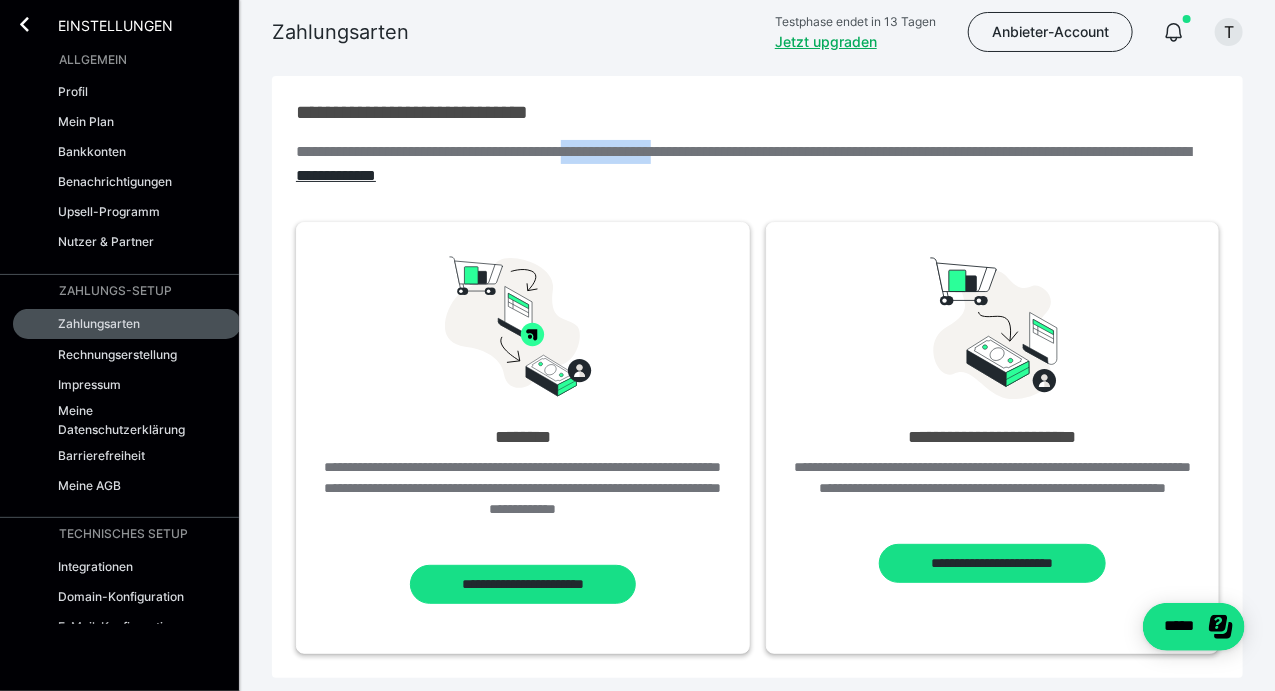 click on "**********" at bounding box center (757, 164) 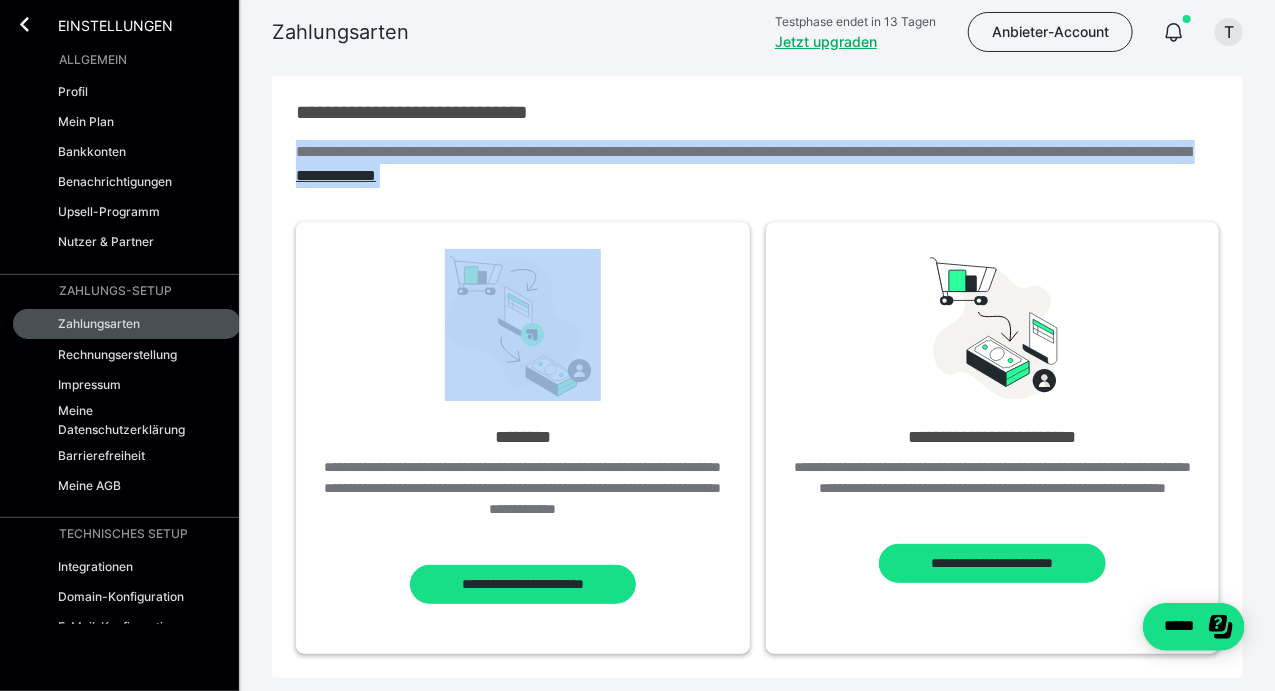 click on "**********" at bounding box center (757, 164) 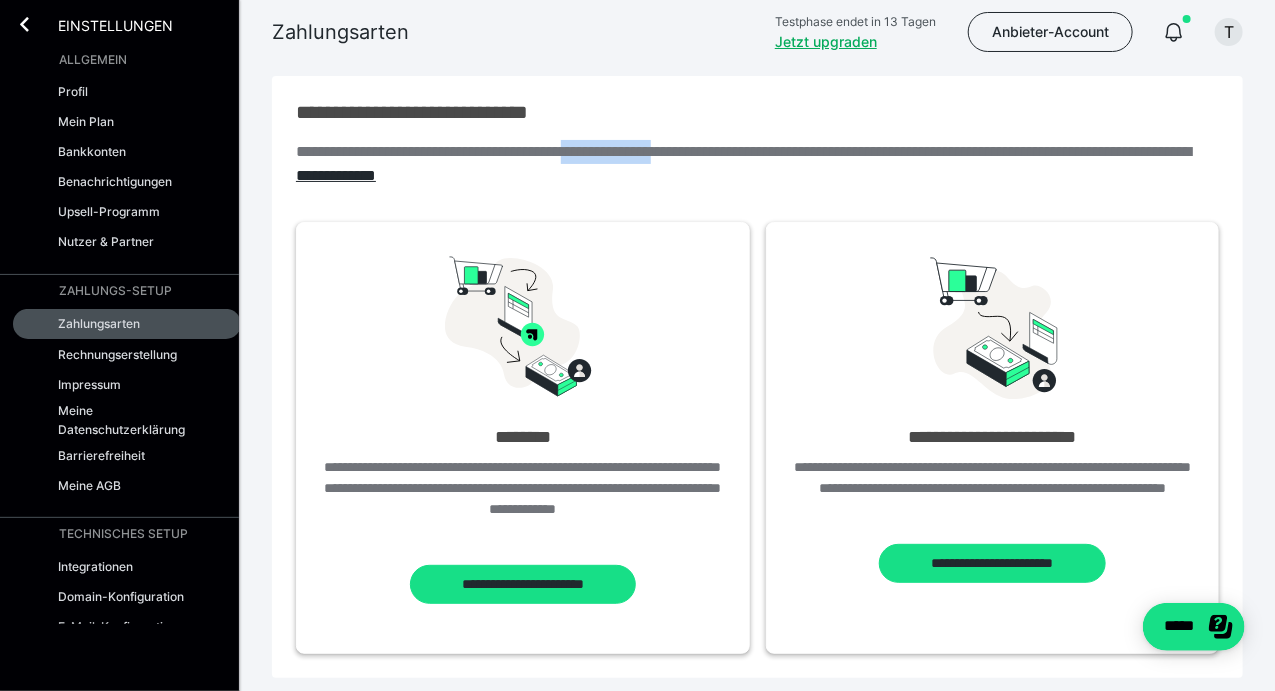 click on "**********" at bounding box center (757, 164) 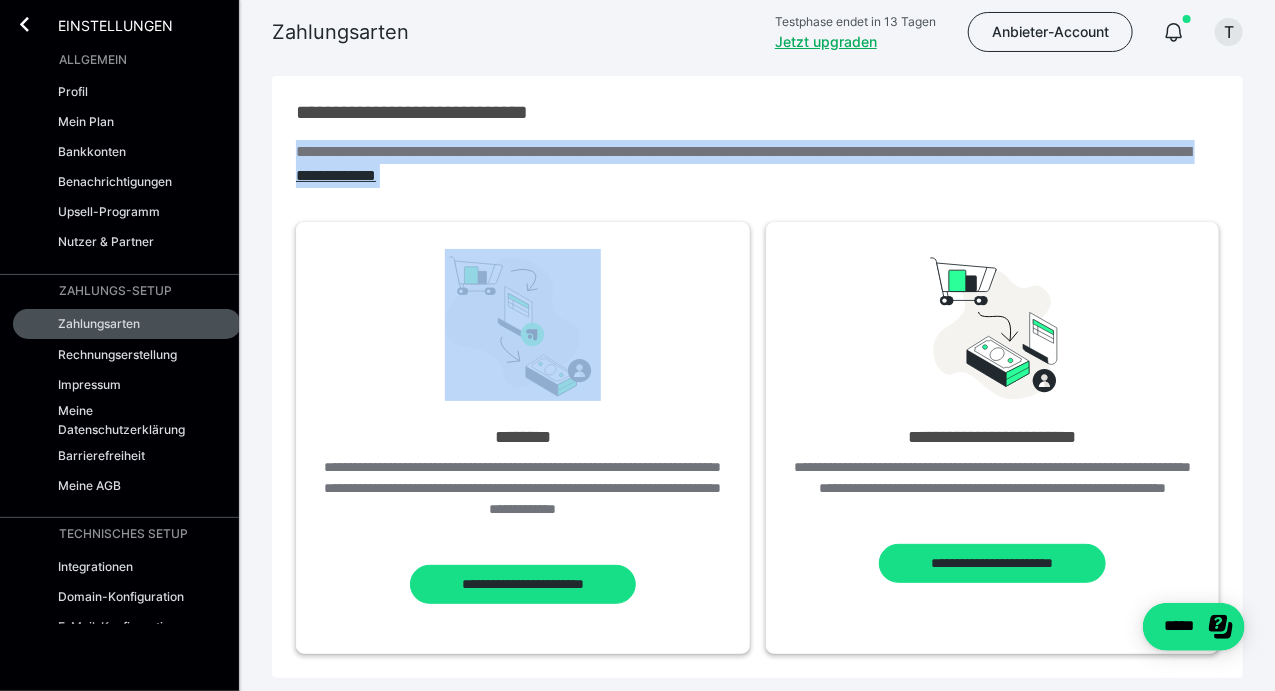 click on "**********" at bounding box center [757, 164] 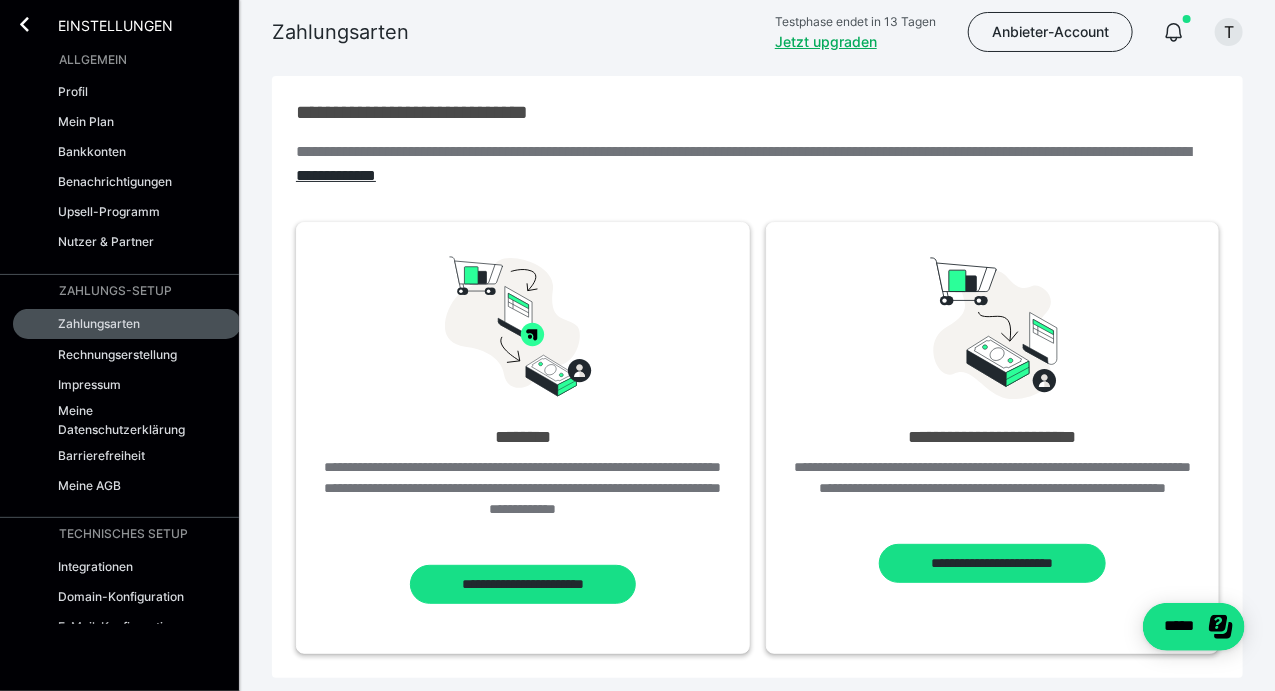 click on "**********" at bounding box center [757, 164] 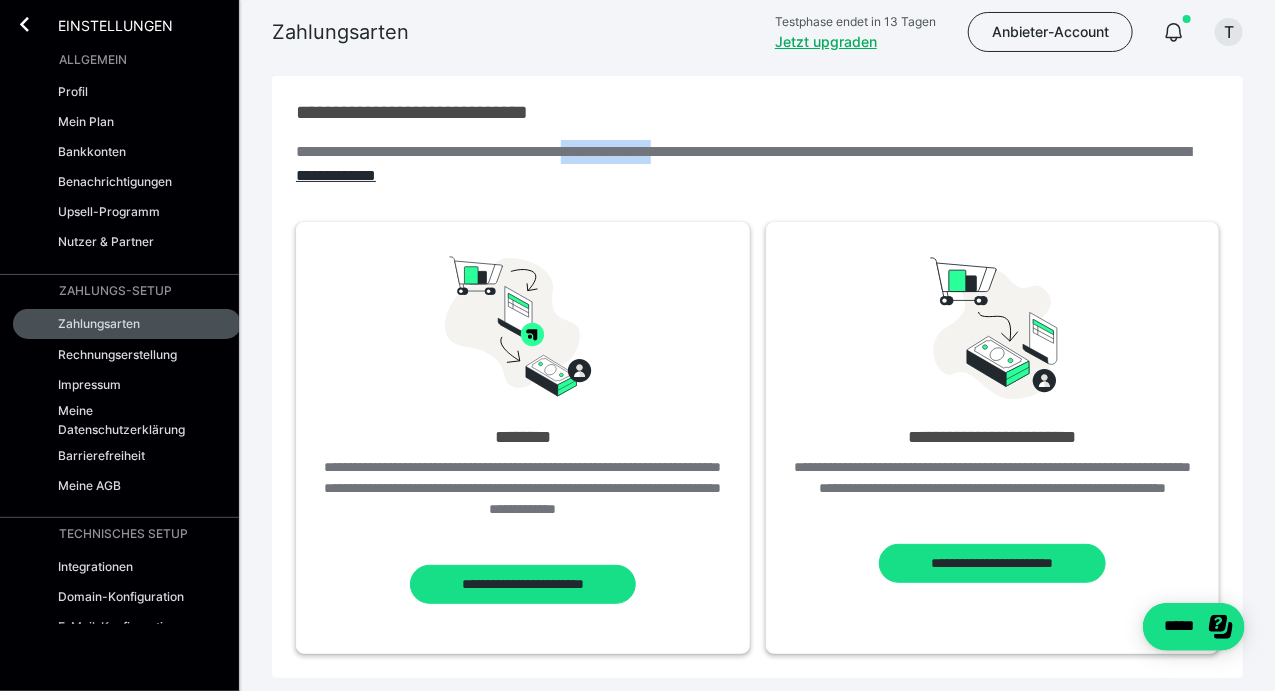 click on "**********" at bounding box center (757, 164) 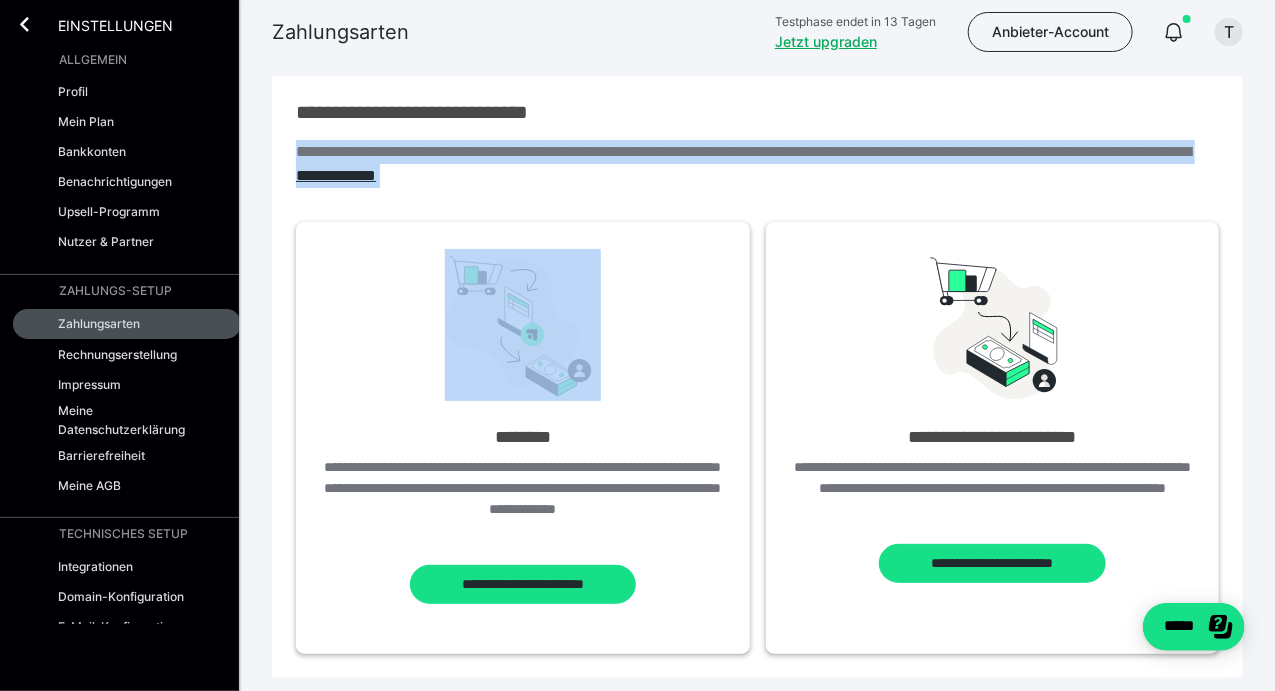 click on "**********" at bounding box center [757, 164] 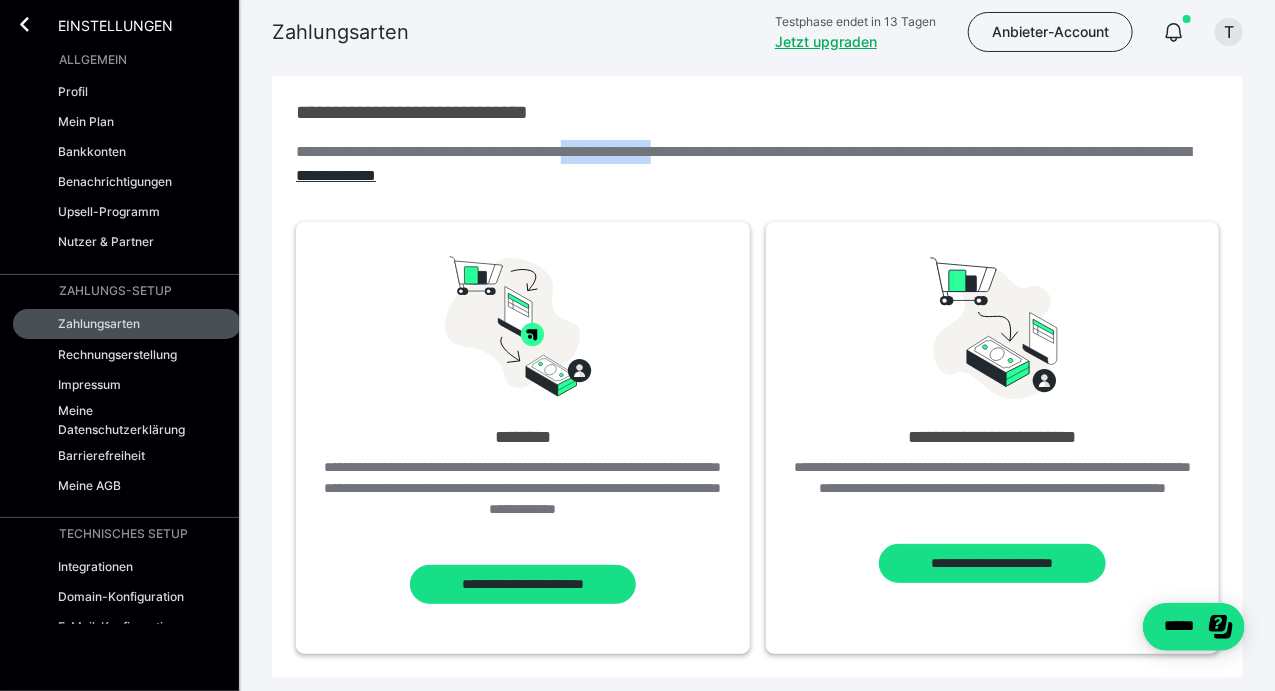 click on "**********" at bounding box center (757, 164) 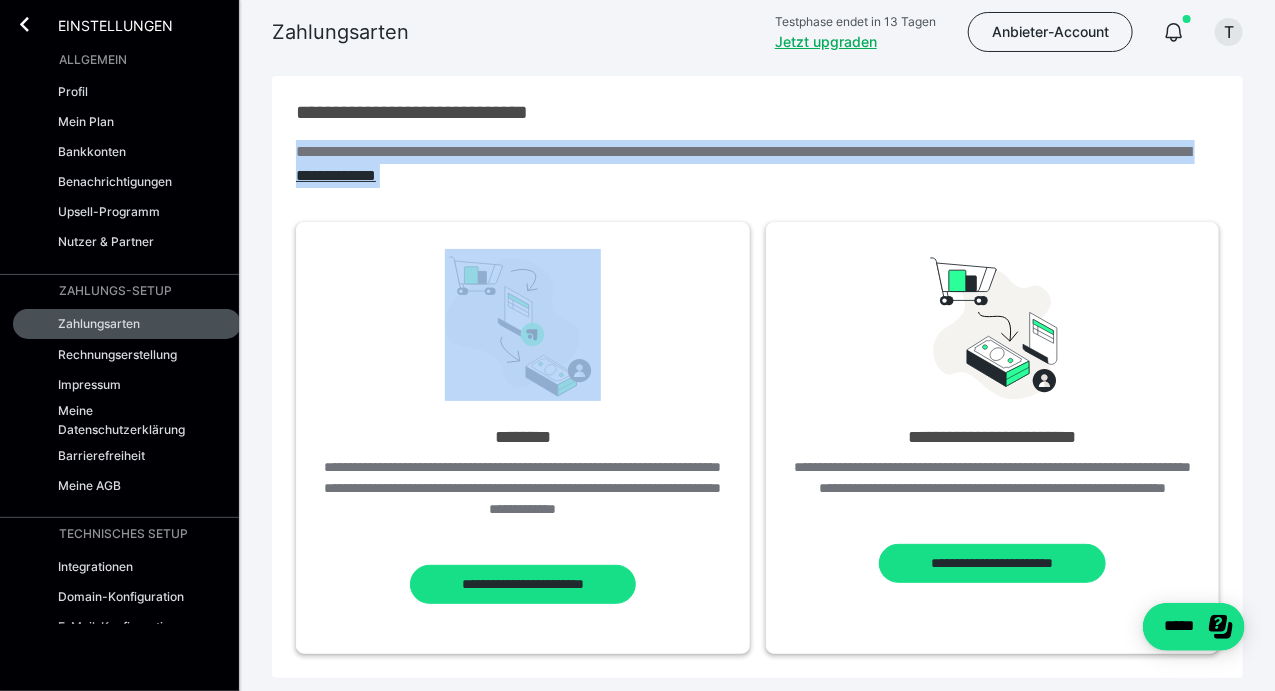 click on "**********" at bounding box center (757, 164) 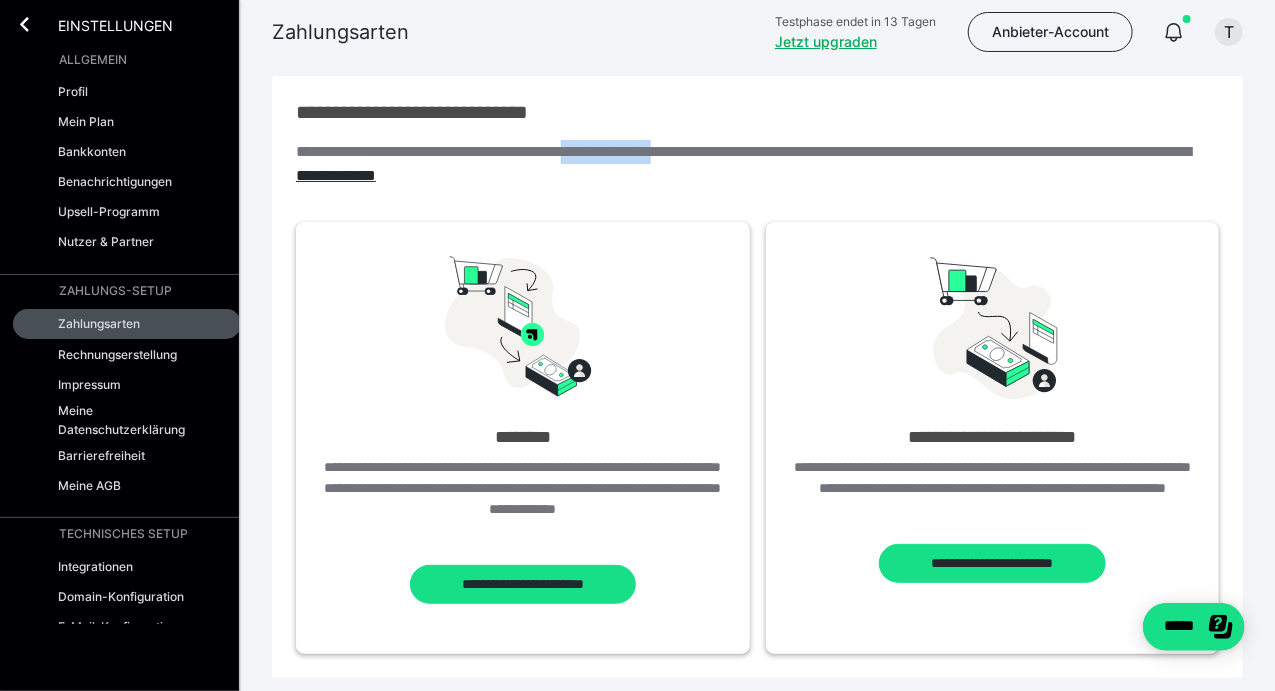 click on "**********" at bounding box center (757, 164) 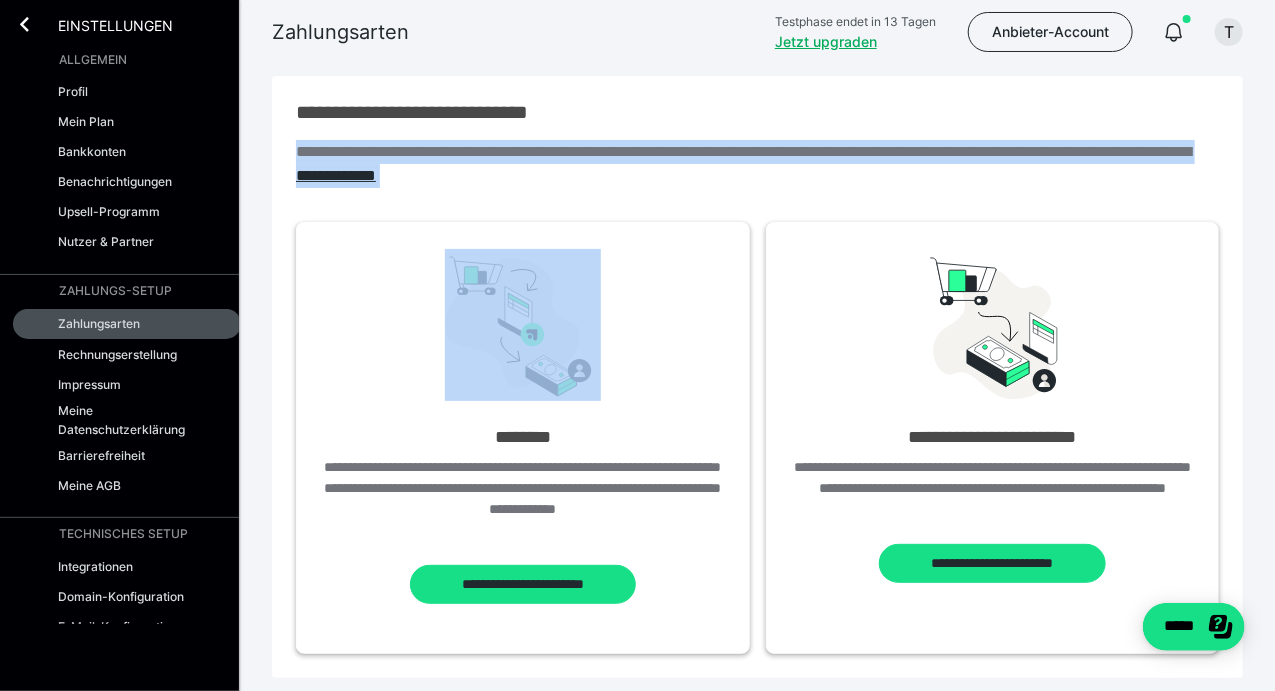 click on "**********" at bounding box center [757, 164] 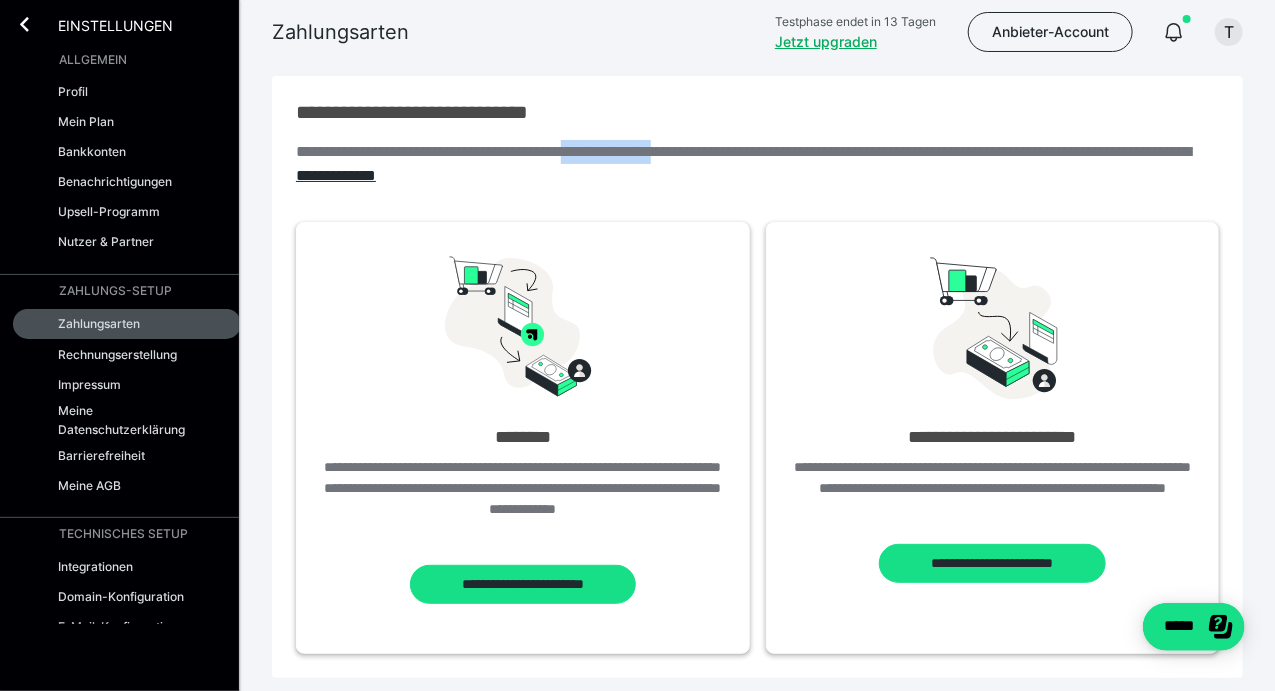click on "**********" at bounding box center (757, 164) 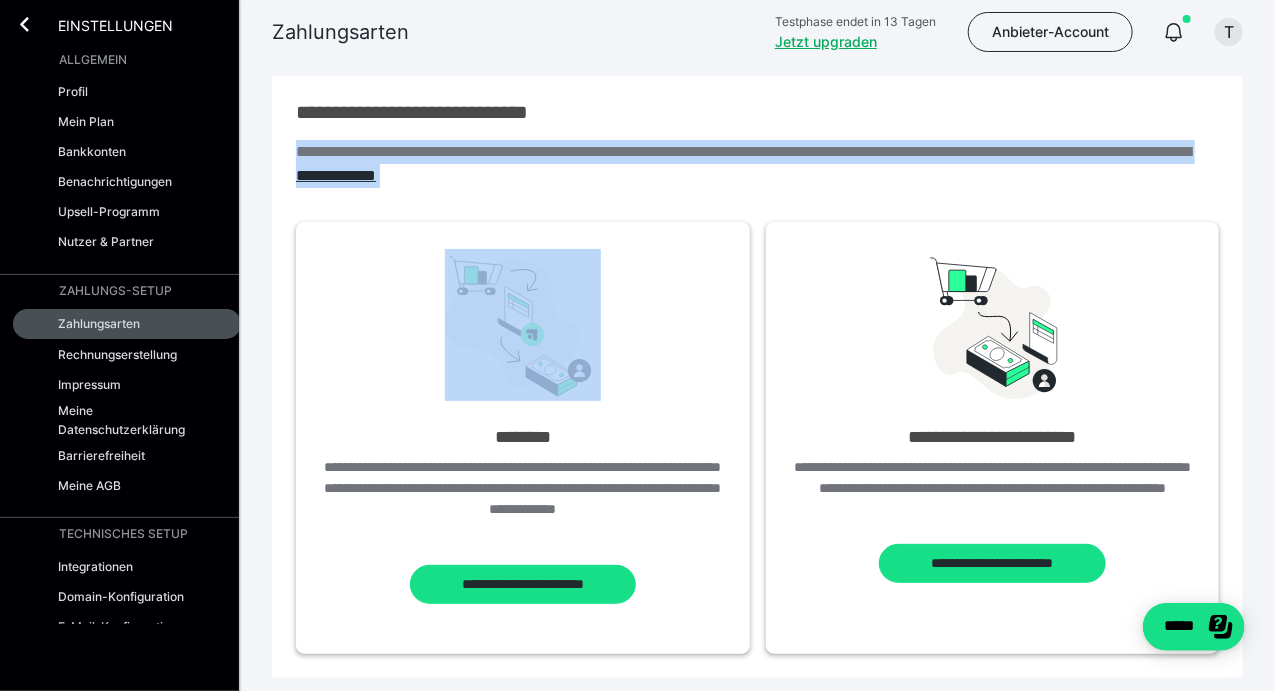 click on "**********" at bounding box center (757, 164) 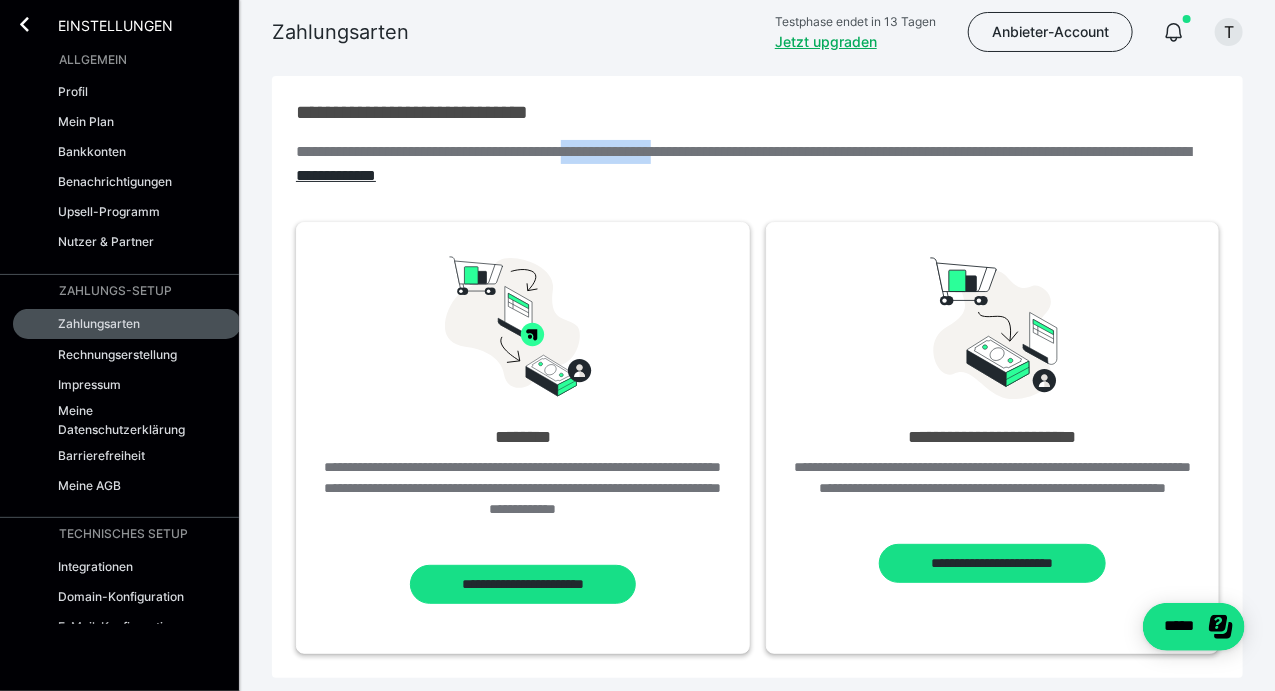 click on "**********" at bounding box center [757, 164] 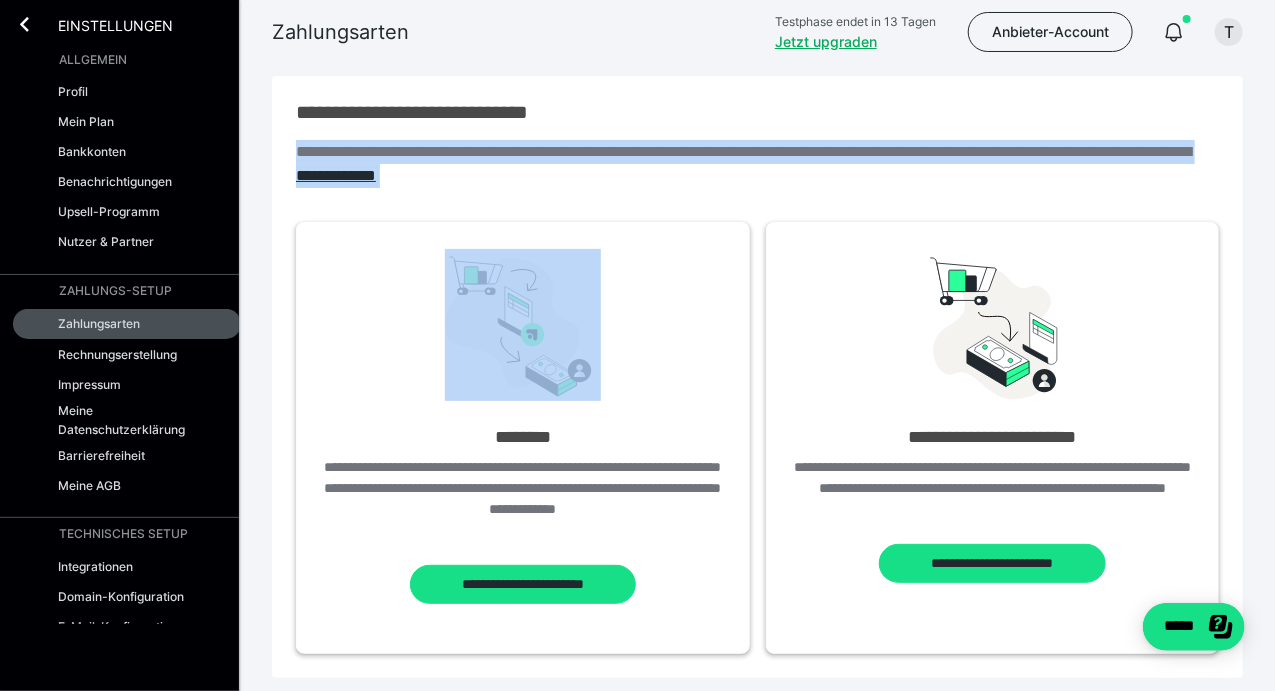 click on "**********" at bounding box center [757, 164] 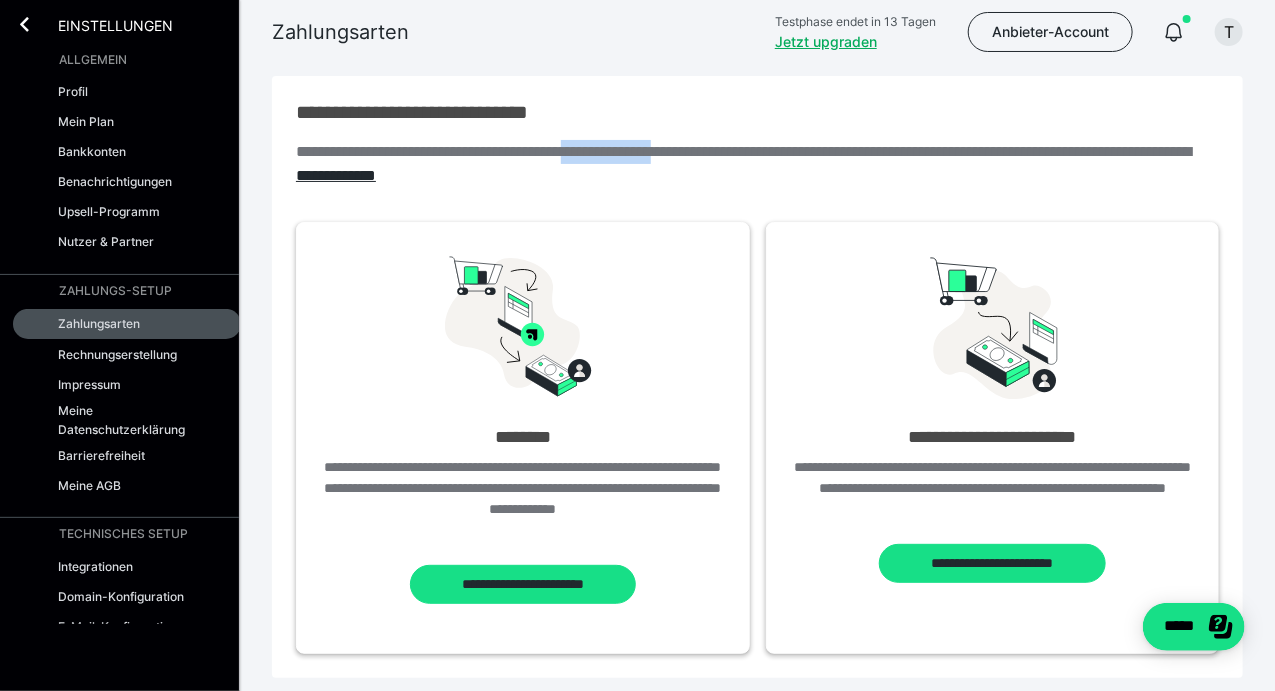 click on "**********" at bounding box center (757, 164) 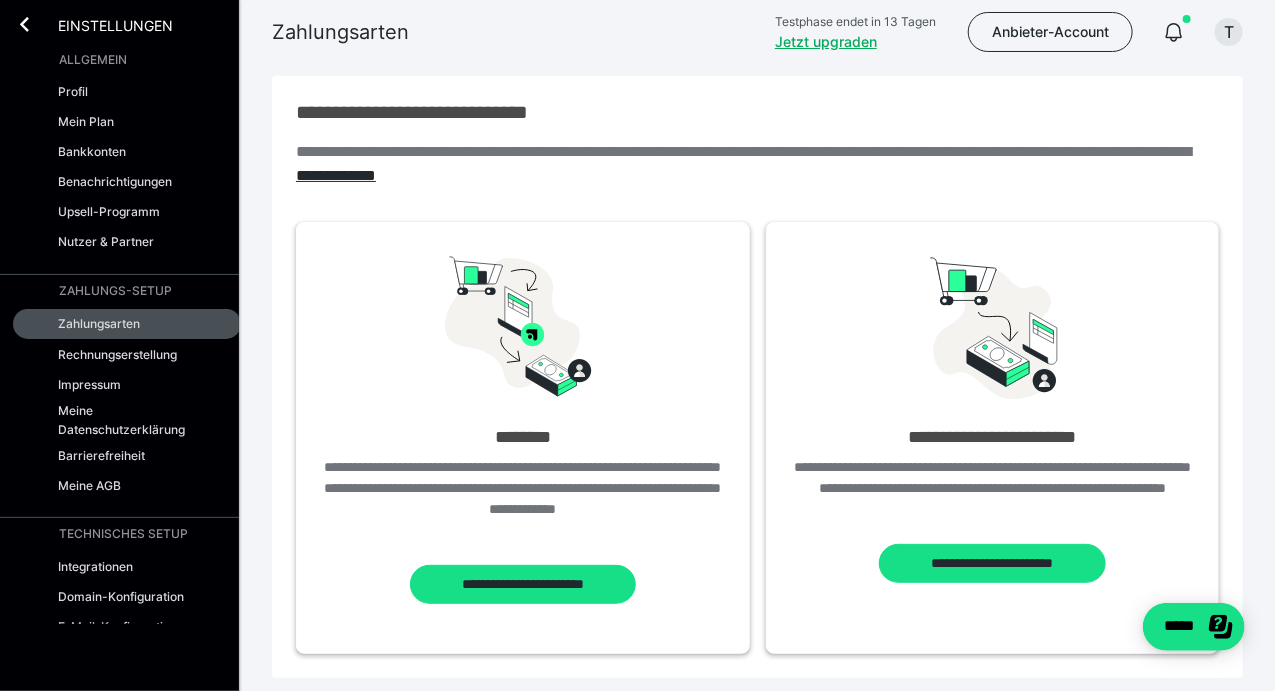 click on "**********" at bounding box center [757, 164] 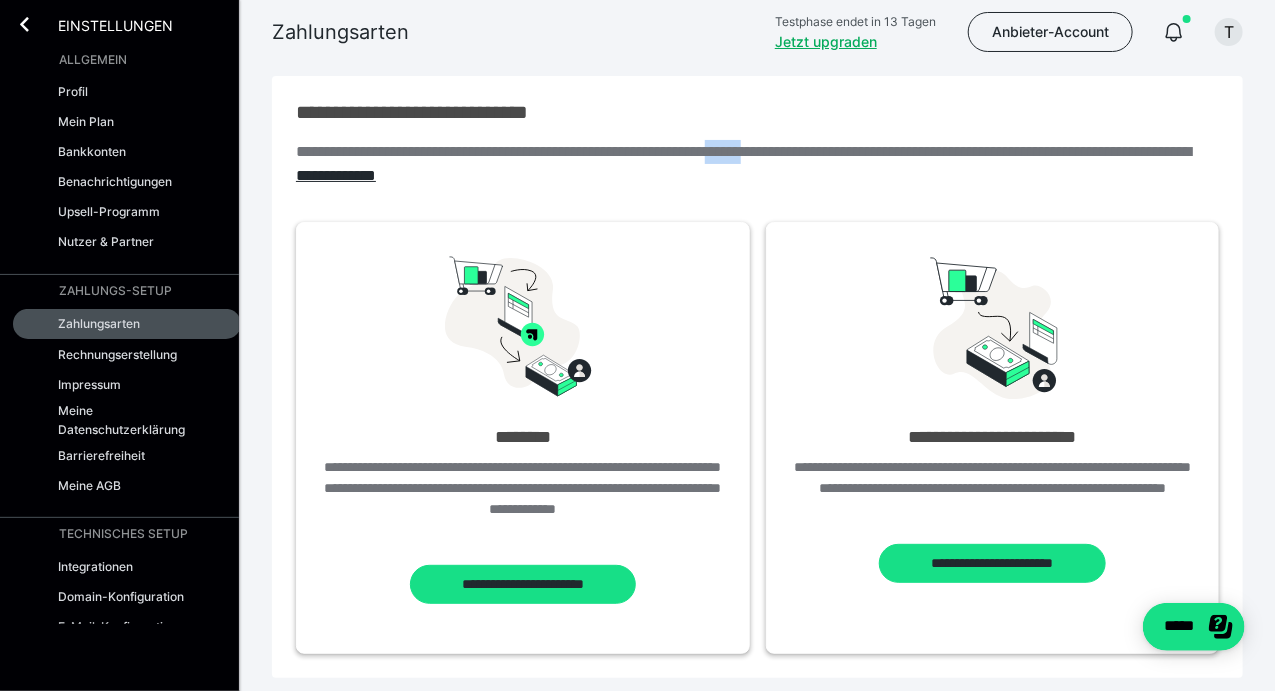 click on "**********" at bounding box center [757, 164] 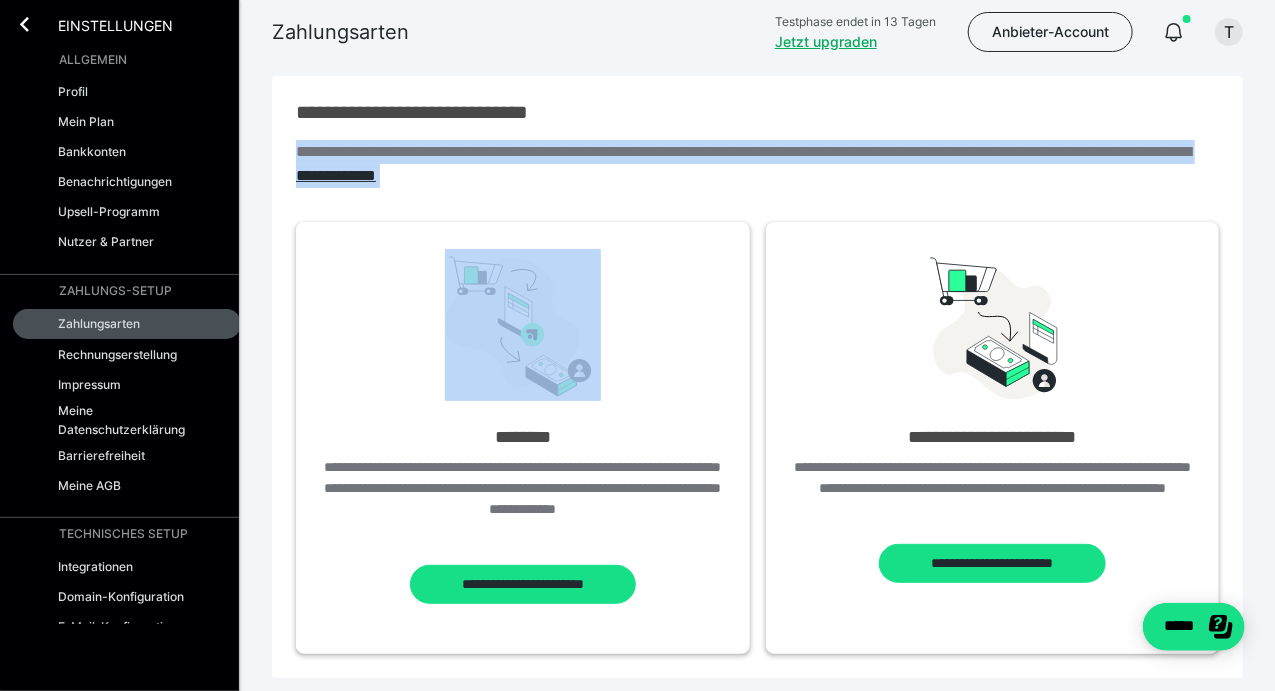 click on "**********" at bounding box center [757, 164] 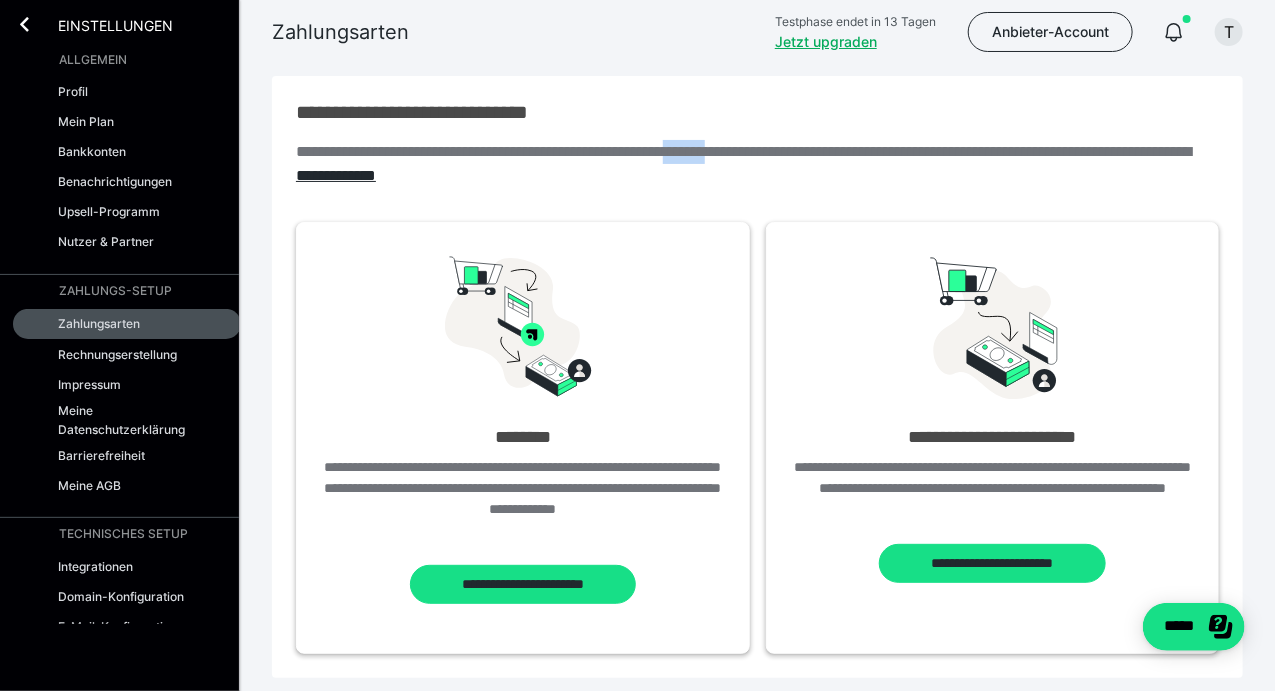 click on "**********" at bounding box center (757, 164) 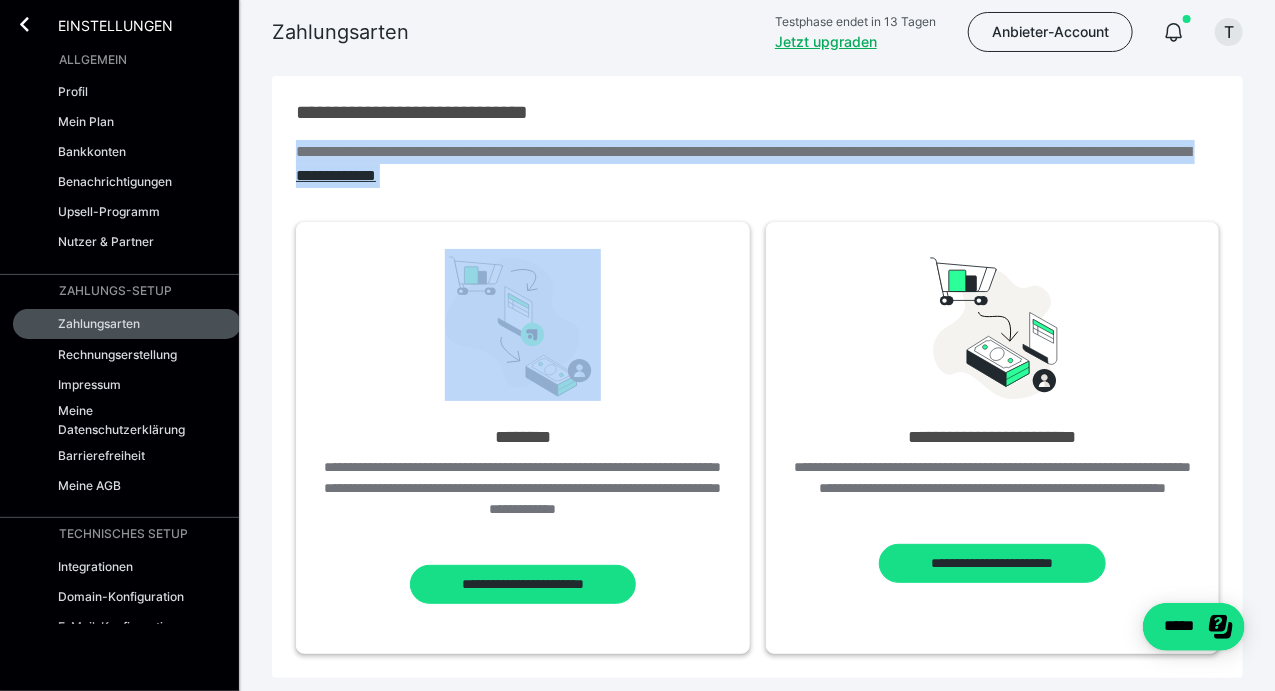 click on "**********" at bounding box center [757, 164] 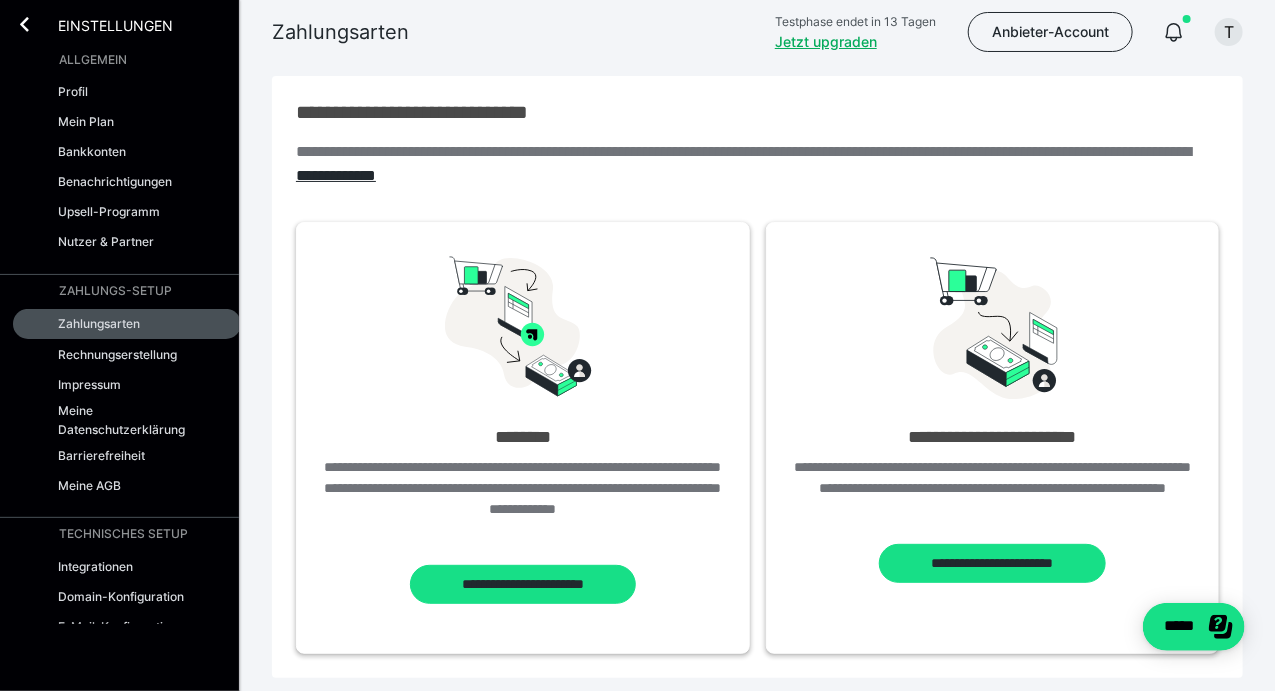 click on "**********" at bounding box center [757, 112] 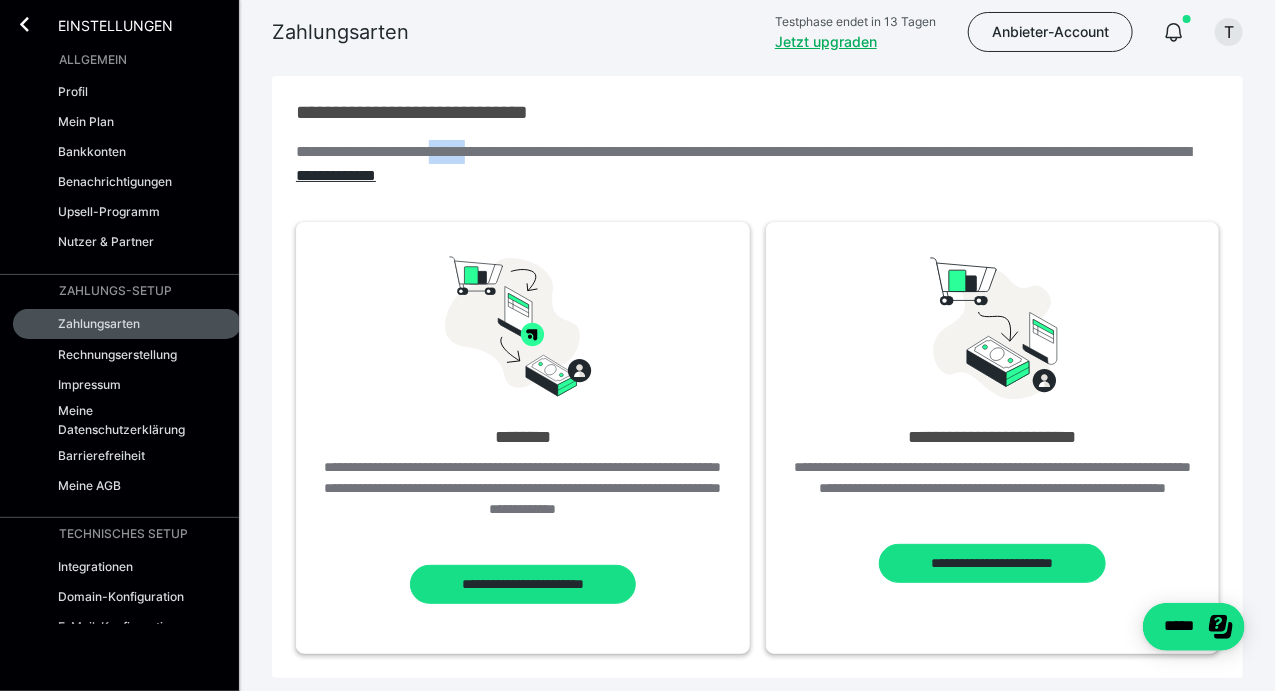 click on "**********" at bounding box center (757, 164) 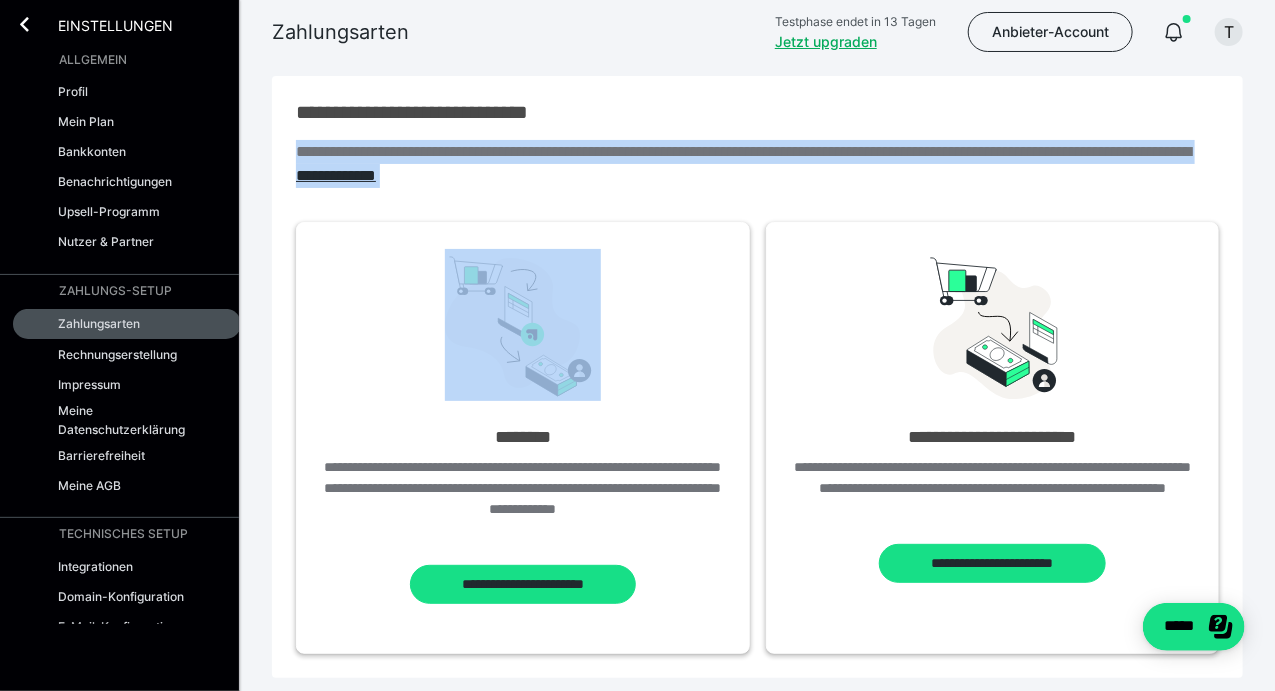 click on "**********" at bounding box center [757, 164] 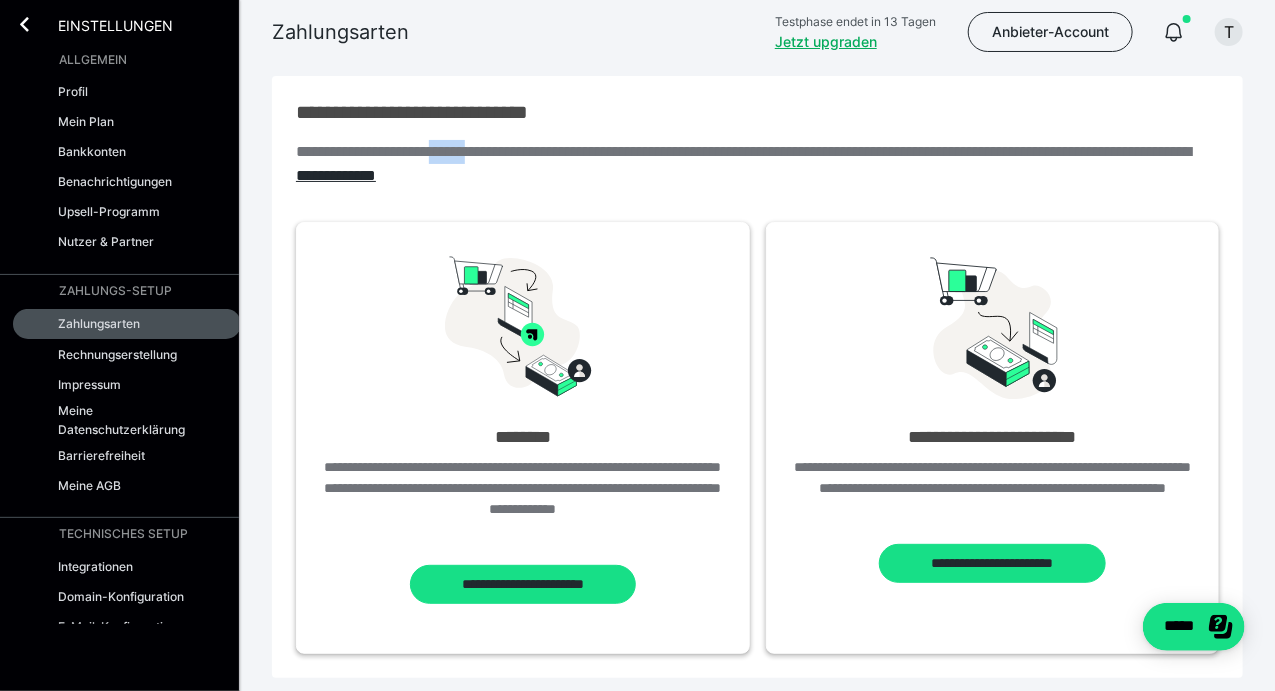 click on "**********" at bounding box center (757, 164) 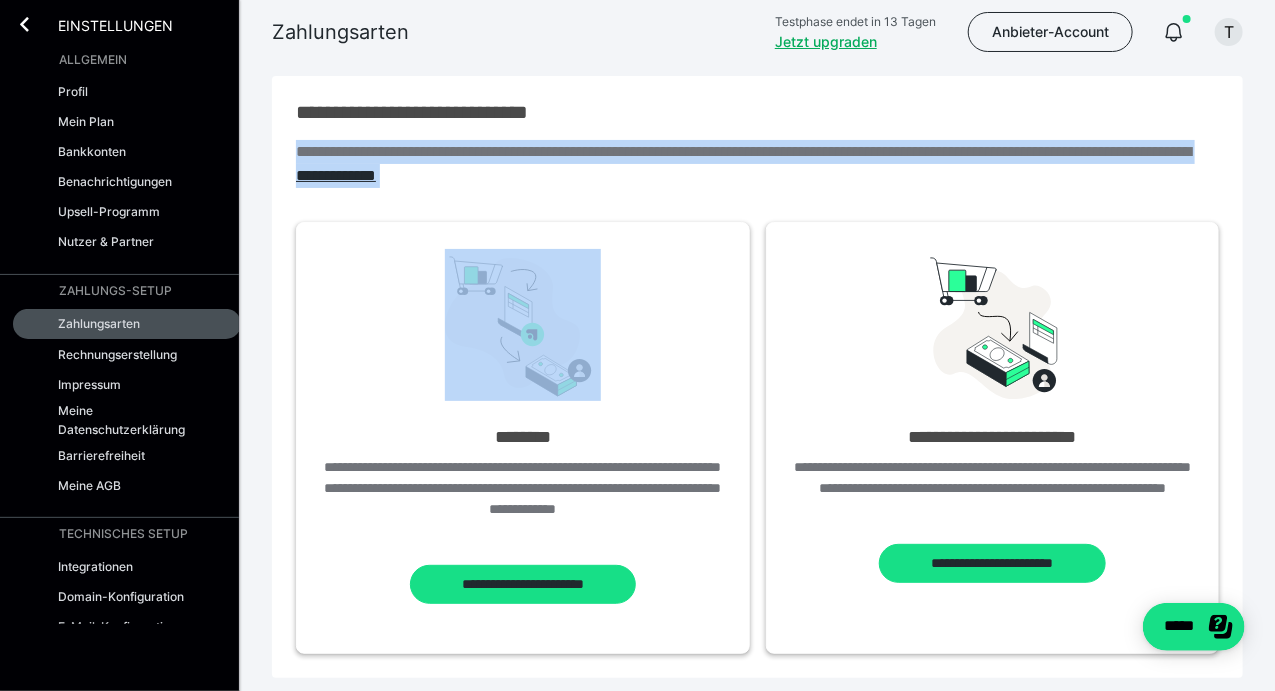 click on "**********" at bounding box center (757, 164) 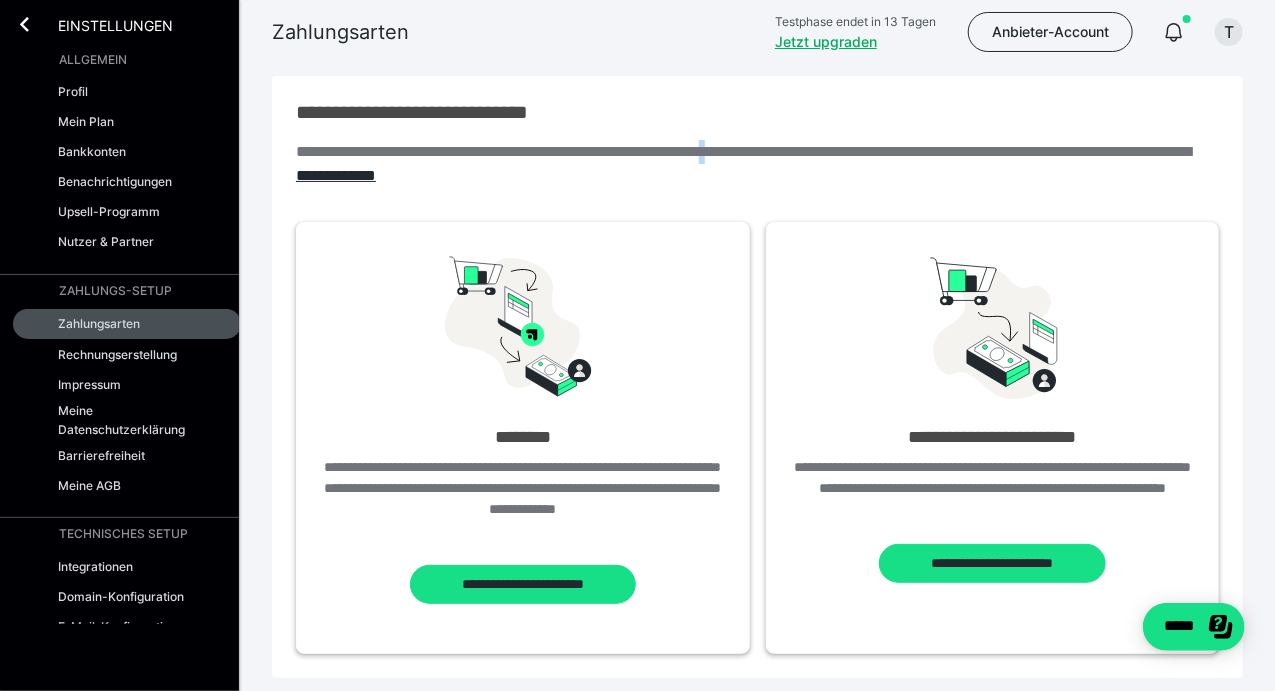 click on "**********" at bounding box center (757, 164) 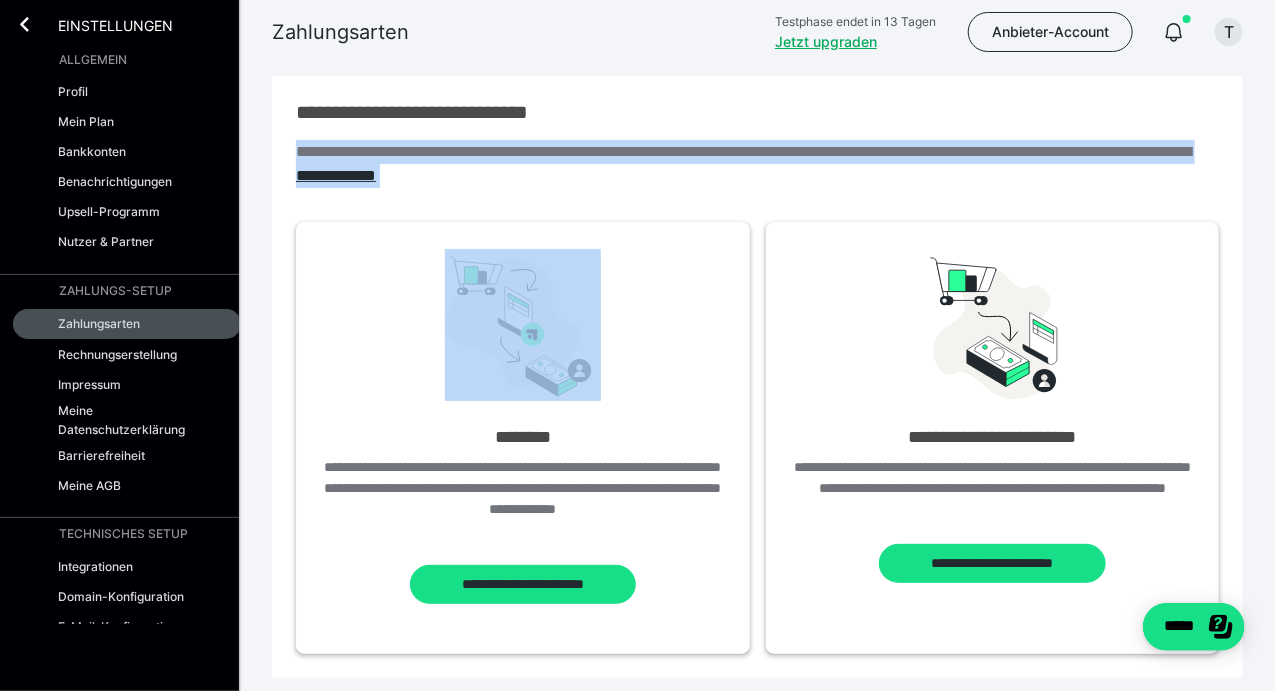 click on "**********" at bounding box center (757, 164) 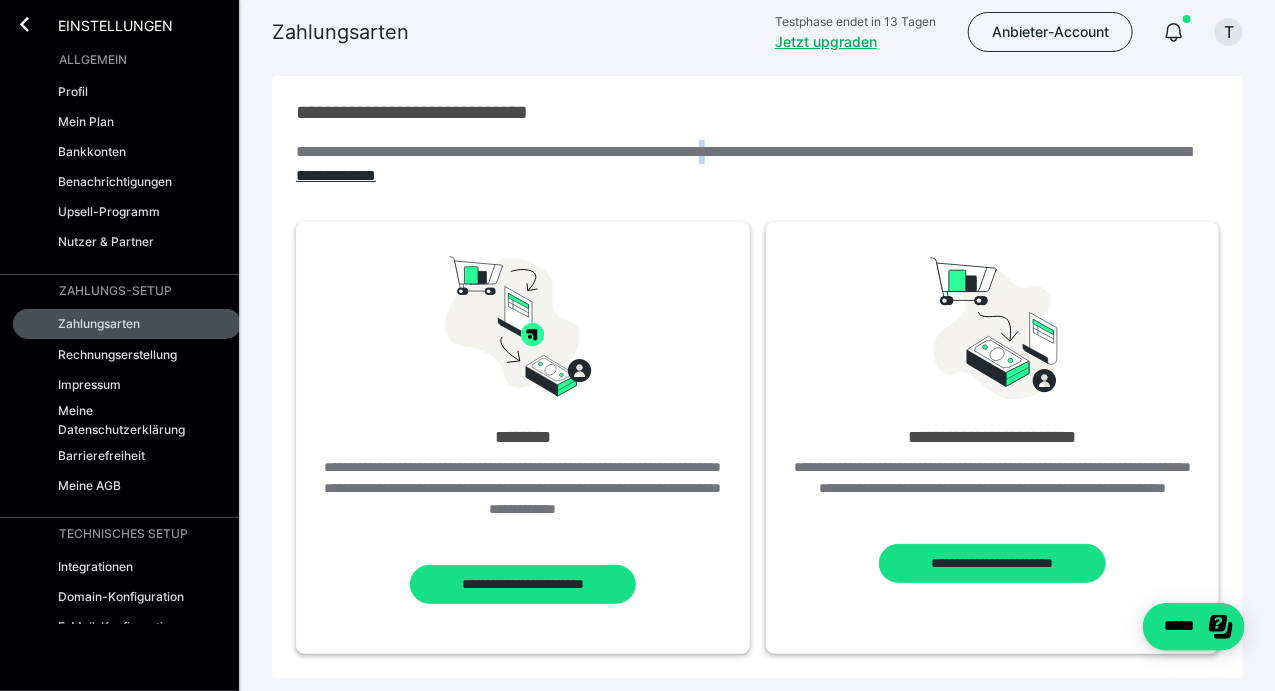 click on "**********" at bounding box center [757, 164] 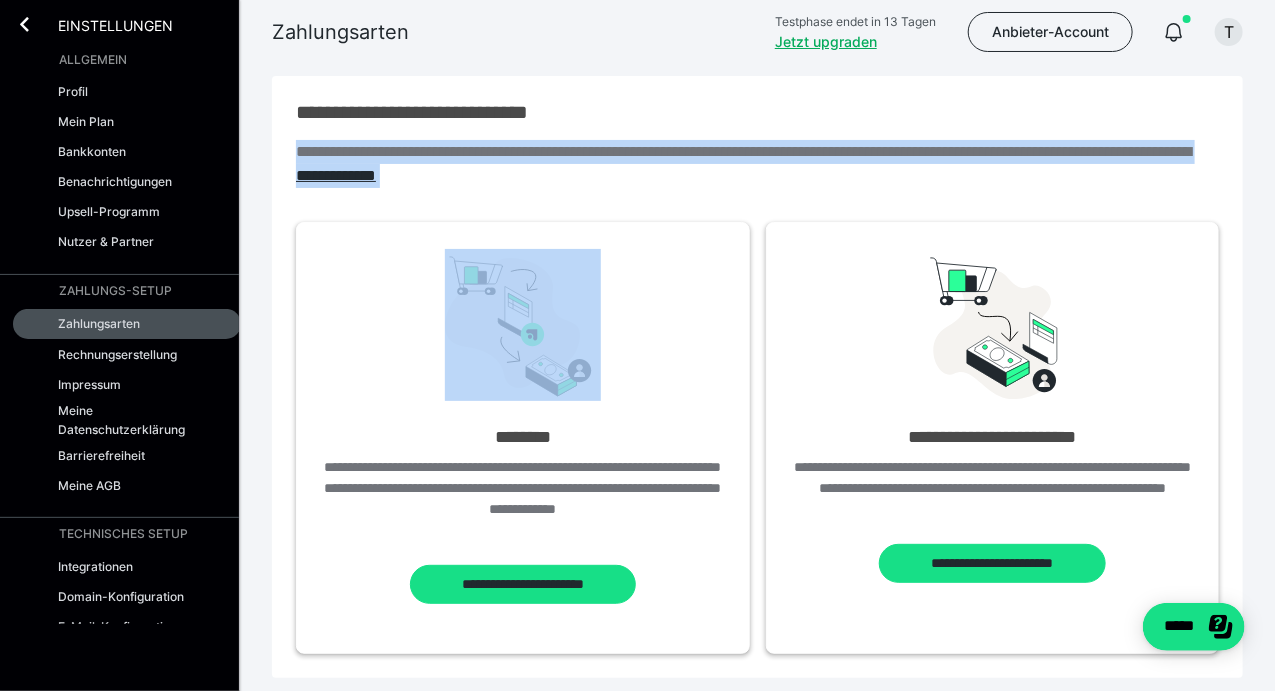 click on "**********" at bounding box center (757, 164) 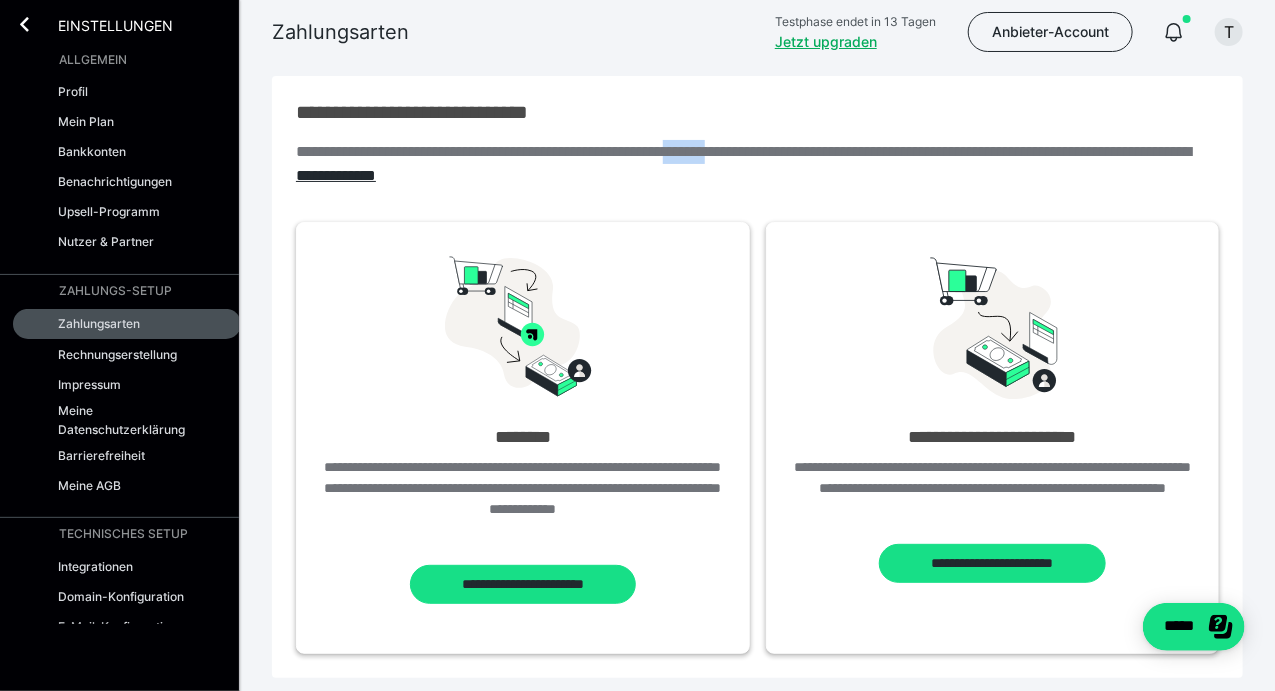 click on "**********" at bounding box center [757, 164] 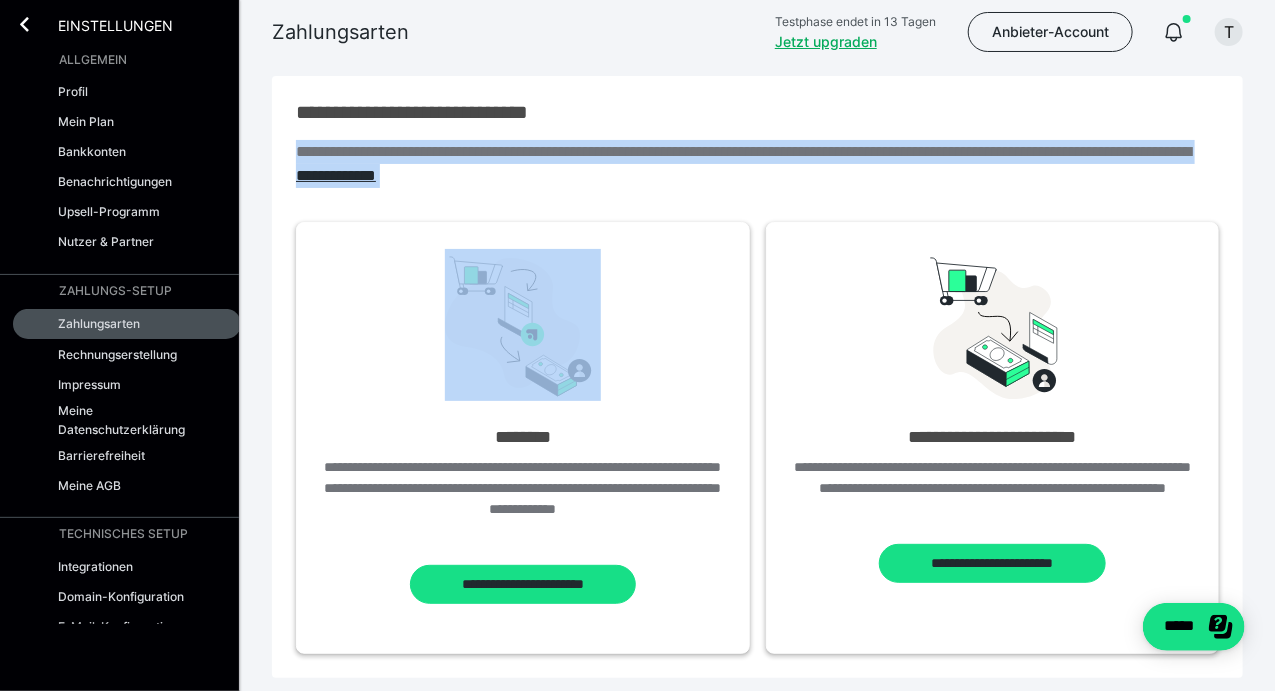 click on "**********" at bounding box center (757, 164) 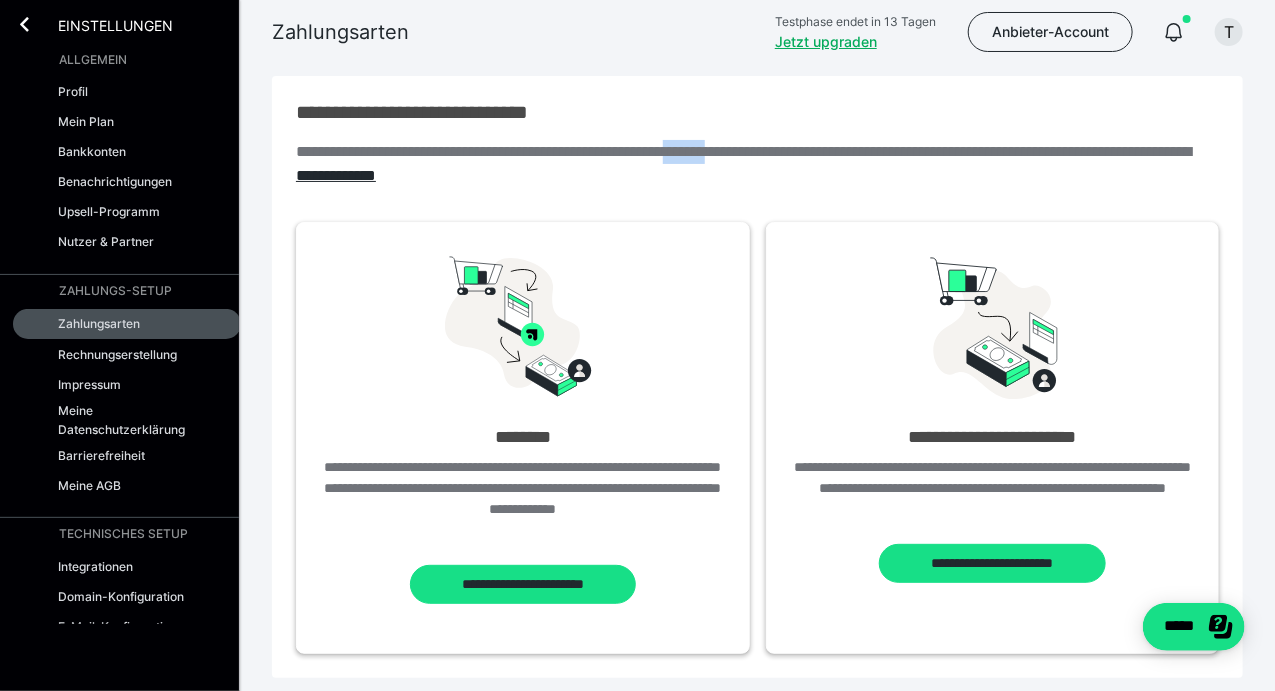 click on "**********" at bounding box center (757, 164) 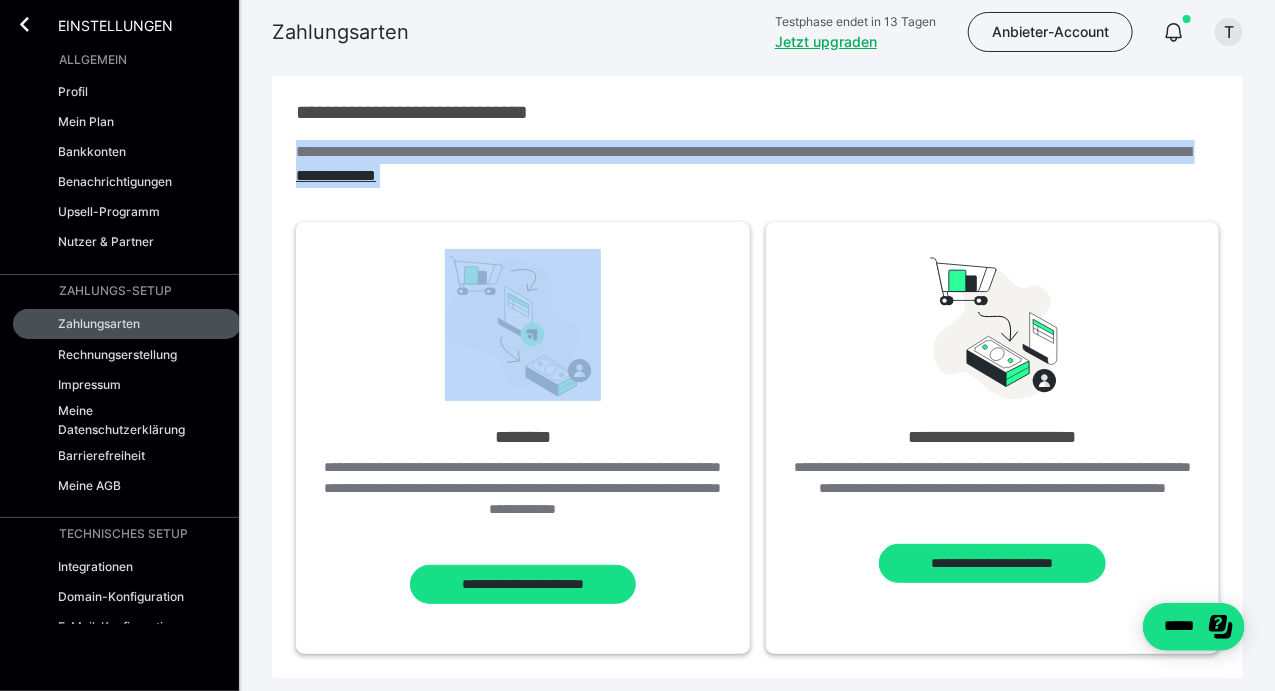 click on "**********" at bounding box center (757, 164) 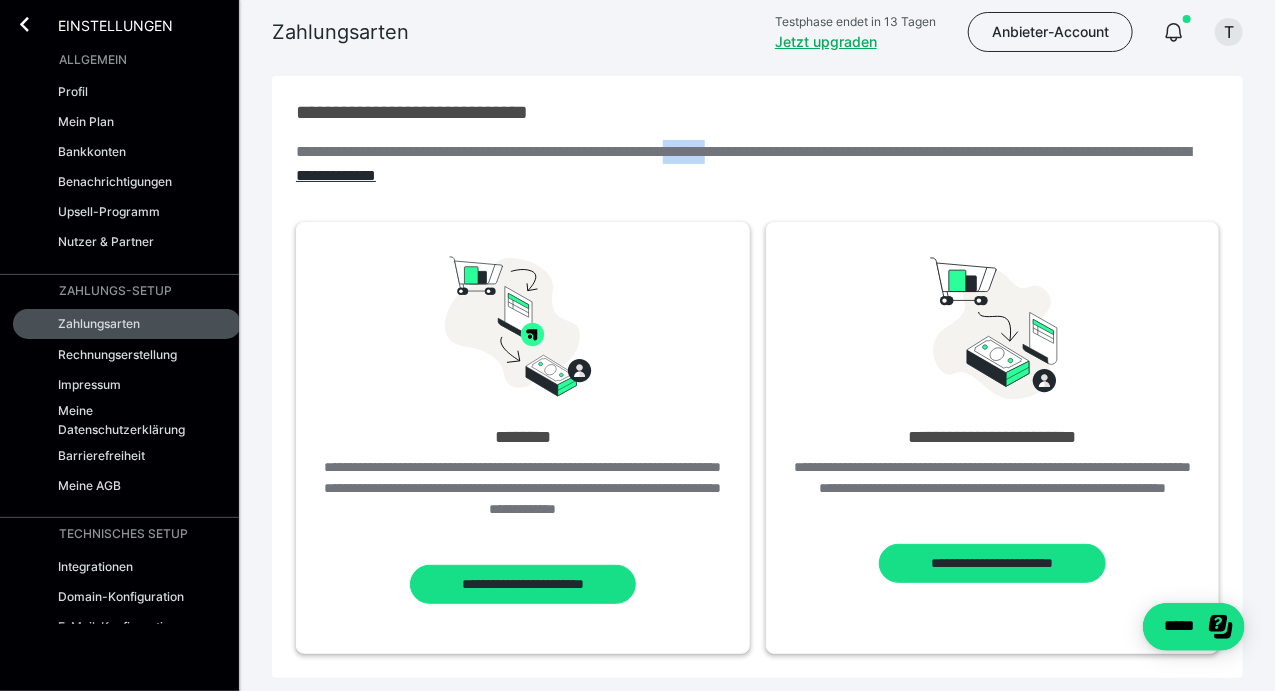 click on "**********" at bounding box center [757, 164] 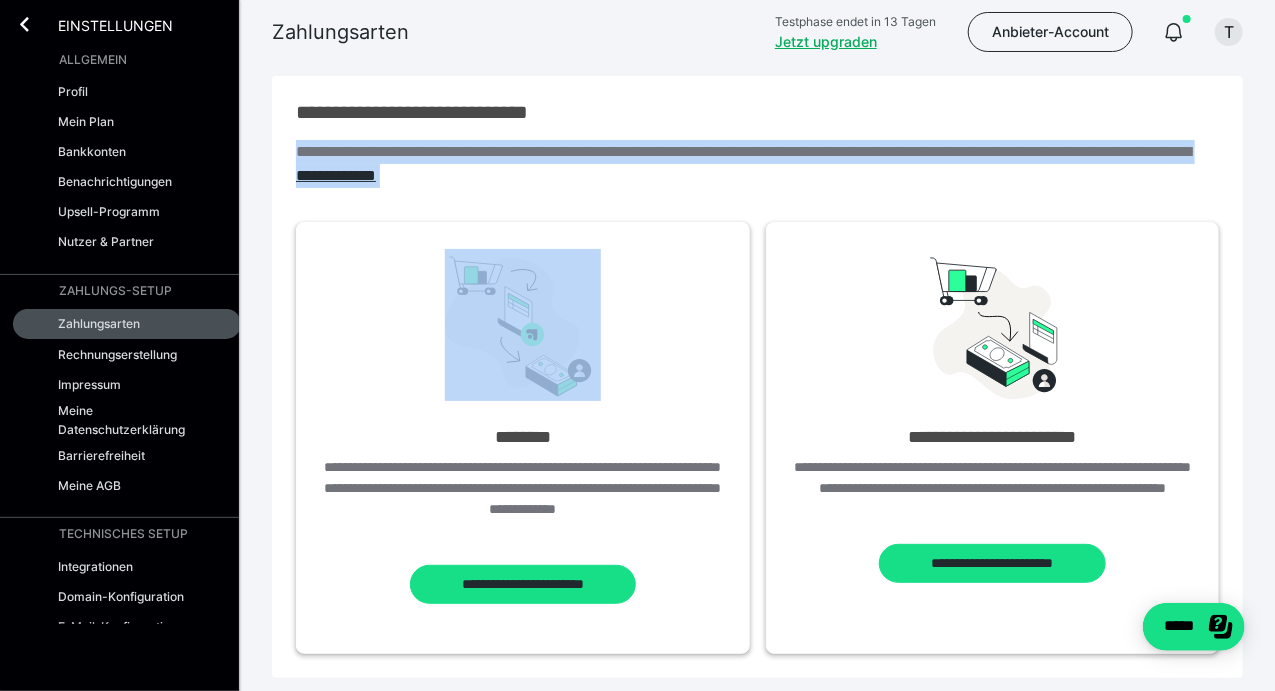 click on "**********" at bounding box center [757, 164] 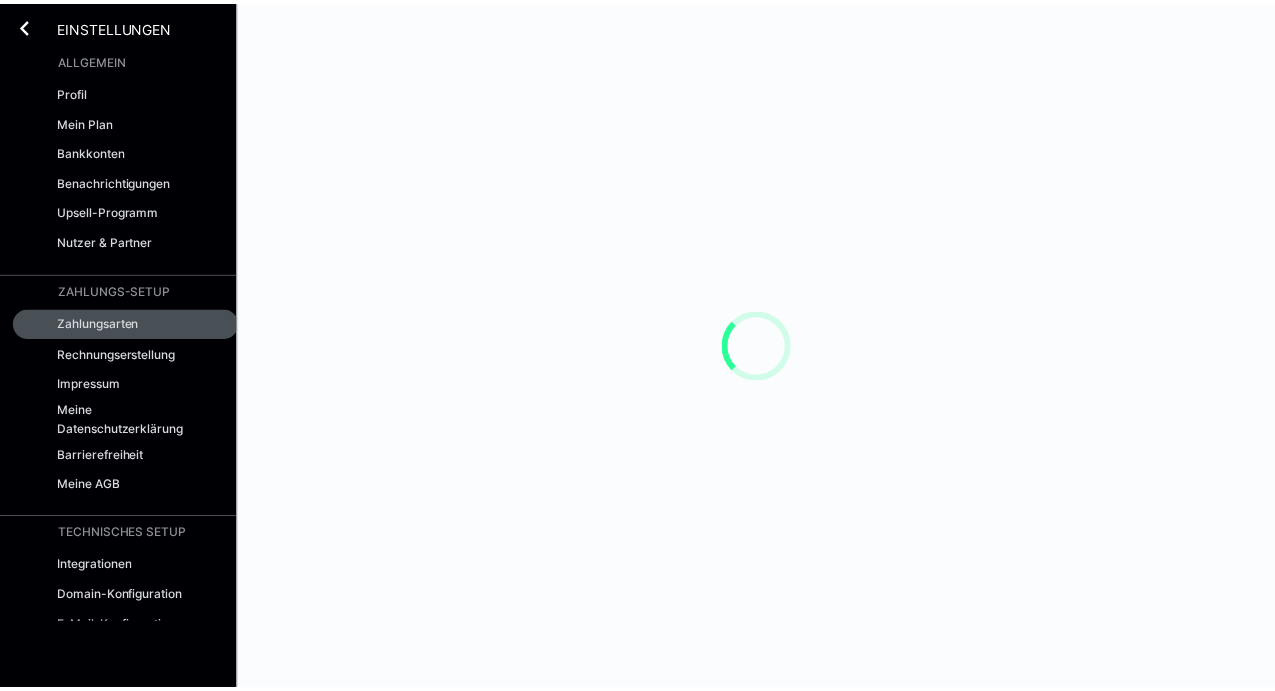 scroll, scrollTop: 0, scrollLeft: 0, axis: both 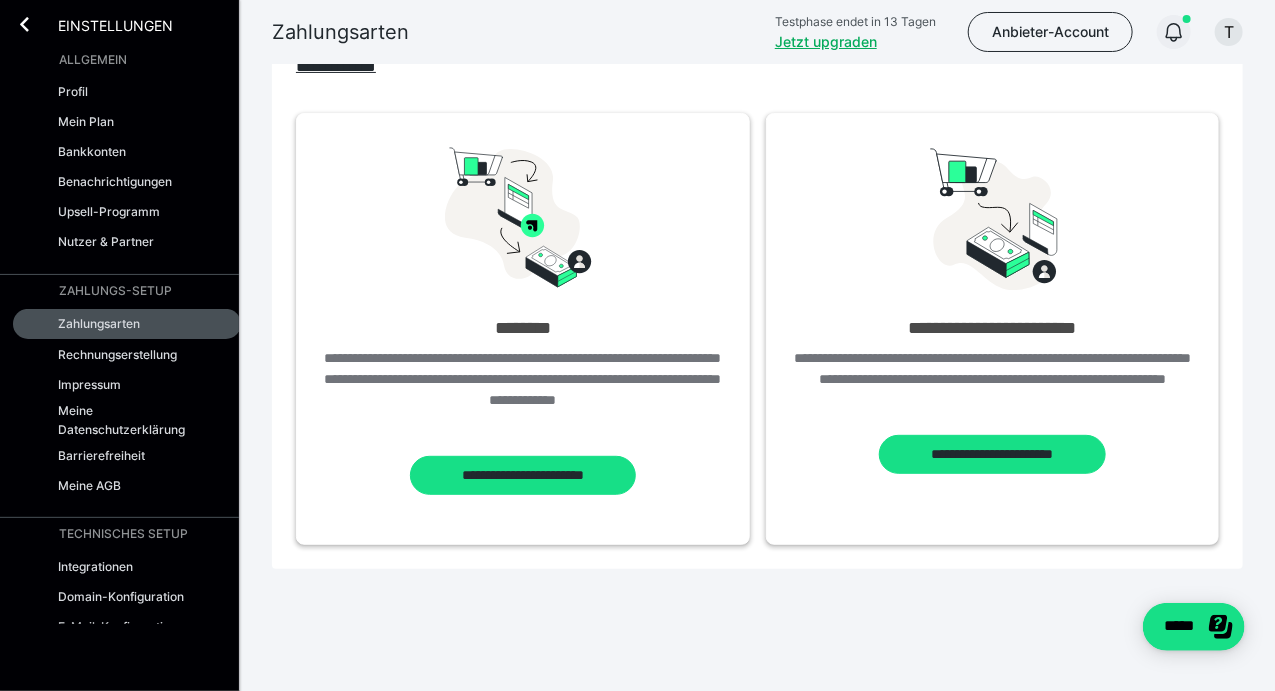 click 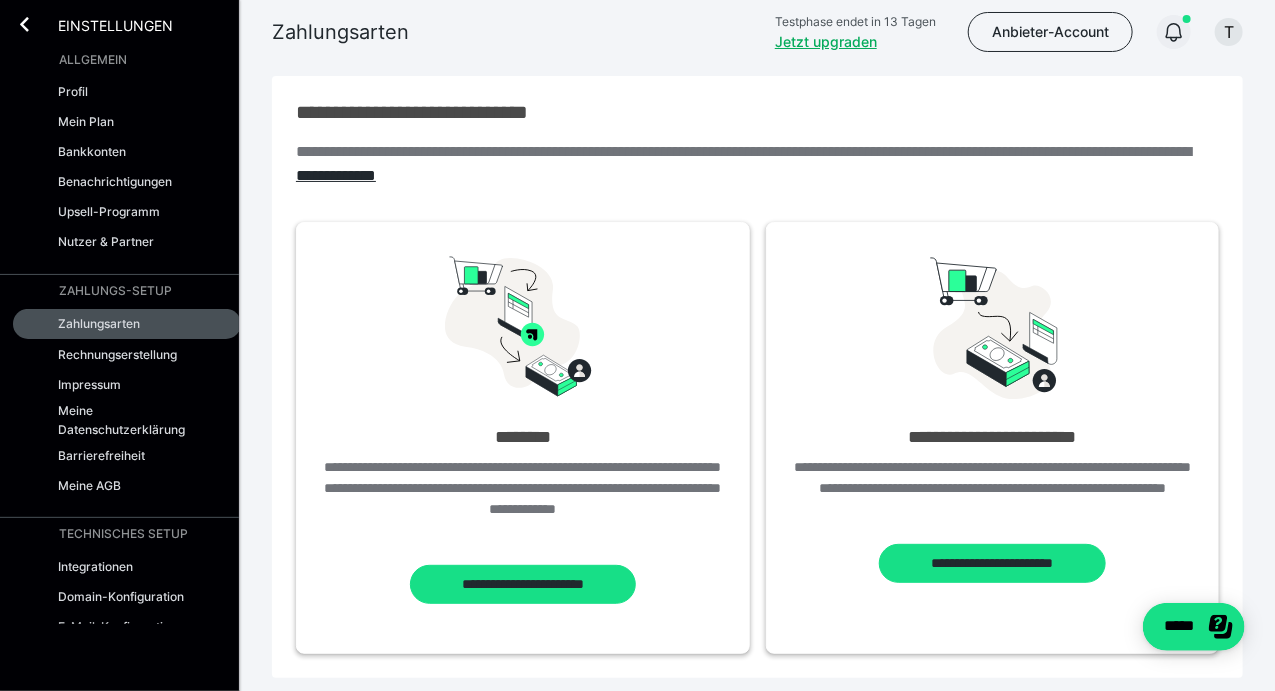 click 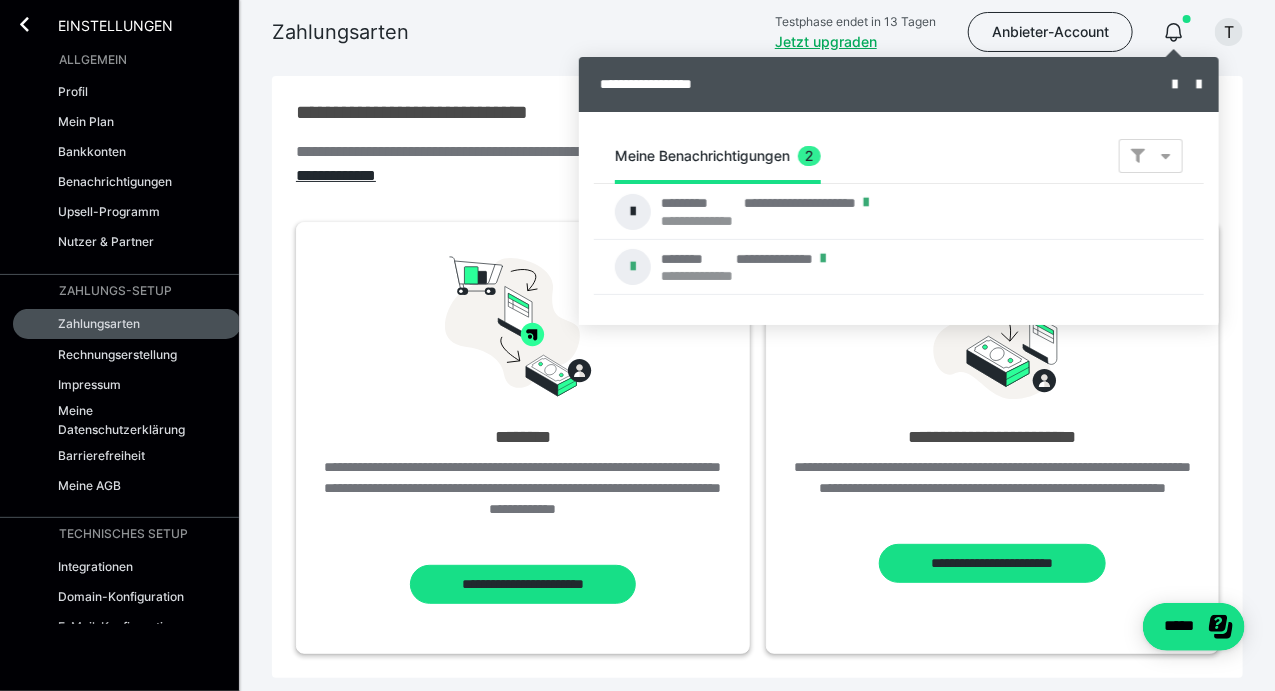 click at bounding box center (637, 345) 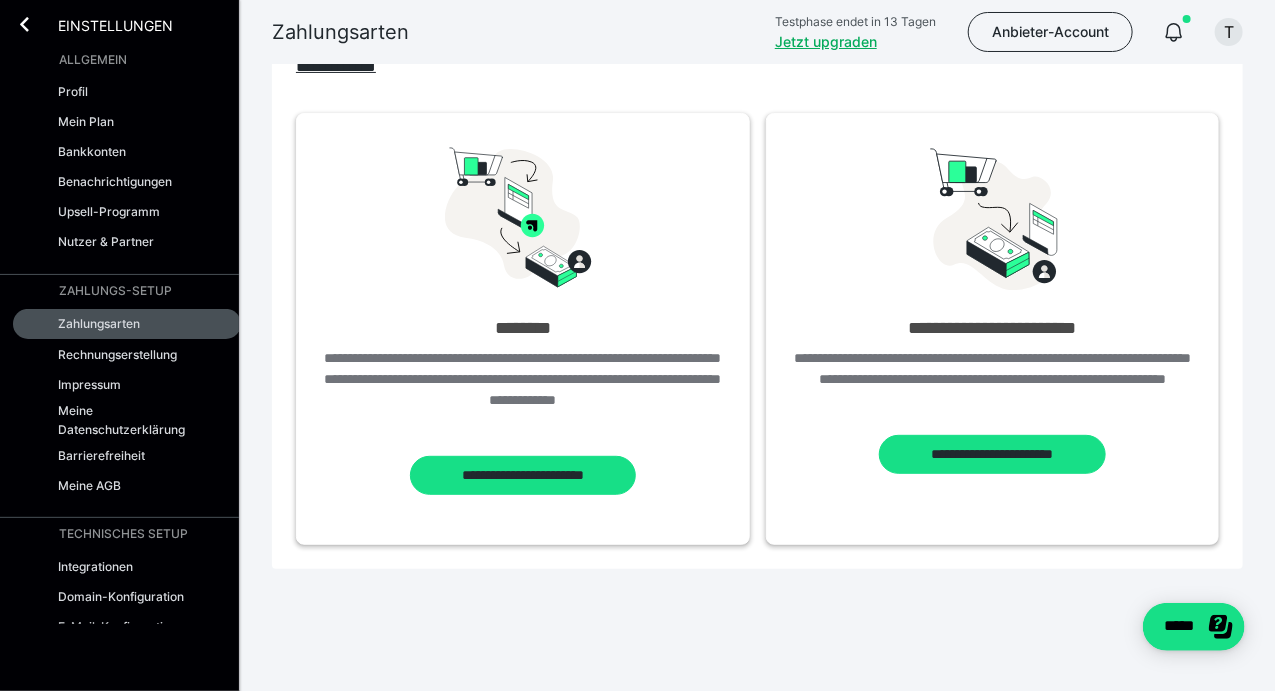 scroll, scrollTop: 0, scrollLeft: 0, axis: both 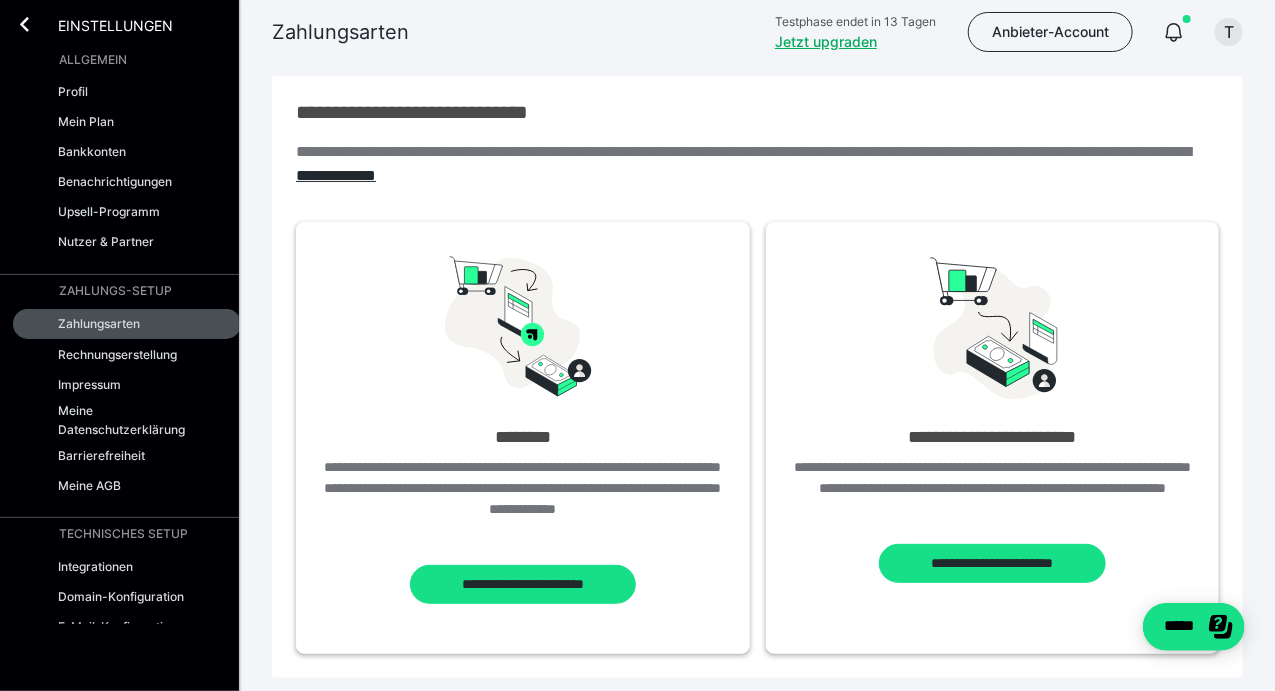 click on "**********" at bounding box center (757, 112) 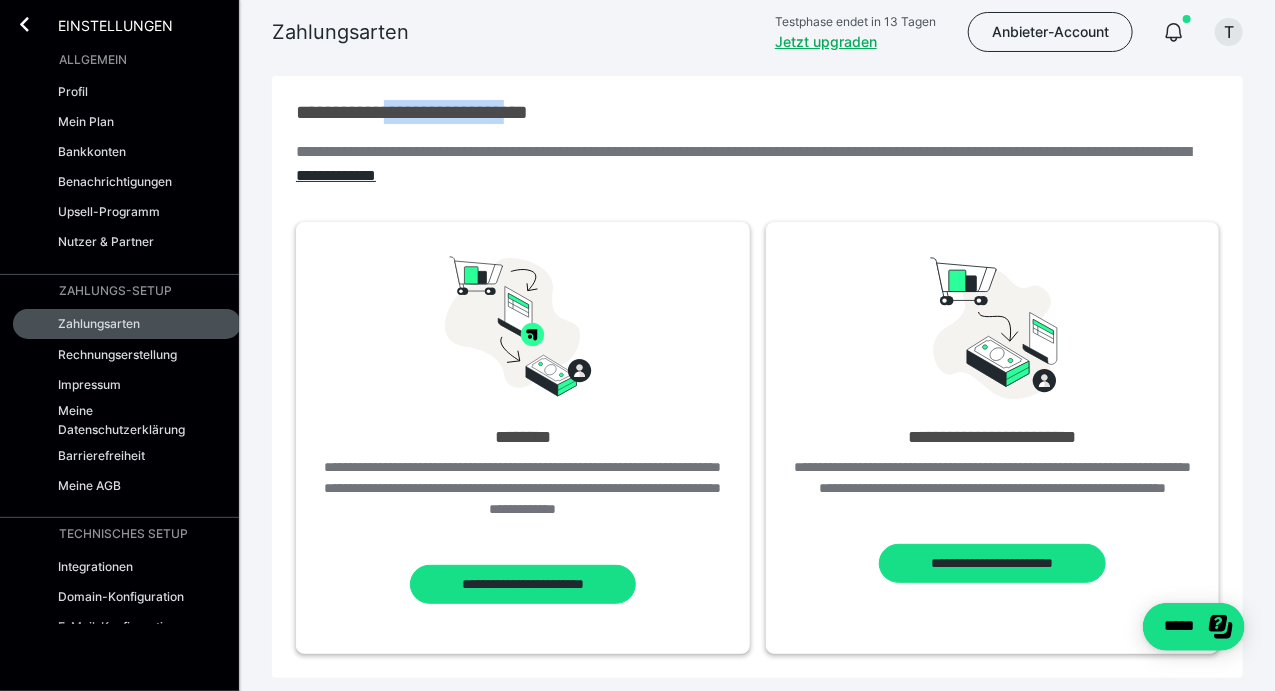 click on "**********" at bounding box center [757, 112] 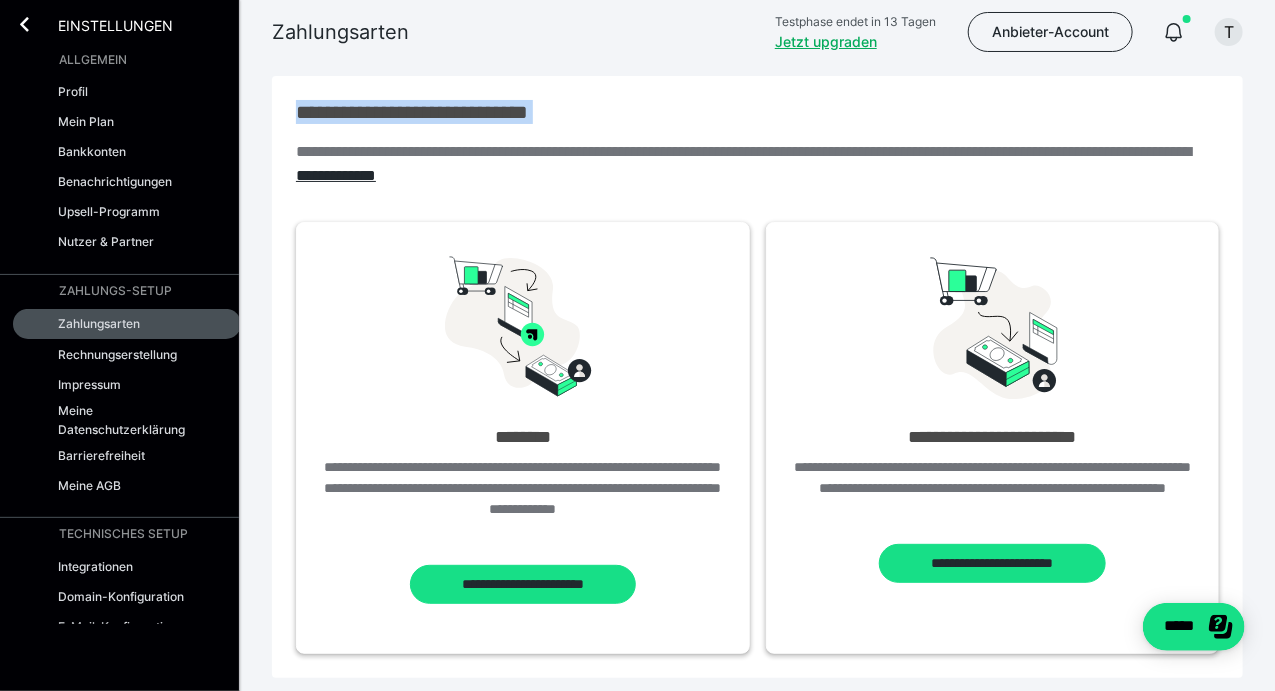 click on "**********" at bounding box center [757, 112] 